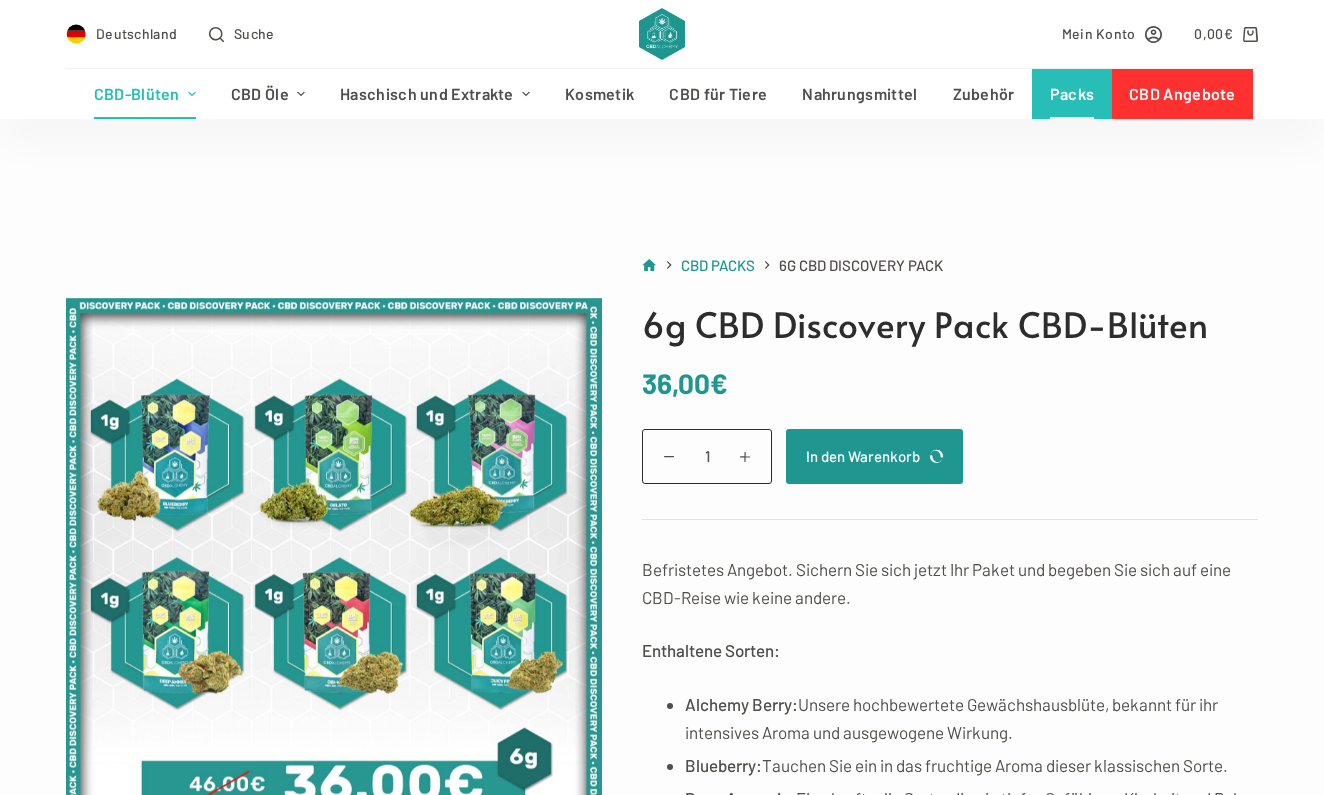 scroll, scrollTop: 72, scrollLeft: 0, axis: vertical 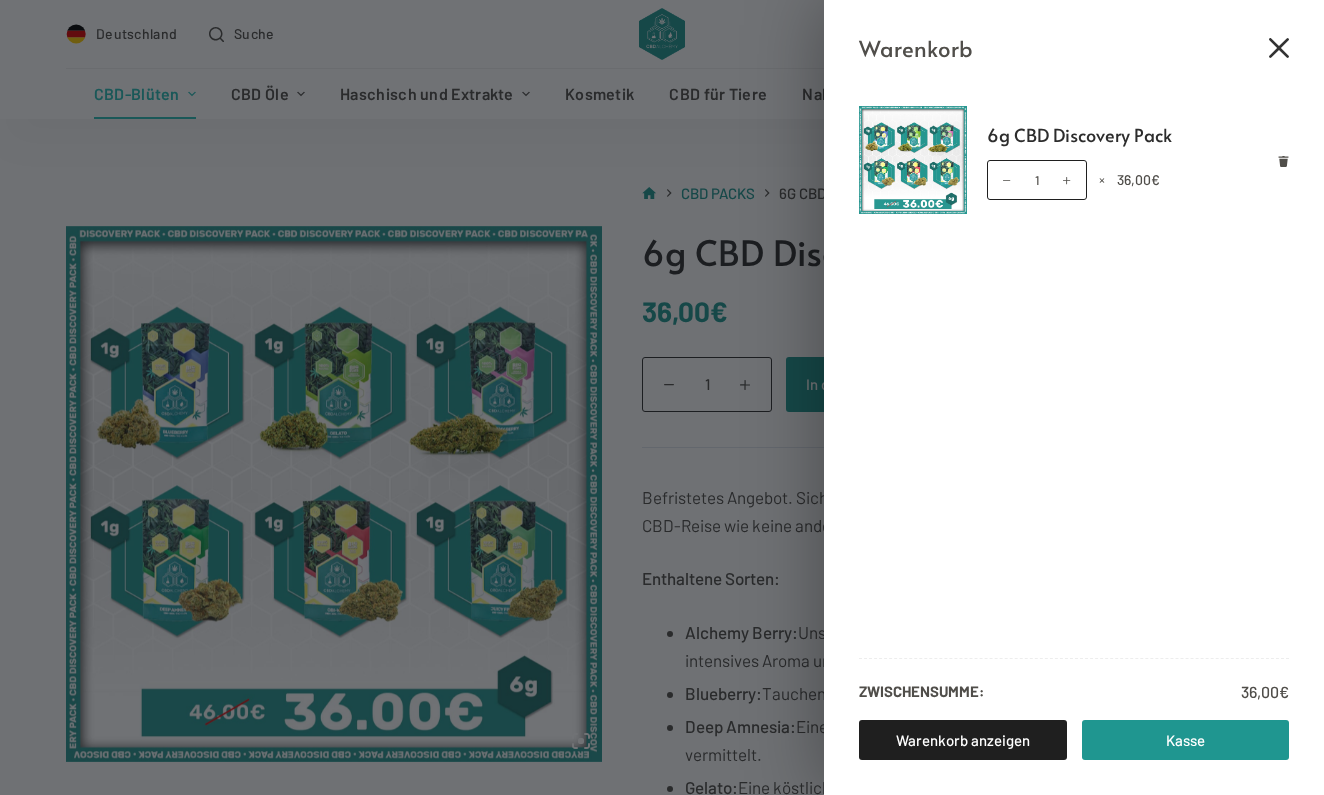 click 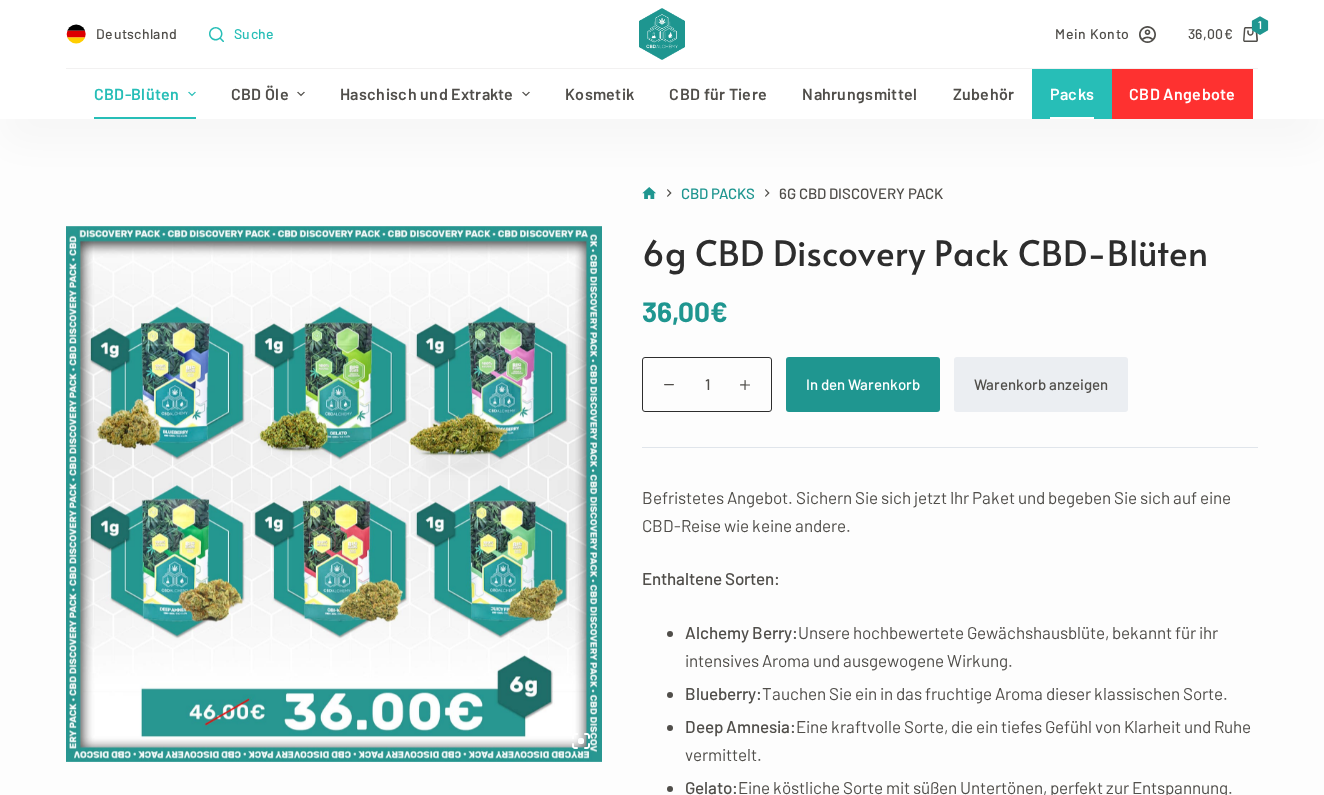 click on "Suche" at bounding box center (254, 33) 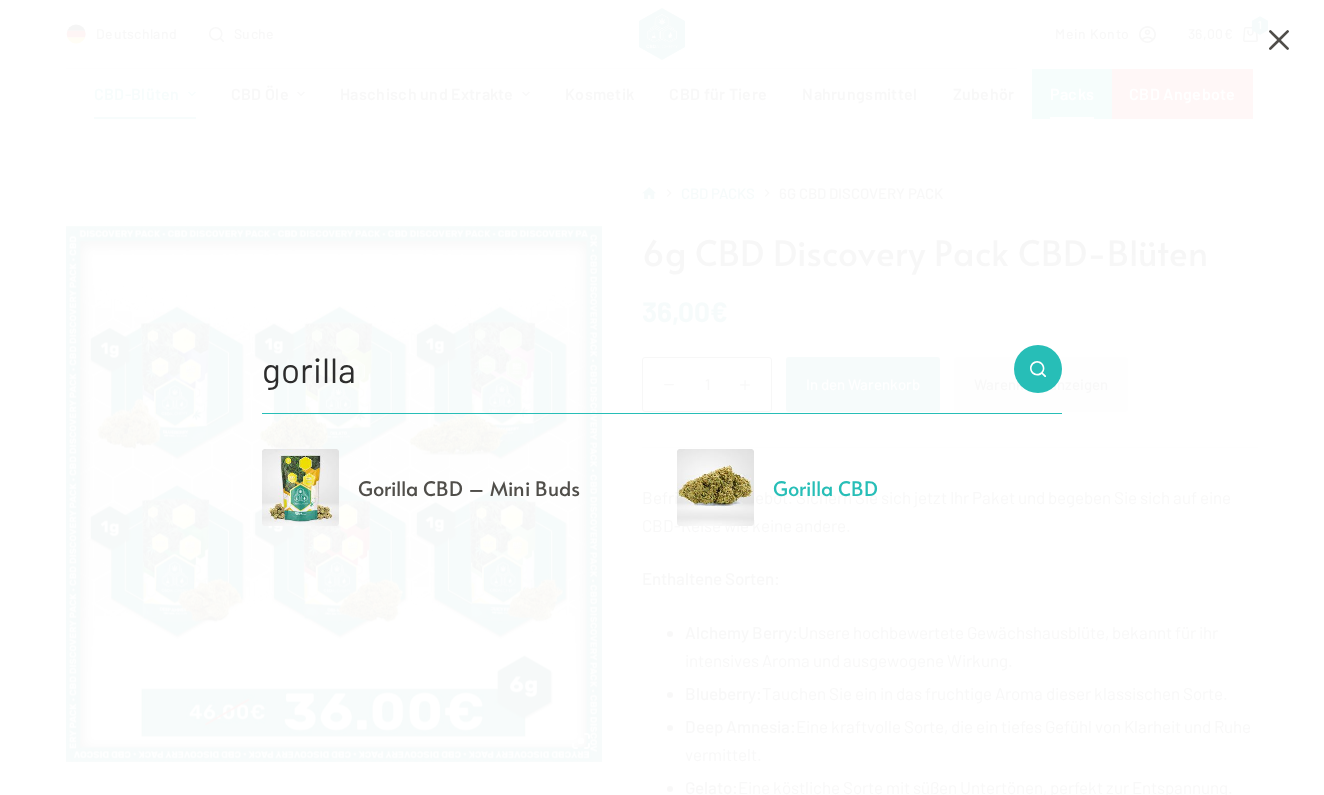 type on "gorilla" 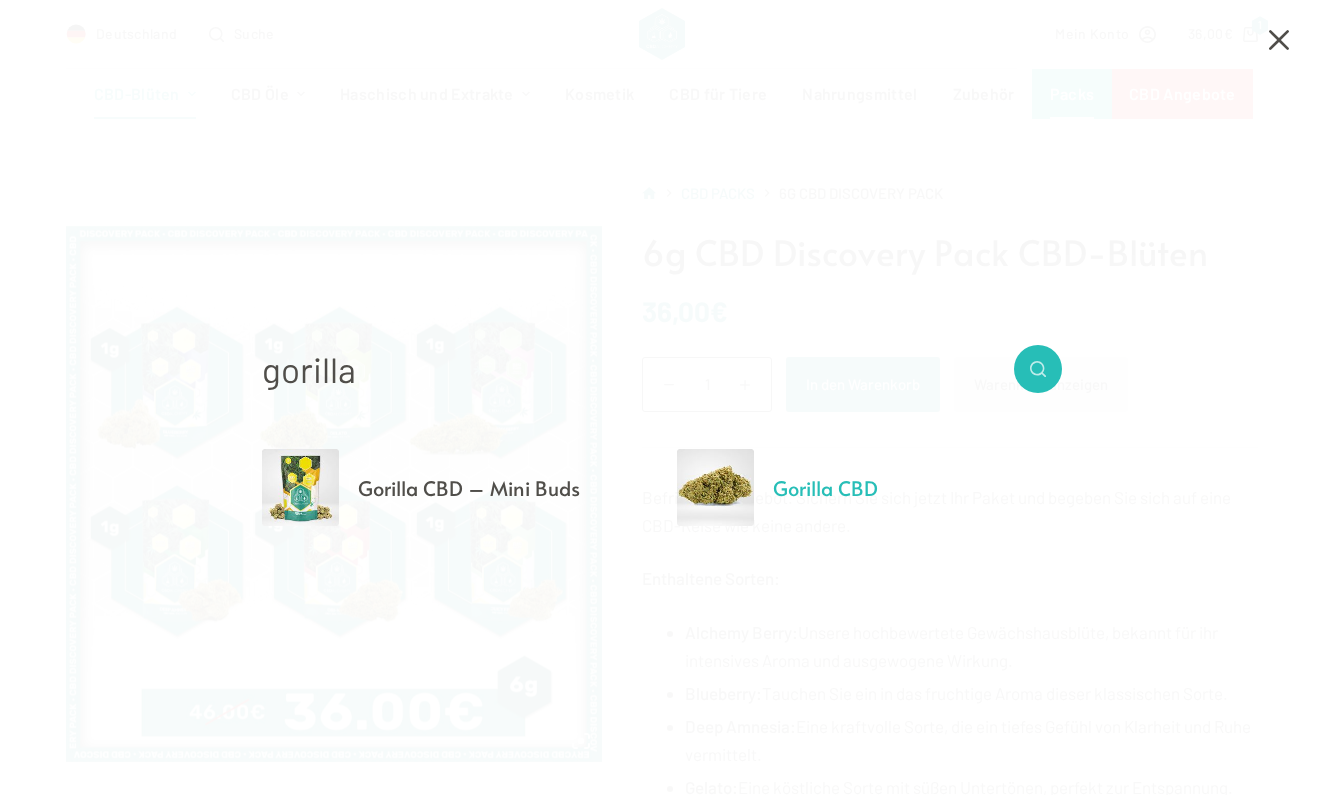 click at bounding box center [715, 487] 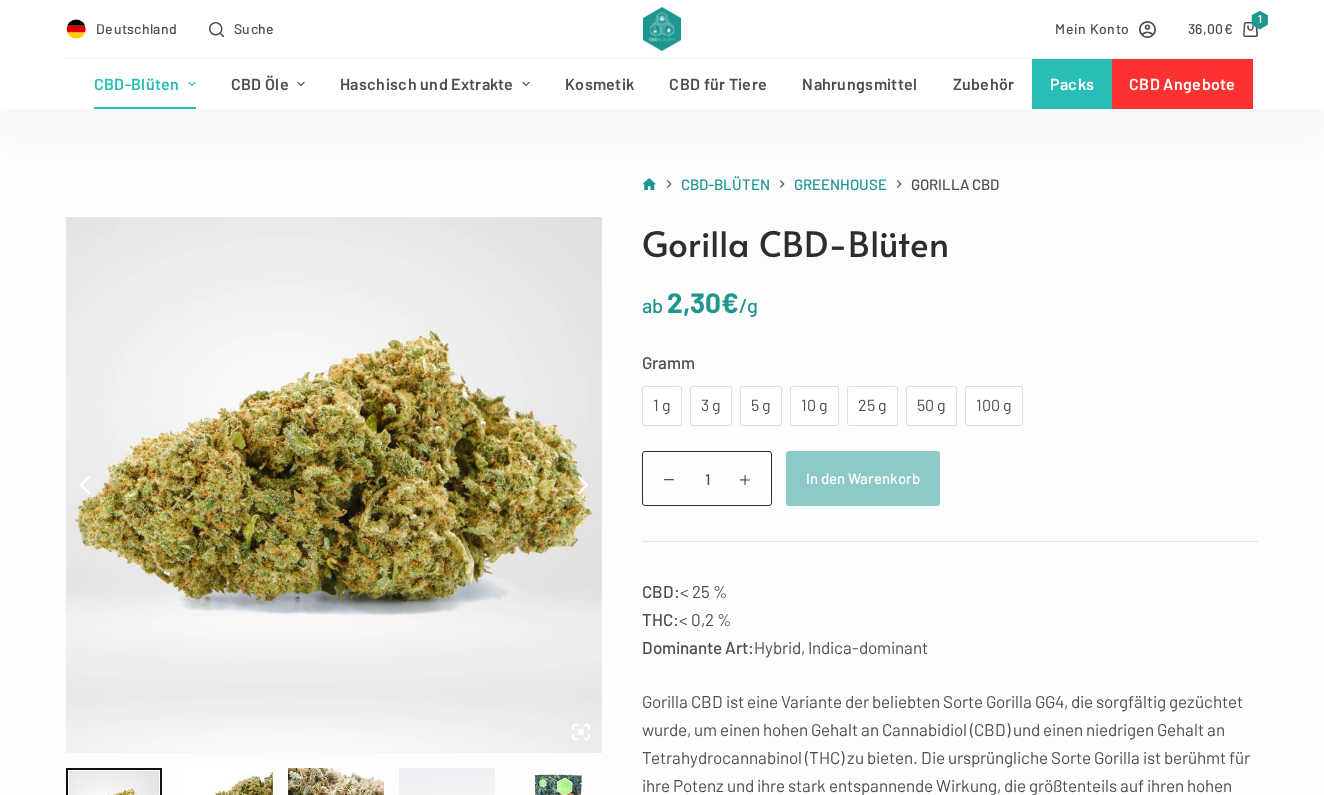 scroll, scrollTop: 82, scrollLeft: 0, axis: vertical 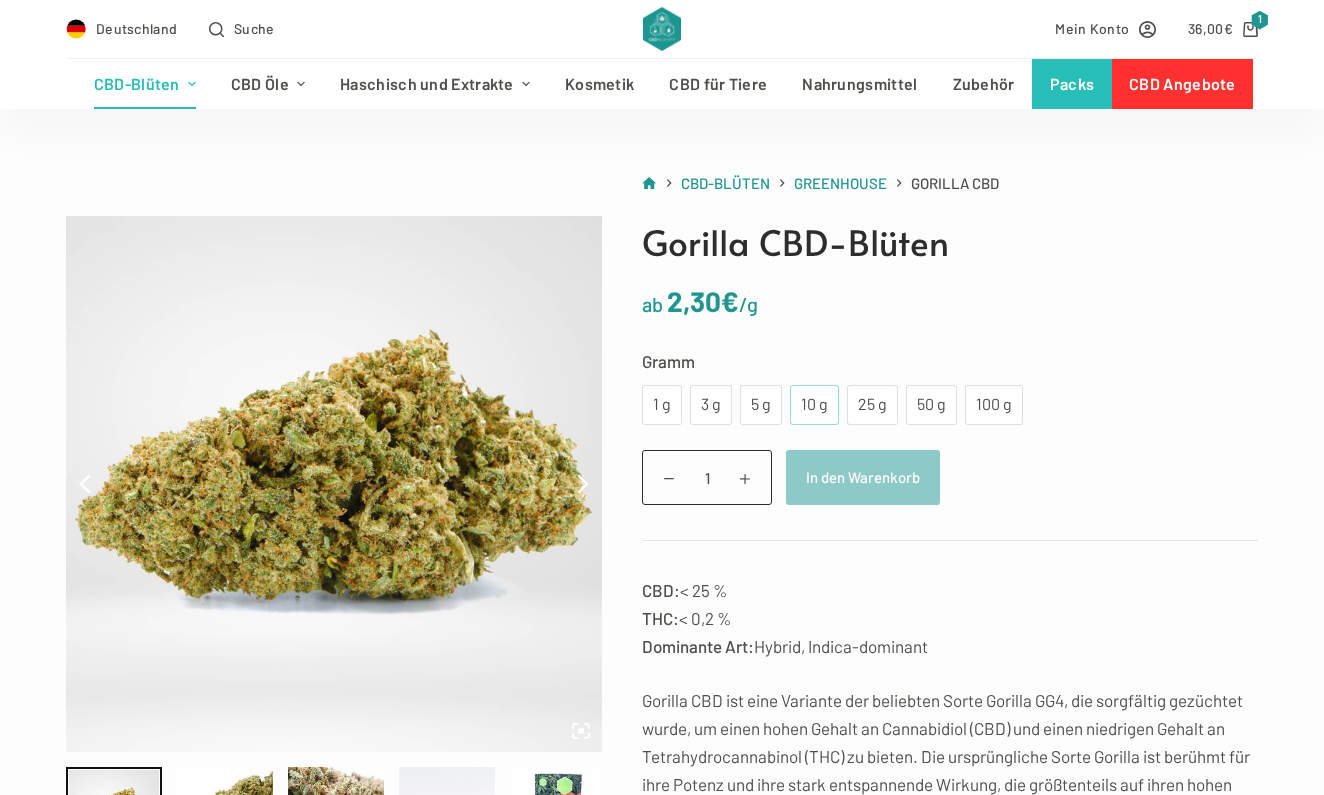click on "10 g" 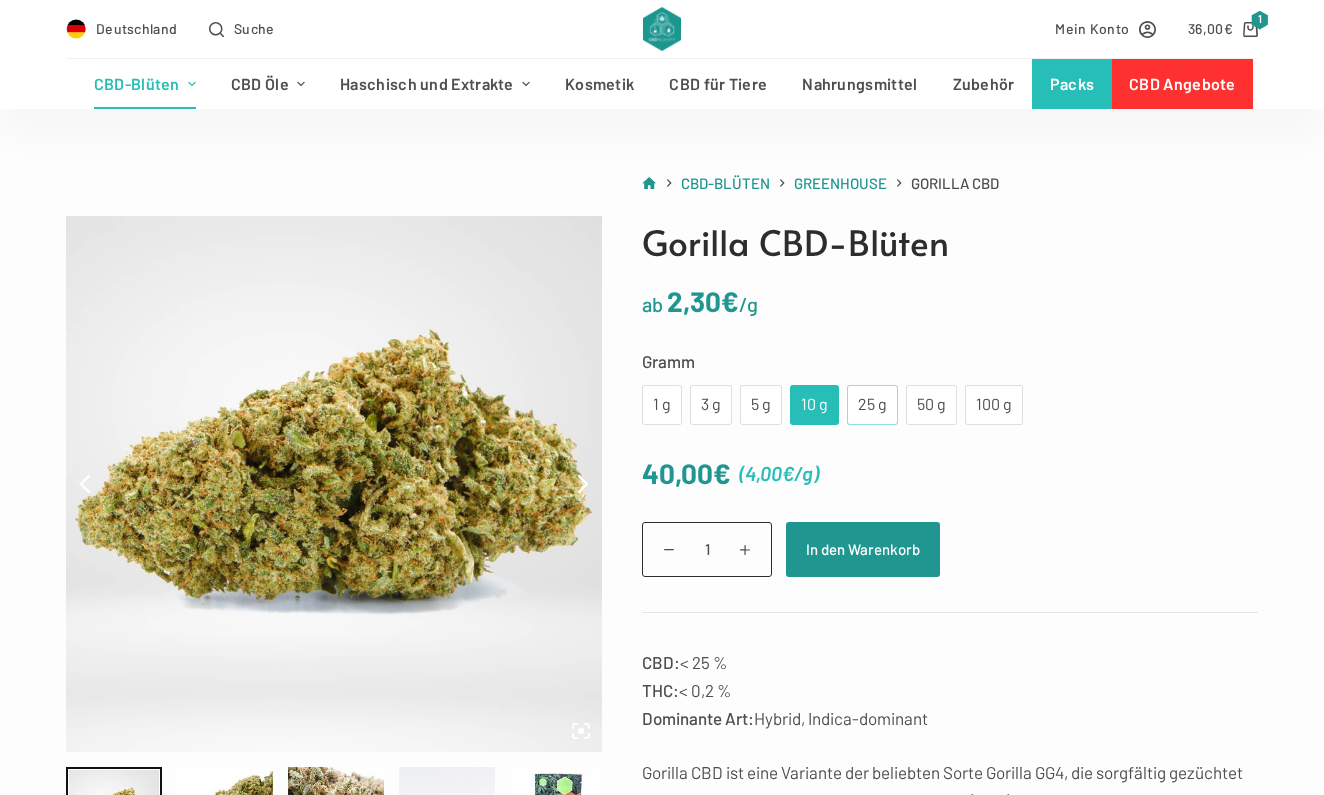 click on "25 g" 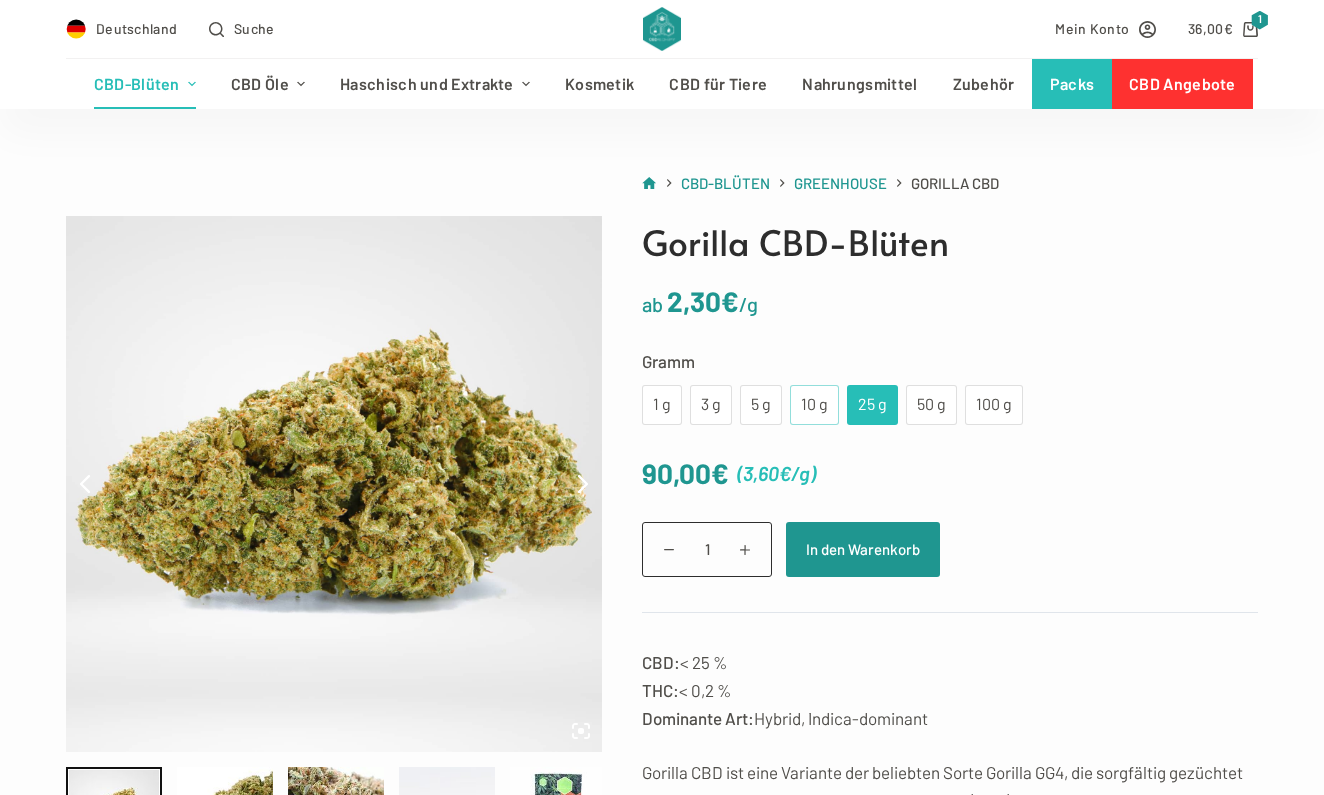 click on "10 g" 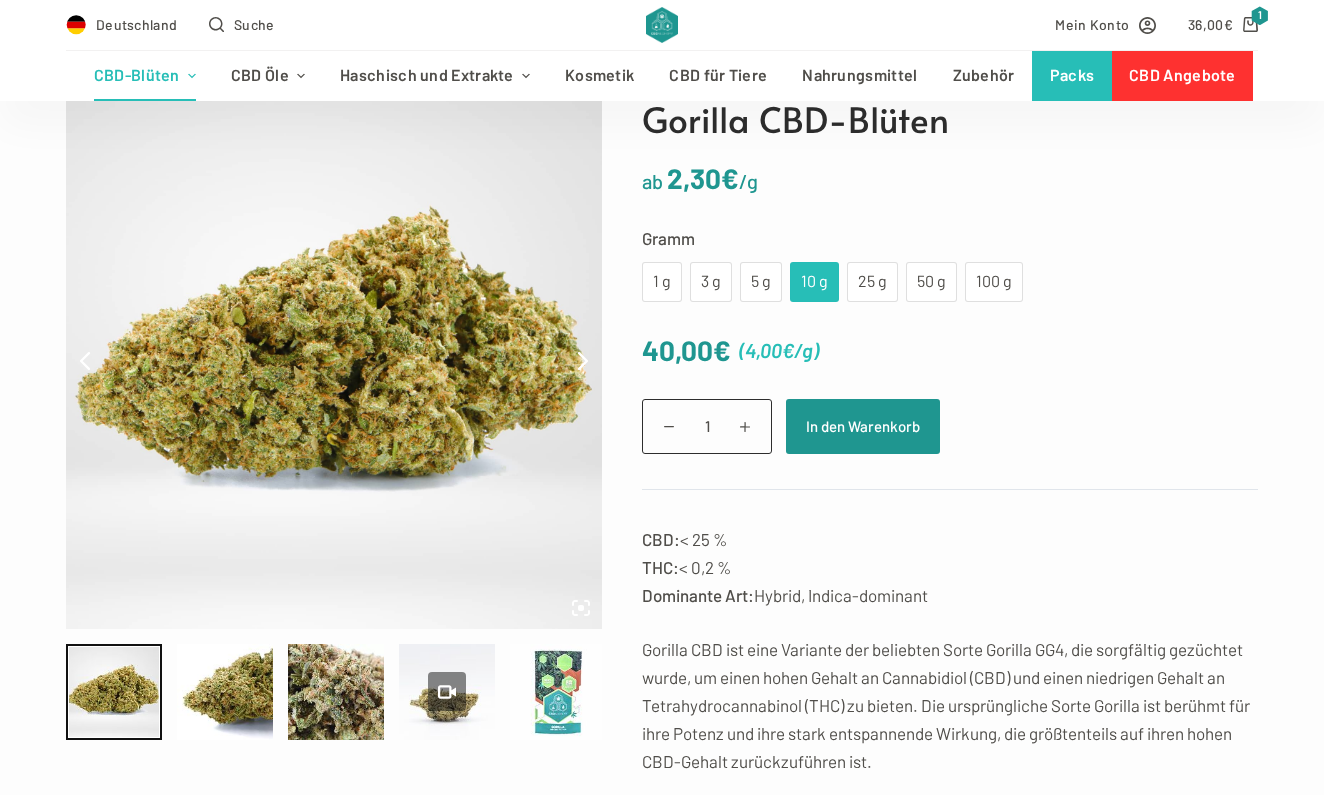 scroll, scrollTop: 220, scrollLeft: 0, axis: vertical 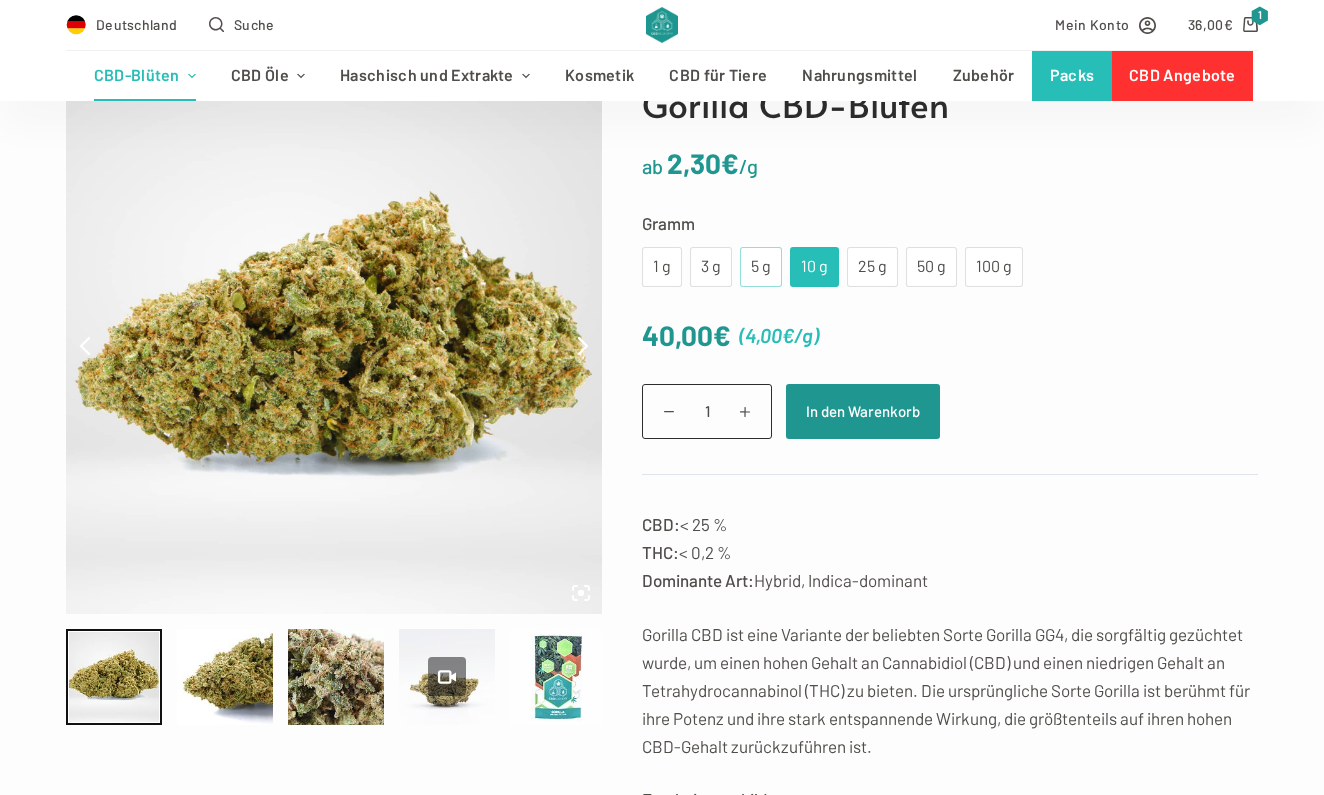 click on "5 g" 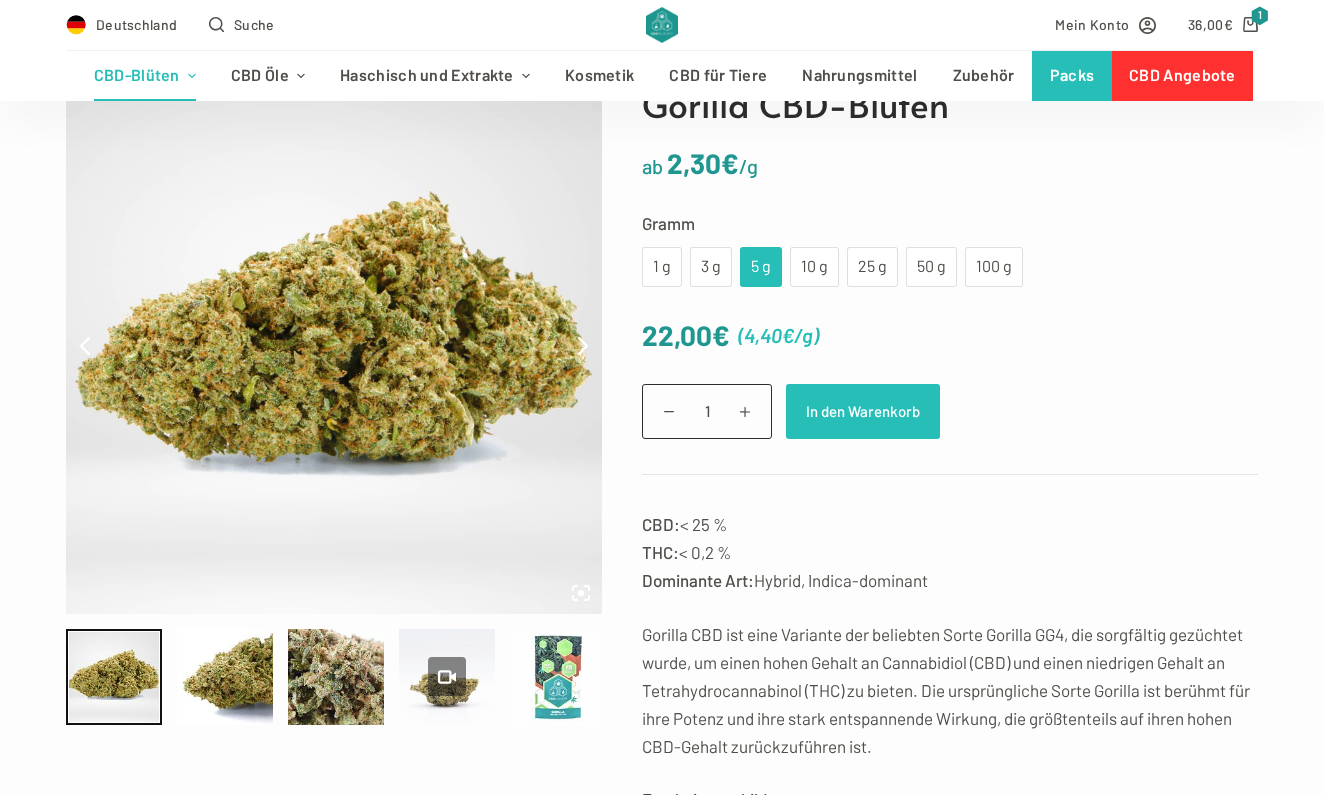 click on "In den Warenkorb" 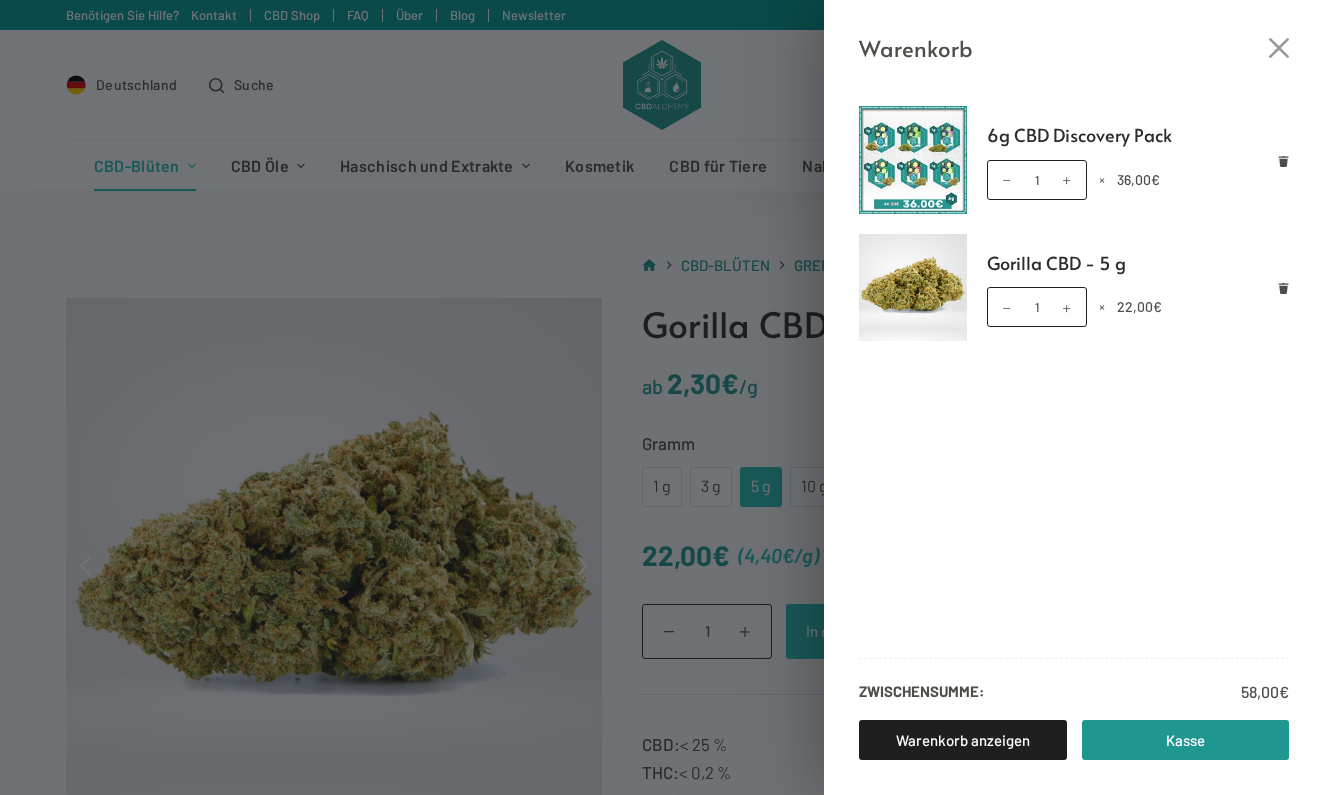 scroll, scrollTop: -4, scrollLeft: 0, axis: vertical 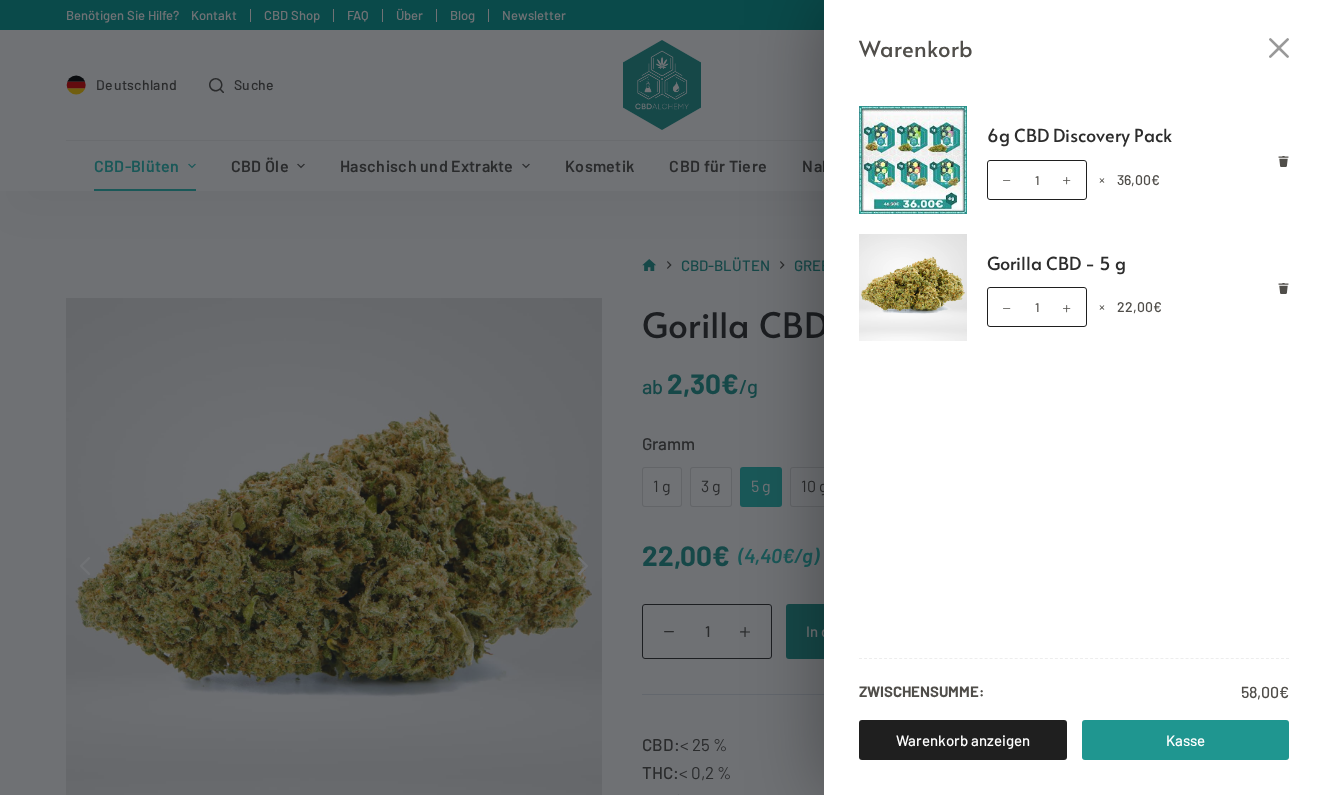 click on "Warenkorb
6g CBD Discovery Pack
6g CBD Discovery Pack Menge
1
× 36,00  €
Gorilla CBD - 5 g
Gorilla CBD - 5 g Menge
1
× 22,00  €
Zwischensumme:   58,00  €
Warenkorb anzeigen Kasse" at bounding box center [662, 397] 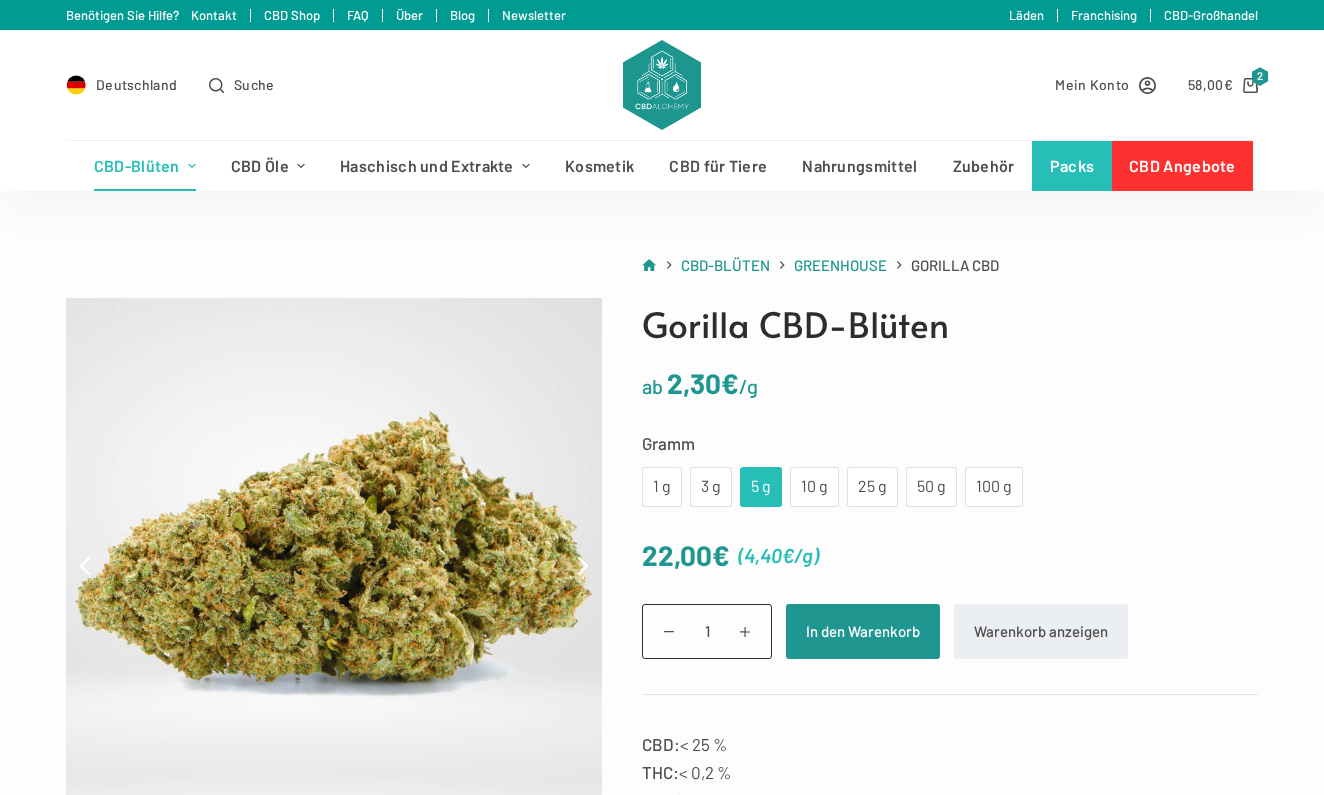 click on "Deutschland
Suche" at bounding box center [339, 85] 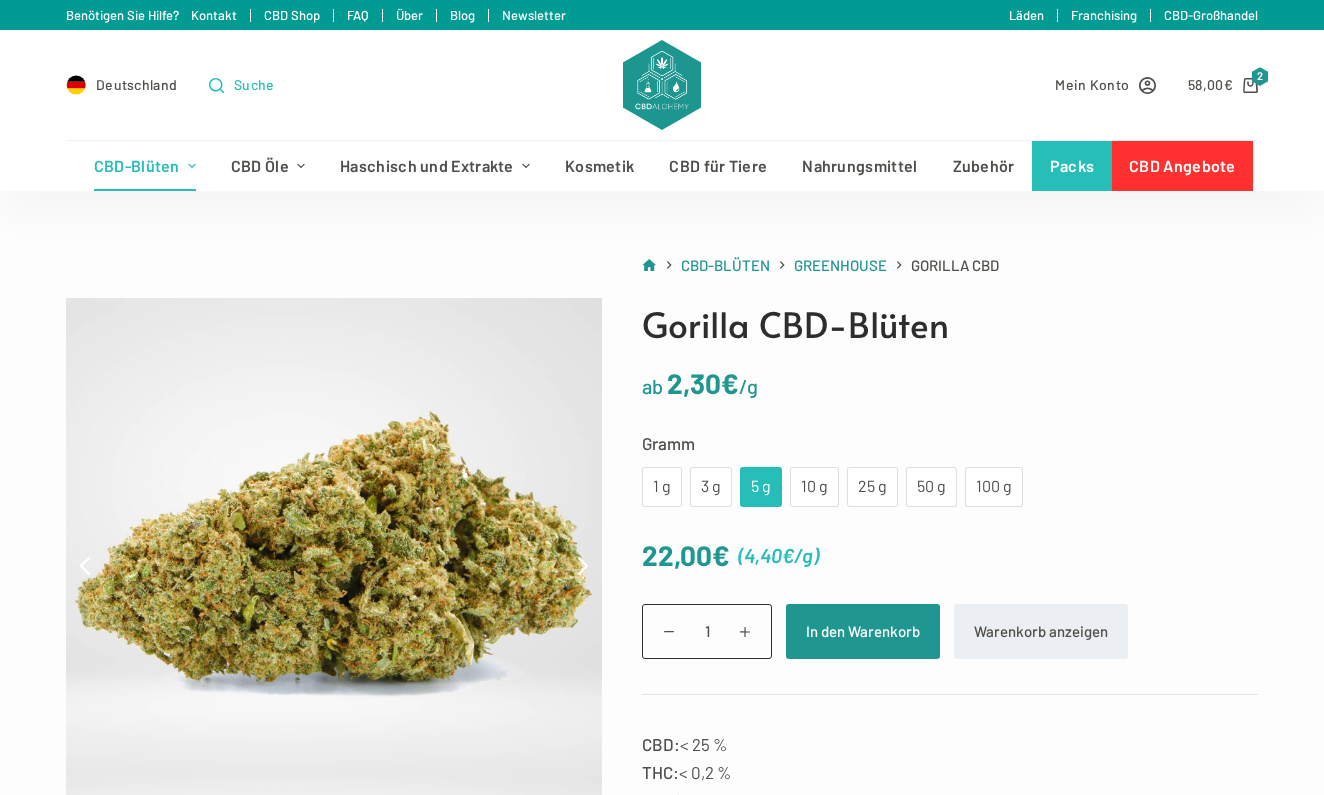 click on "Suche" at bounding box center (254, 84) 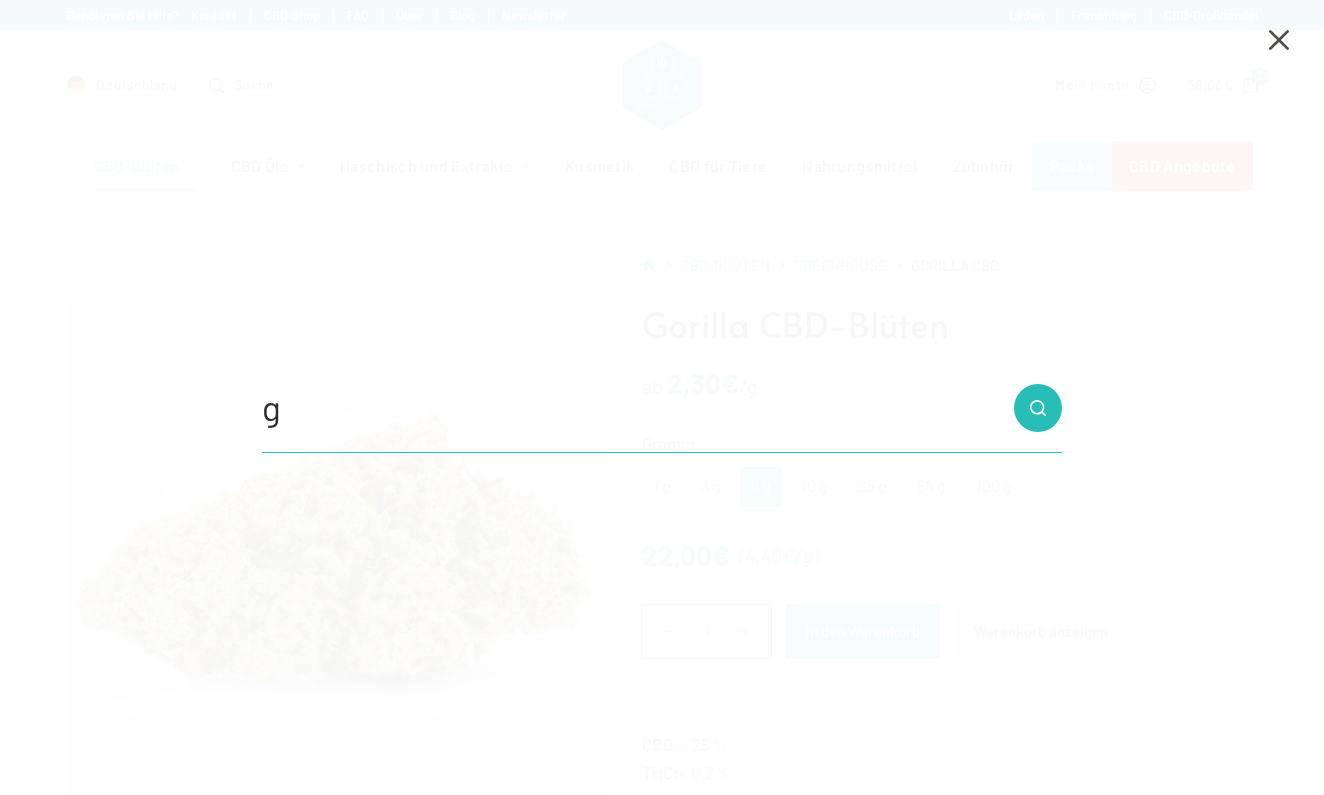 type on "go" 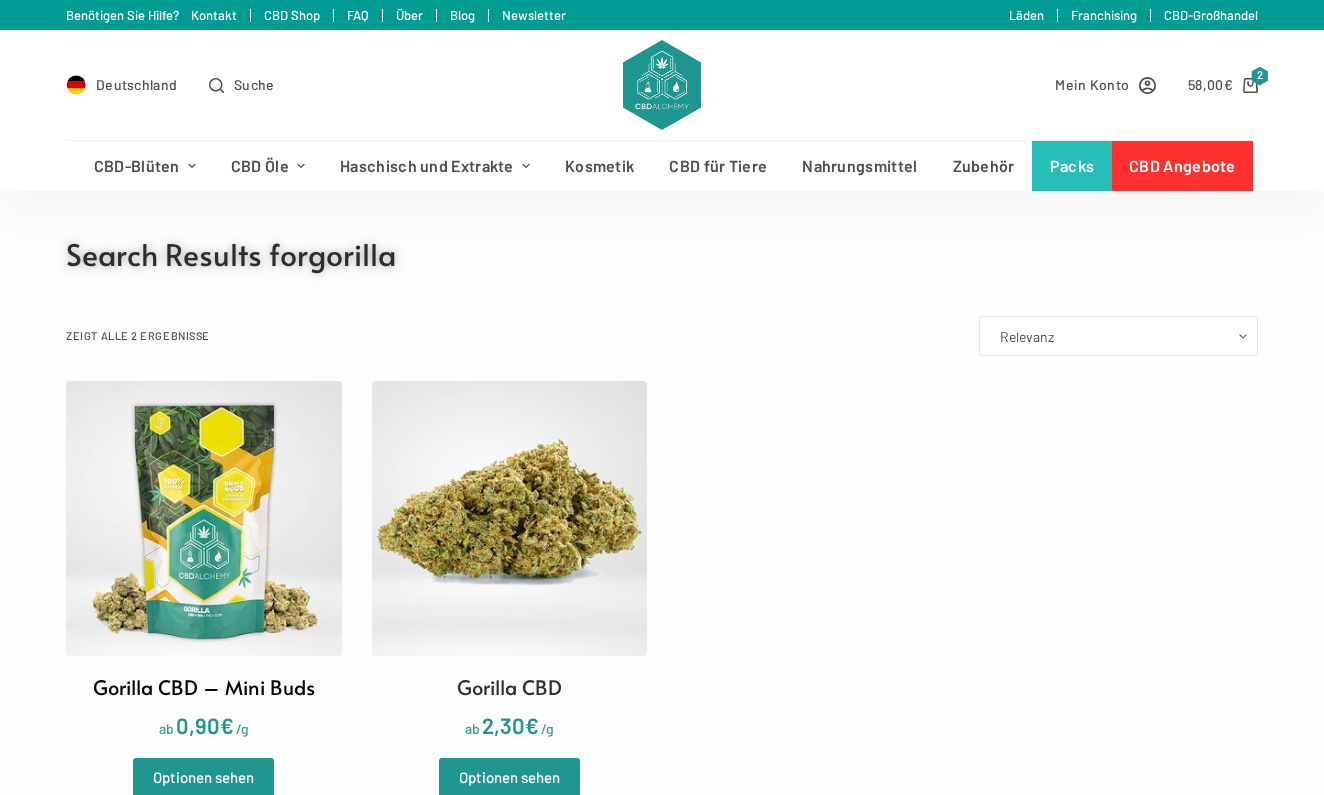 scroll, scrollTop: 0, scrollLeft: 0, axis: both 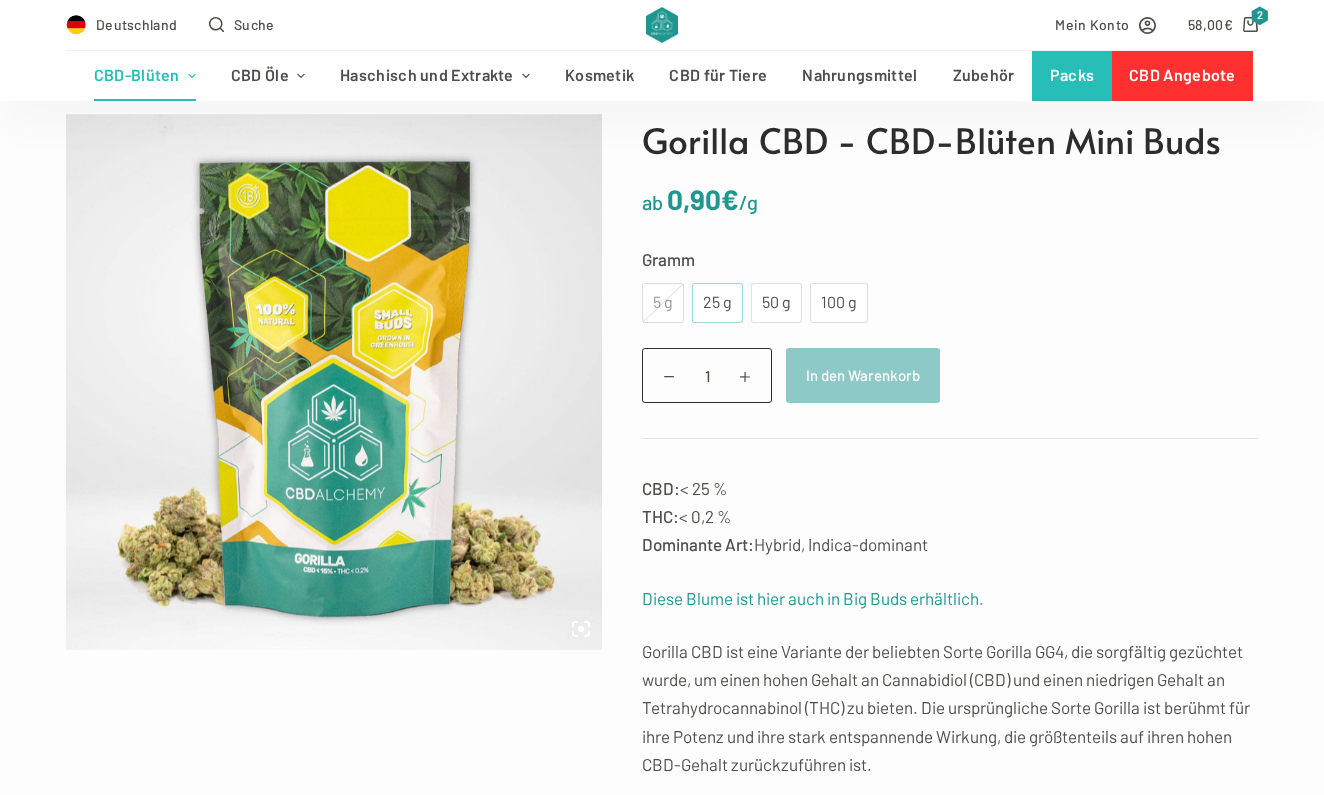 click on "25 g" 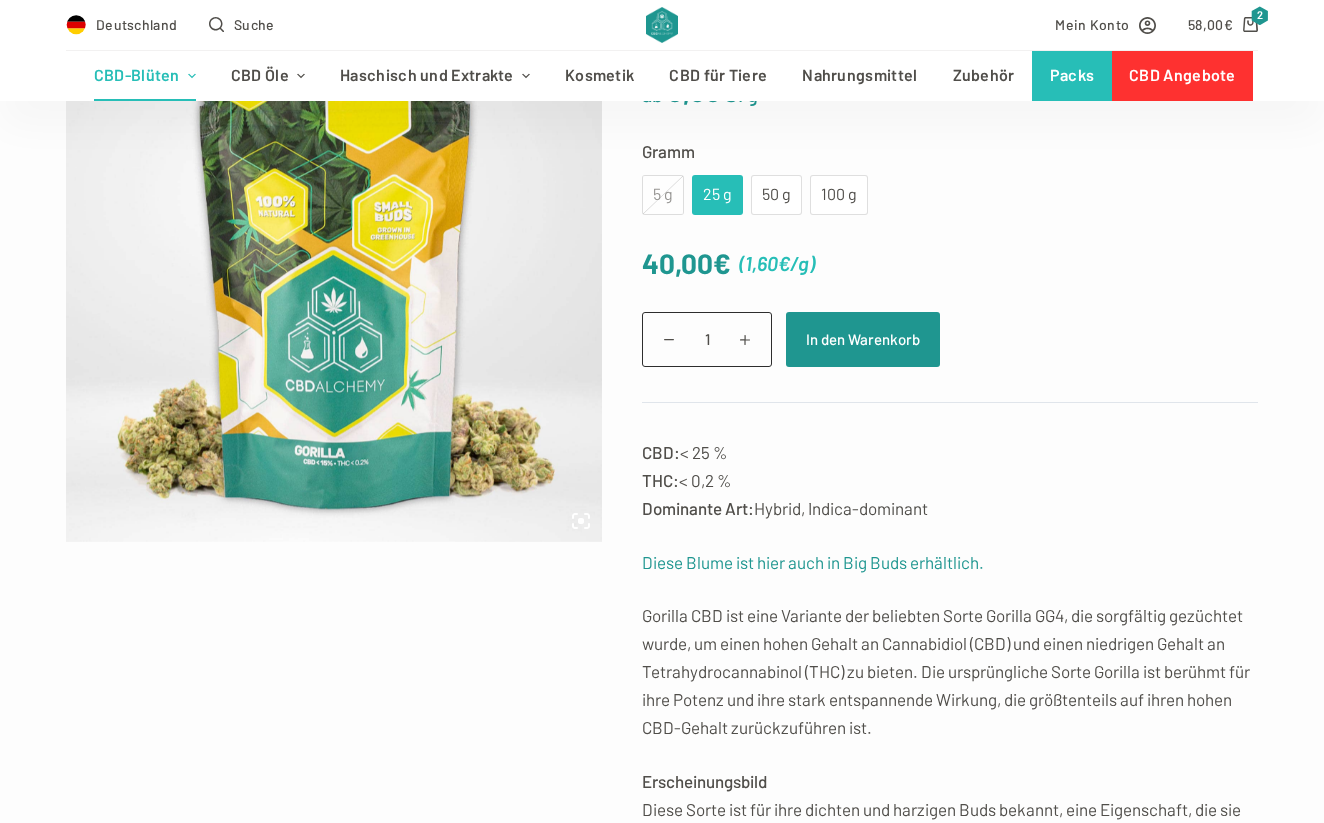 scroll, scrollTop: 286, scrollLeft: 0, axis: vertical 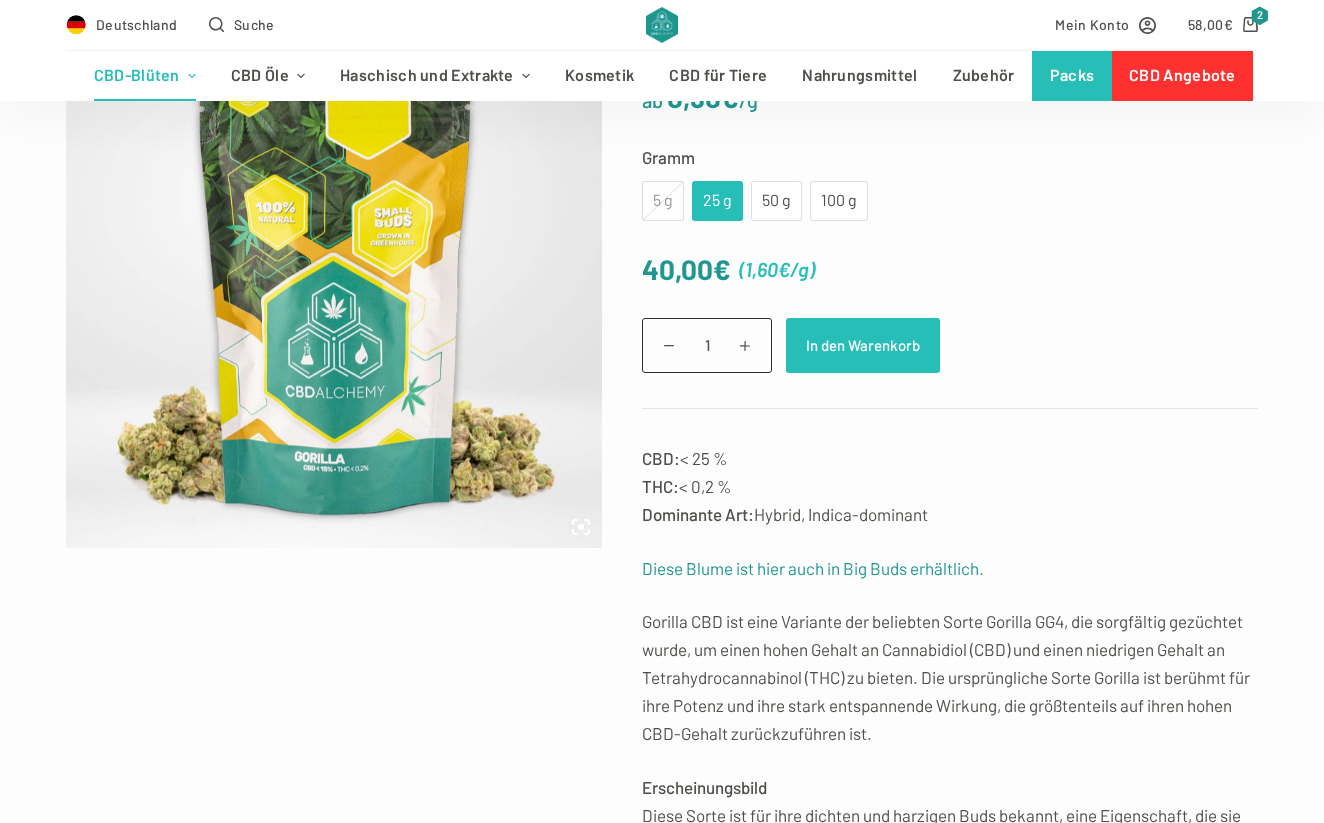 click on "In den Warenkorb" 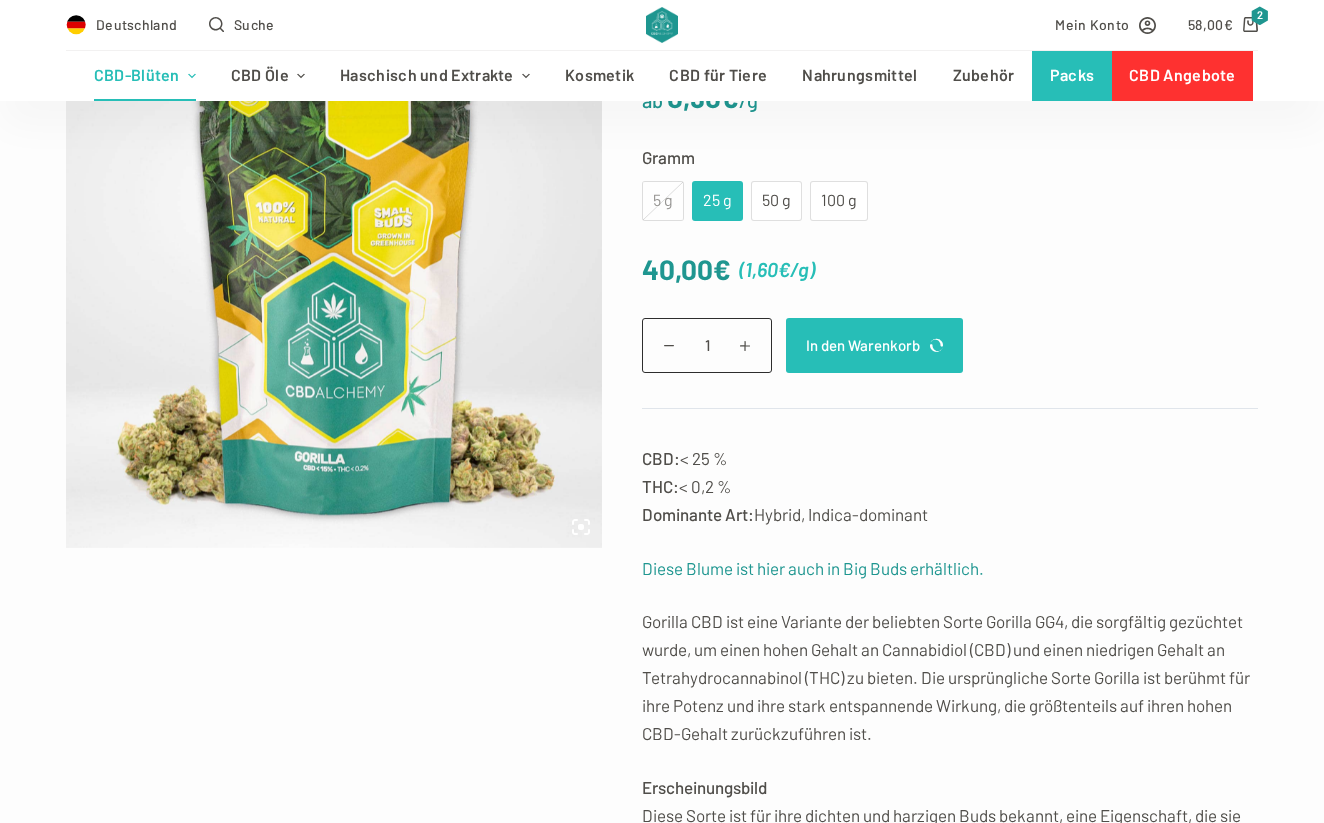 scroll, scrollTop: 277, scrollLeft: 0, axis: vertical 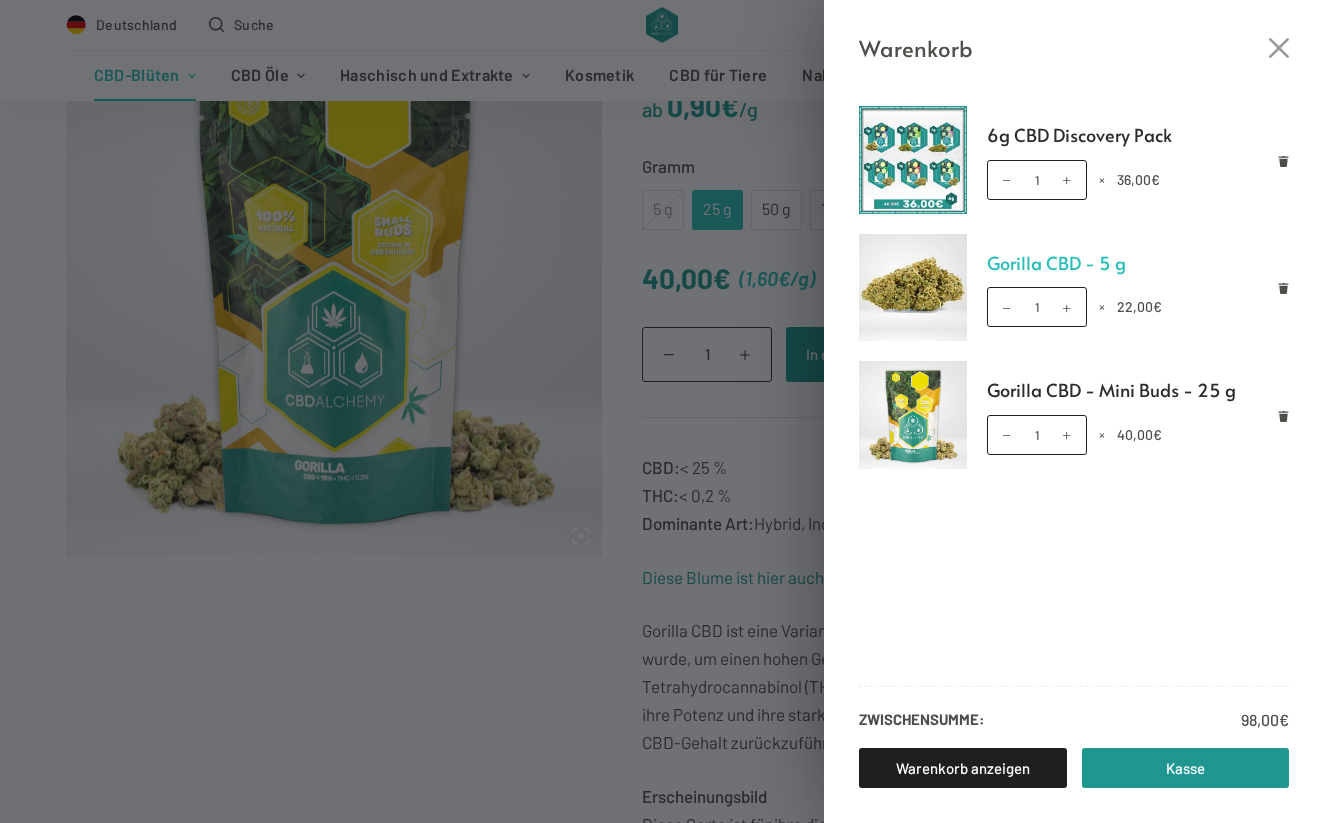 click on "Gorilla CBD - 5 g" at bounding box center (1138, 263) 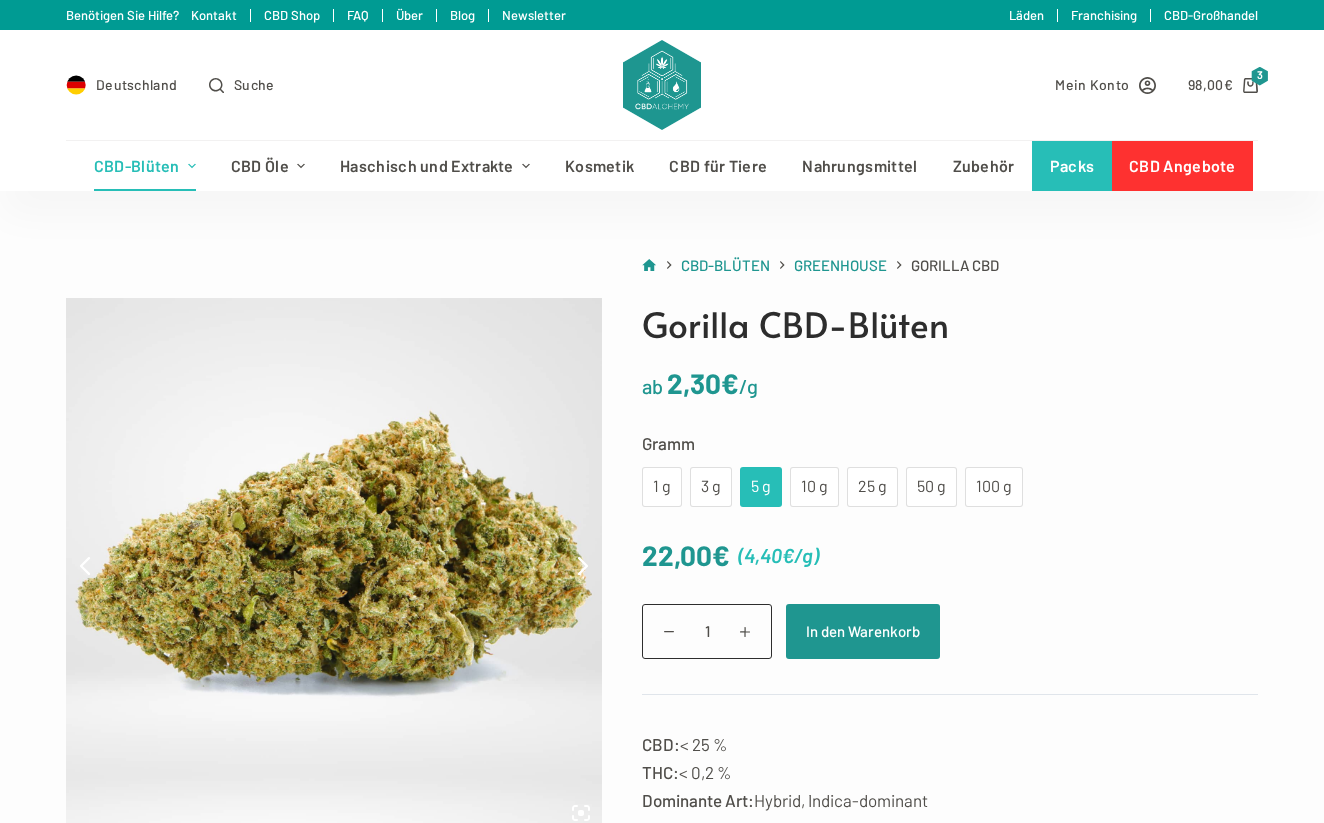 scroll, scrollTop: 0, scrollLeft: 0, axis: both 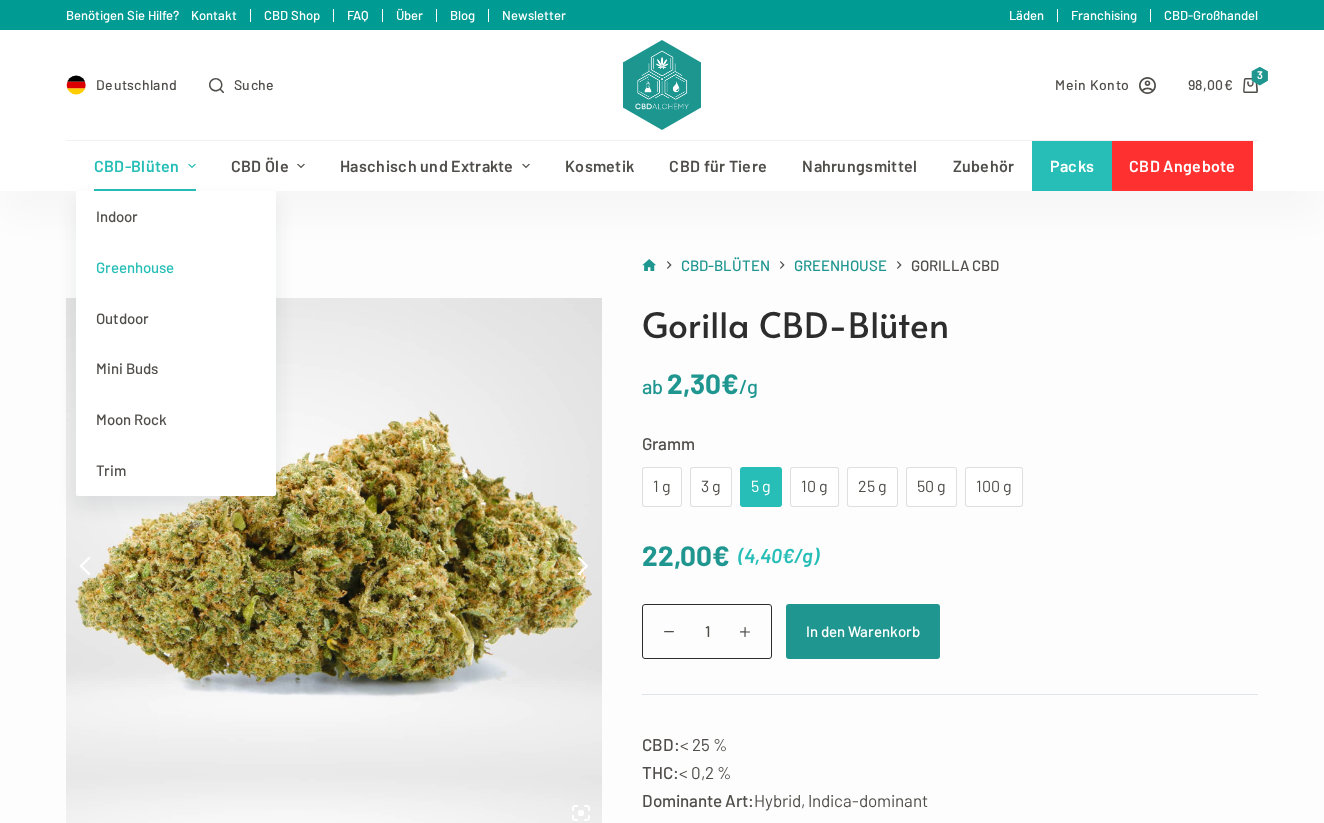 click on "CBD-Blüten" at bounding box center [144, 166] 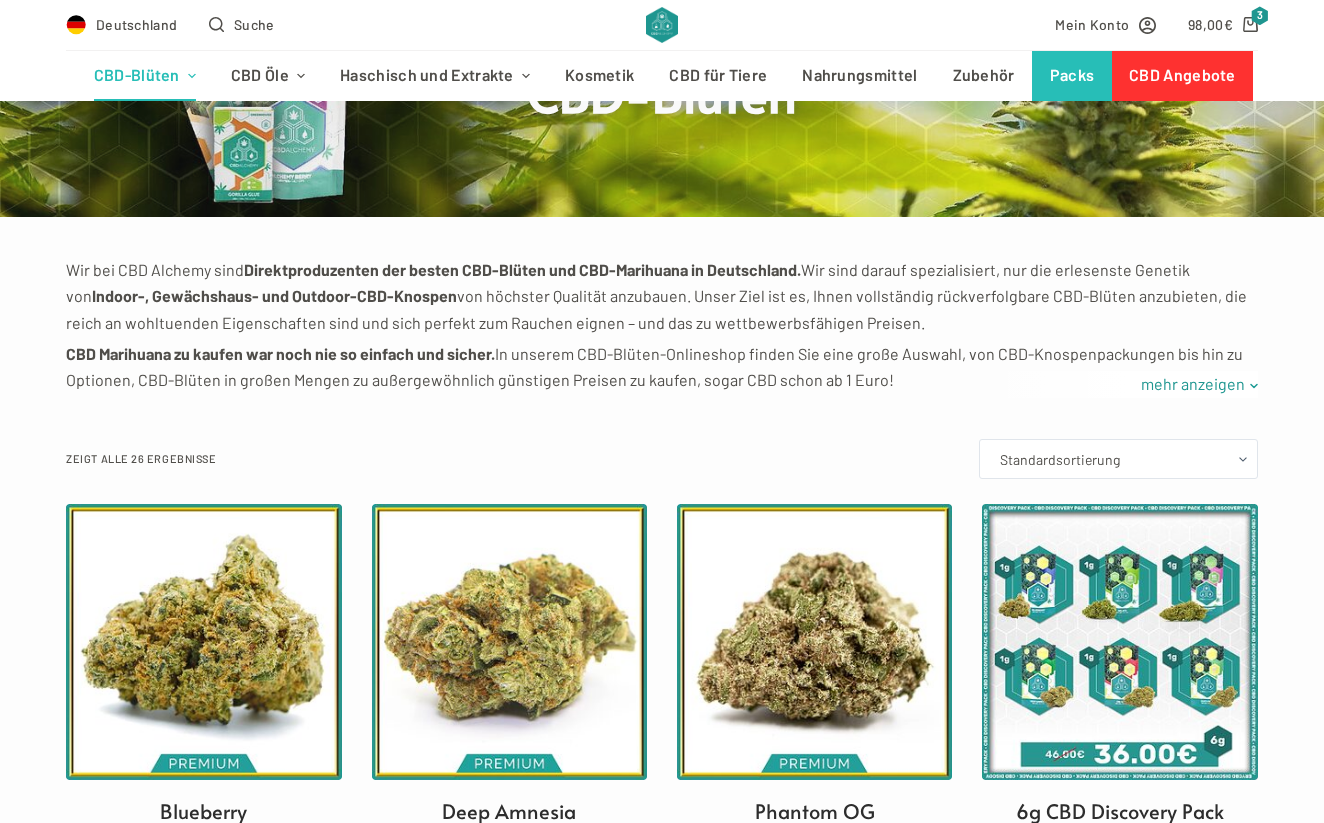 scroll, scrollTop: 255, scrollLeft: 0, axis: vertical 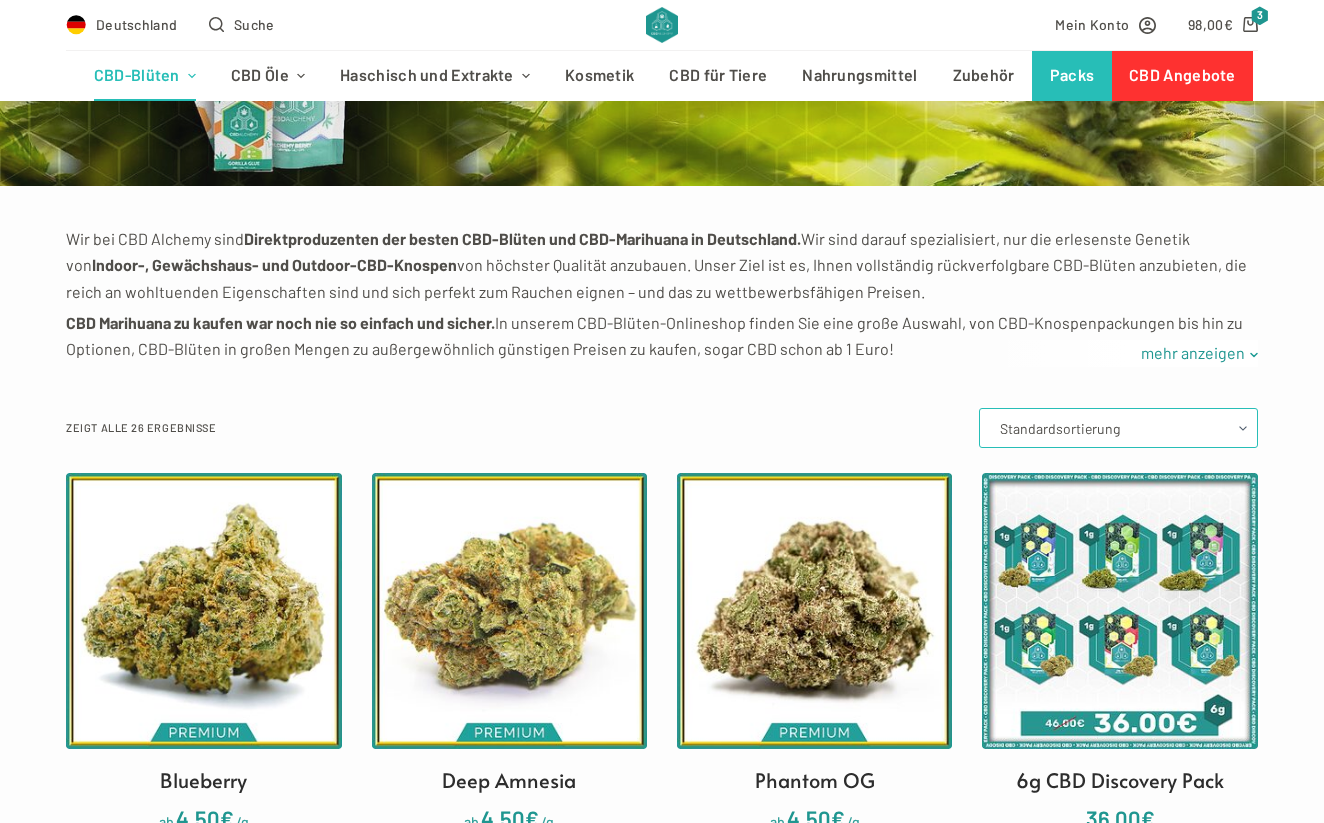click on "Standardsortierung
Nach Beliebtheit sortiert
Sortieren nach neuesten
Nach Preis sortiert: niedrig nach hoch
Nach Preis sortiert: hoch nach niedrig" at bounding box center [1118, 428] 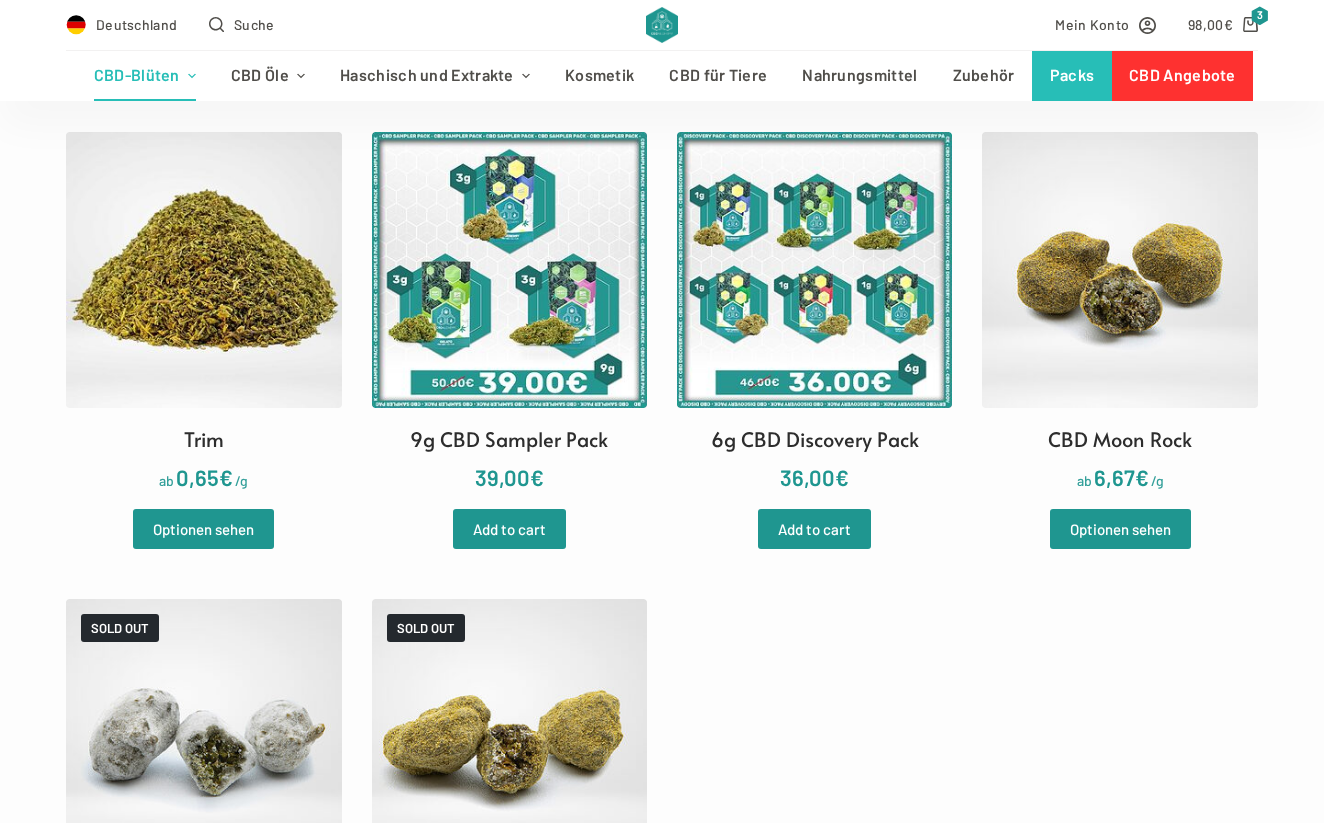 scroll, scrollTop: 3068, scrollLeft: 0, axis: vertical 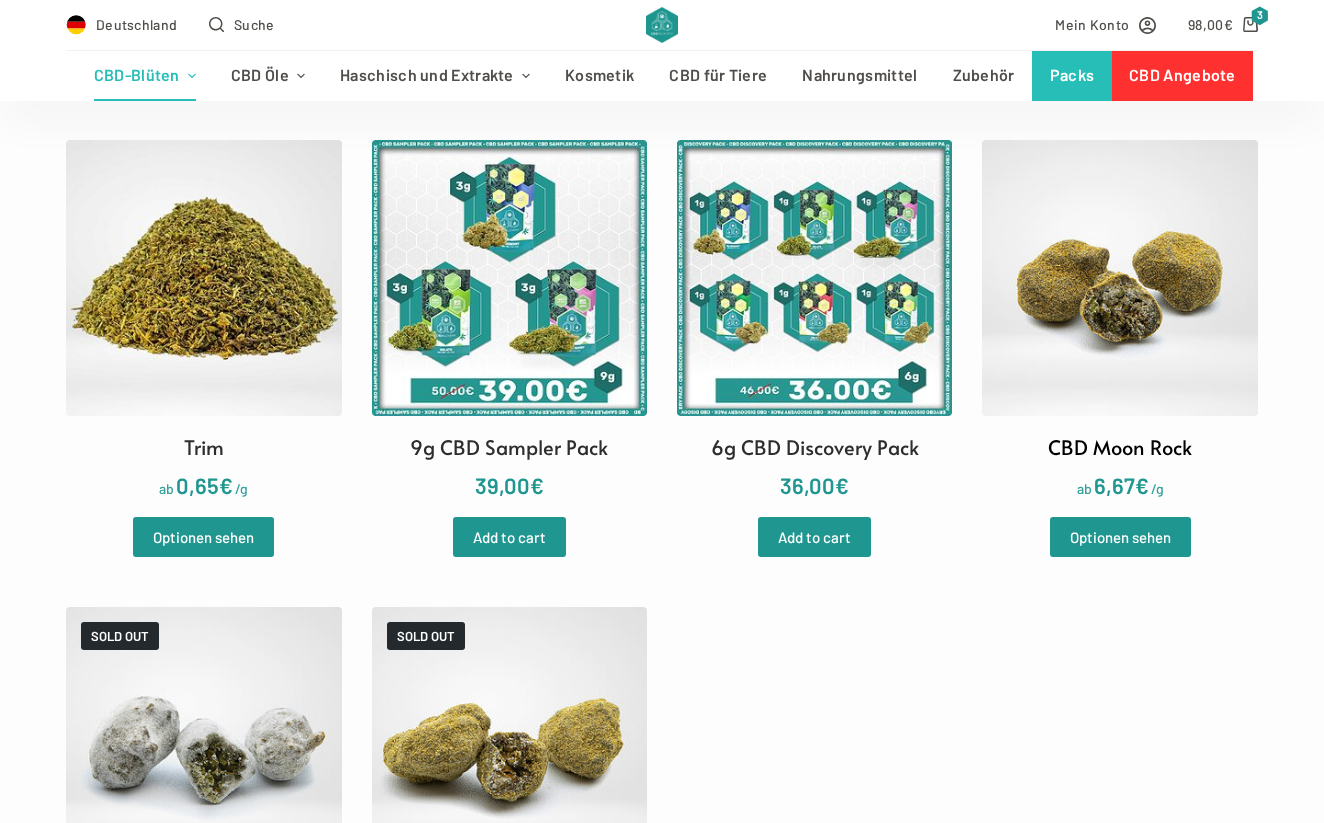 click at bounding box center (1119, 277) 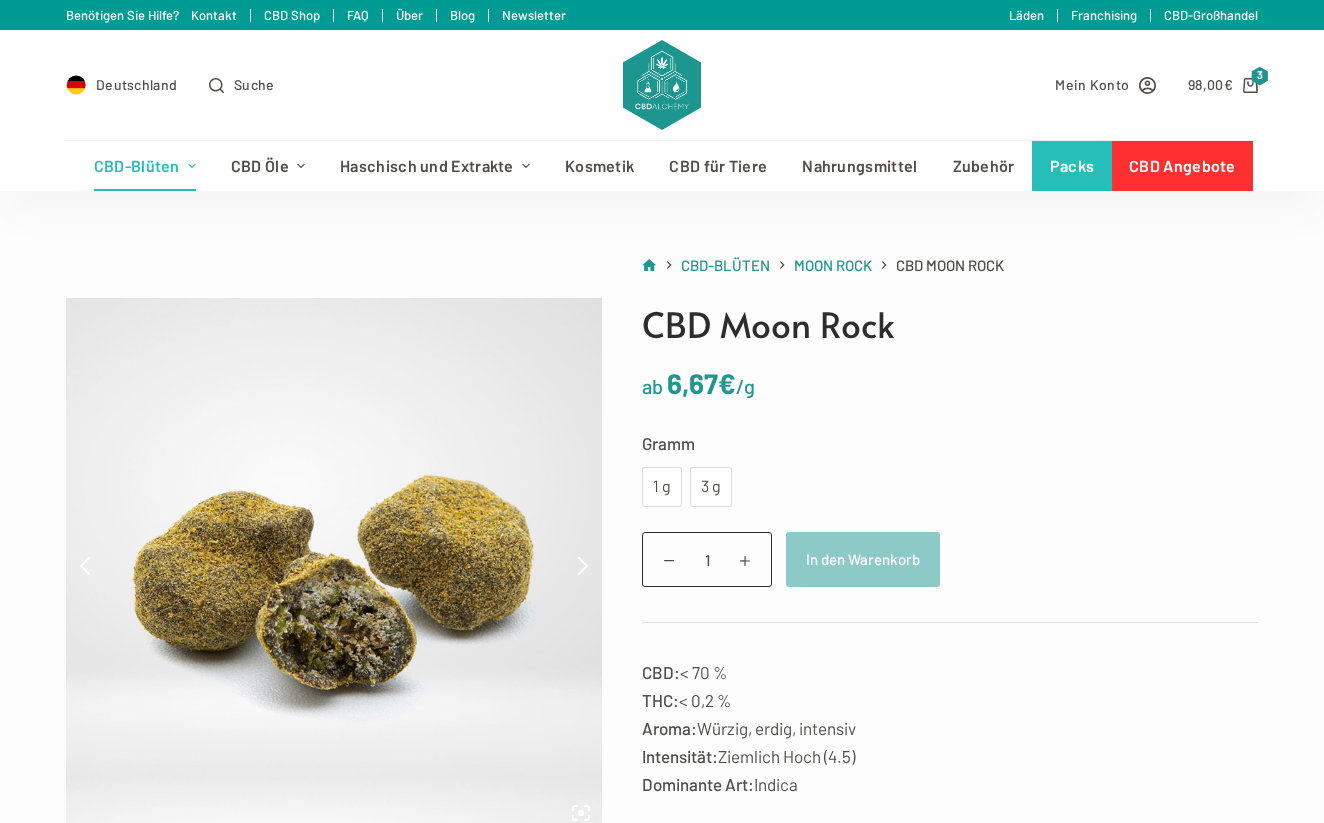 scroll, scrollTop: 0, scrollLeft: 0, axis: both 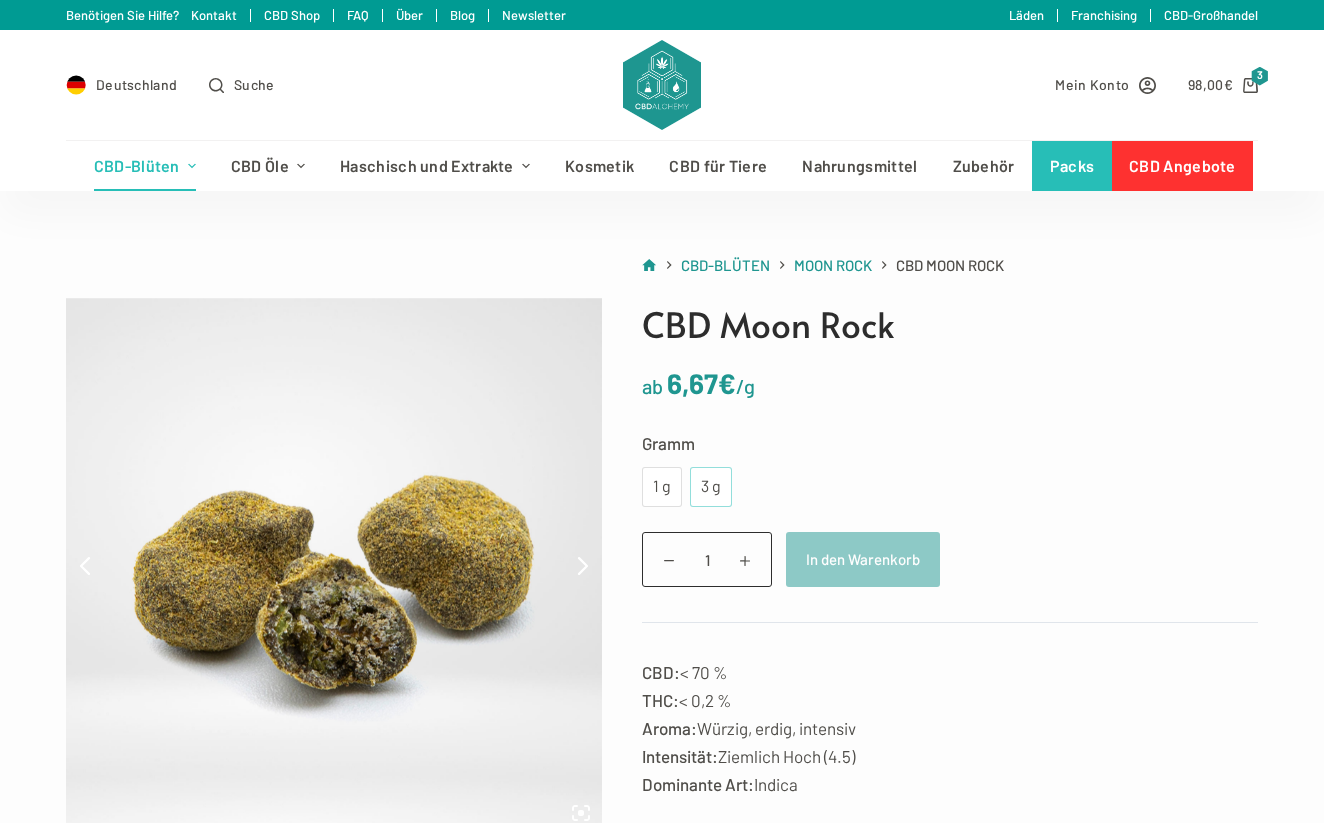 click on "3 g" 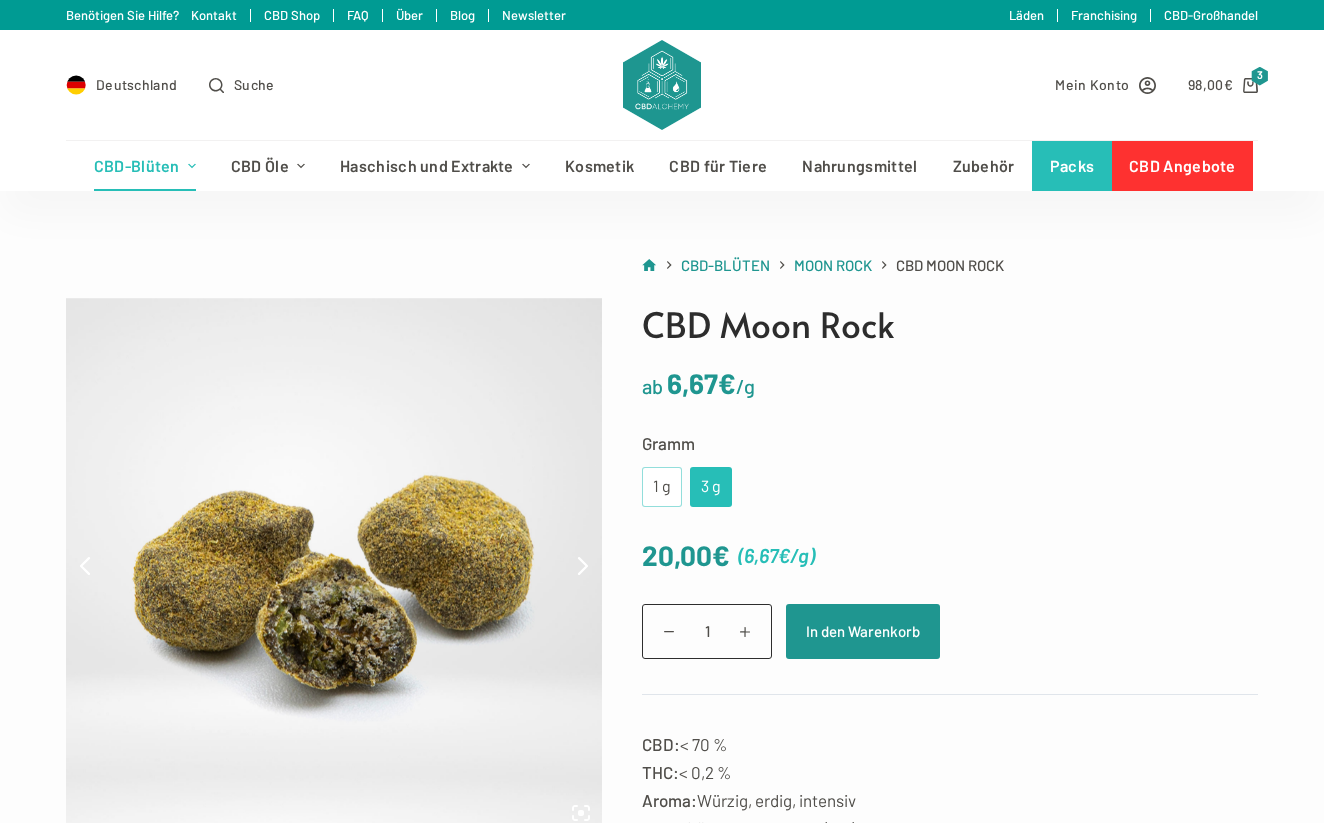 click on "1 g" 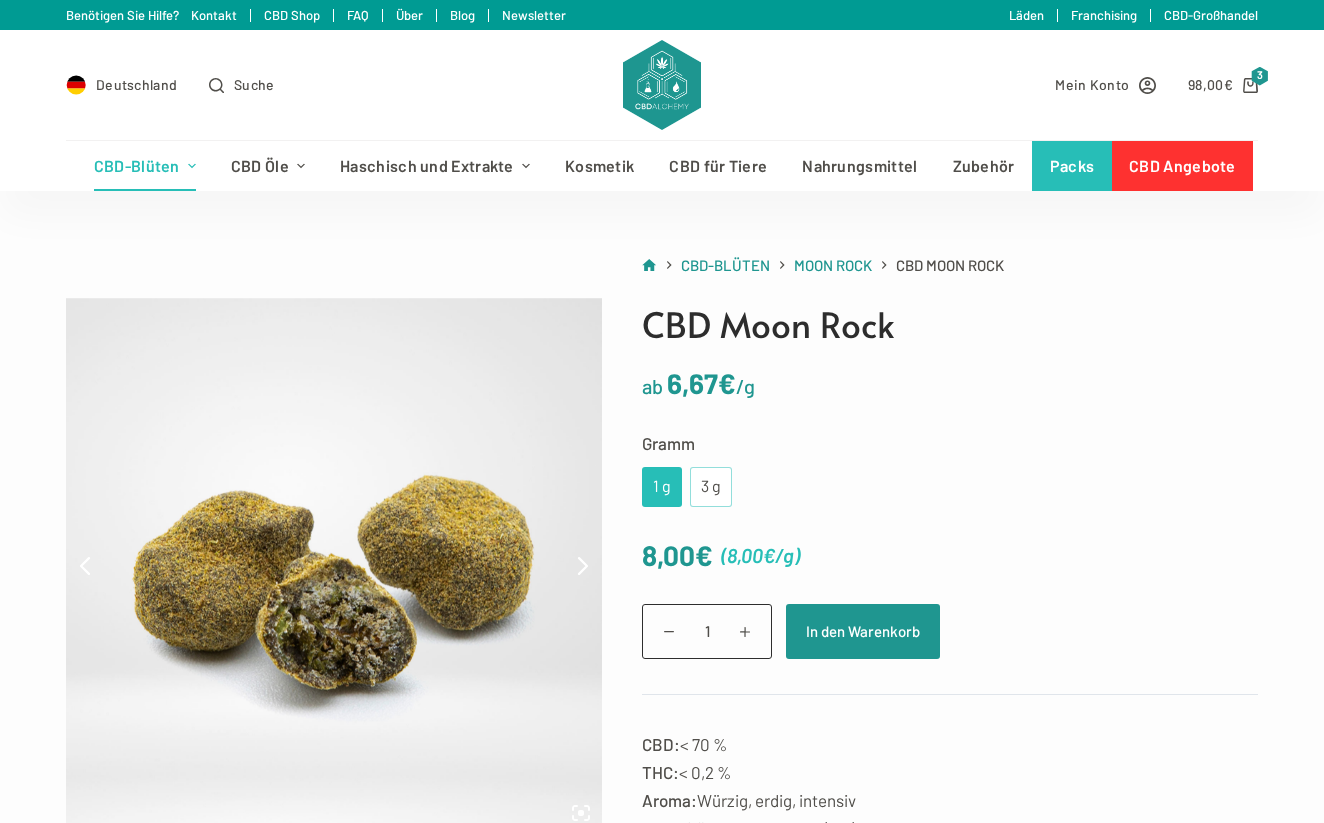 click on "3 g" 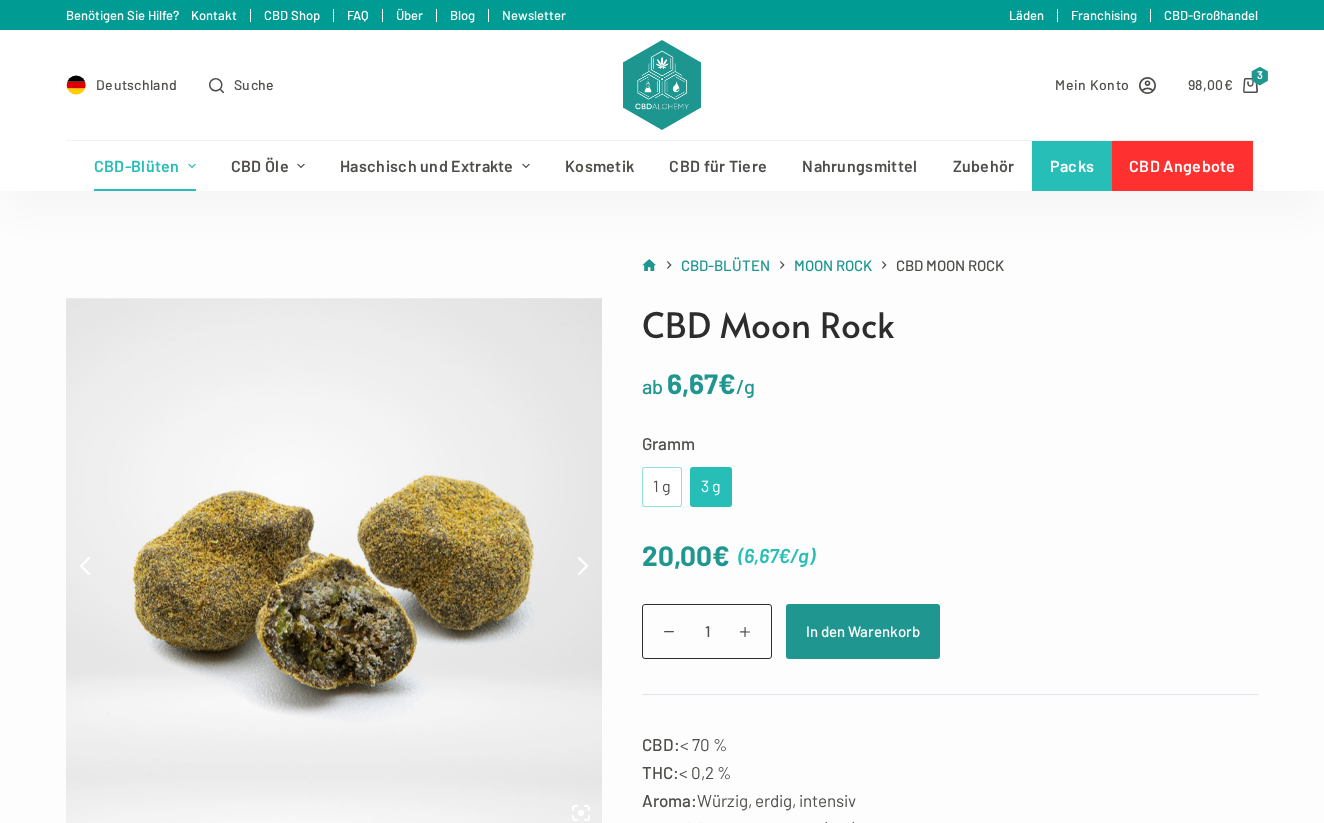 click on "1 g" 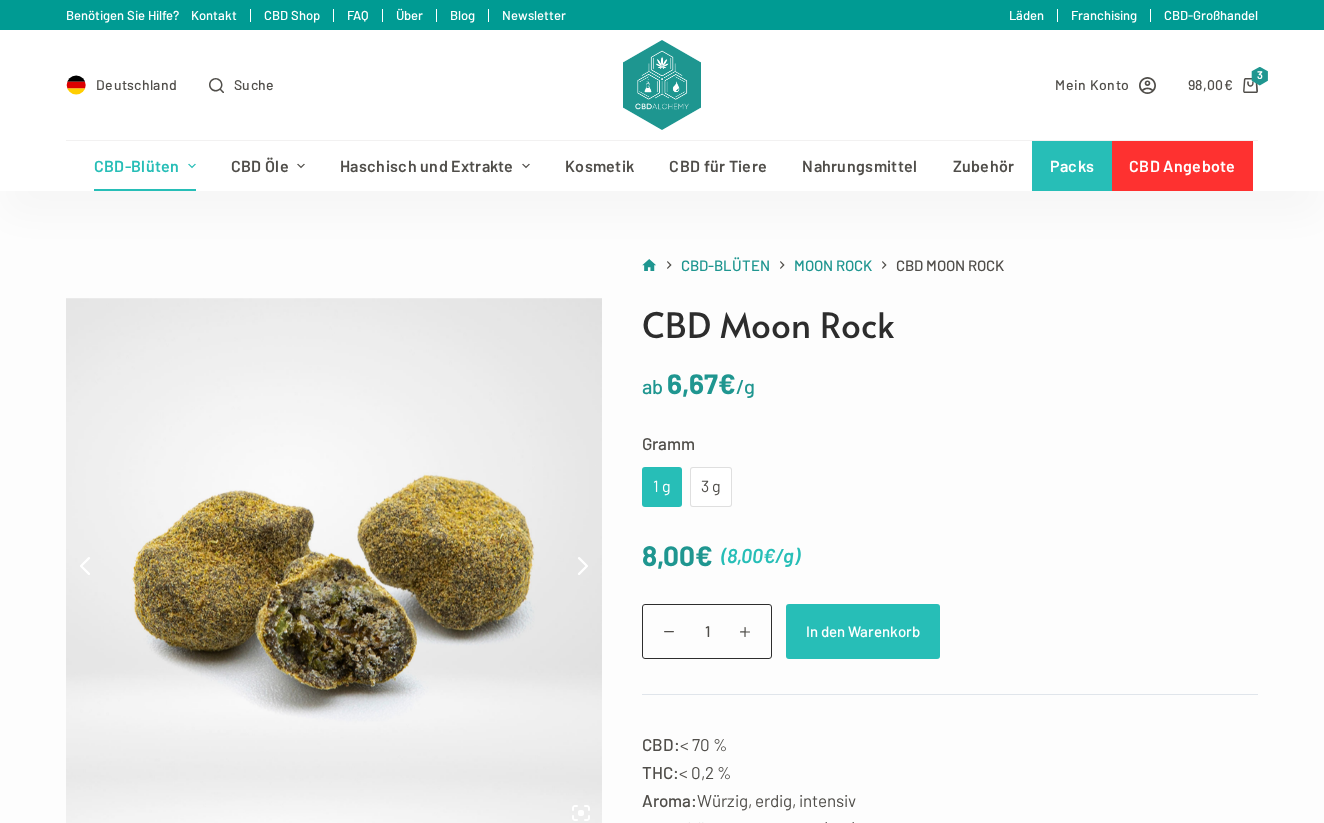 click on "In den Warenkorb" 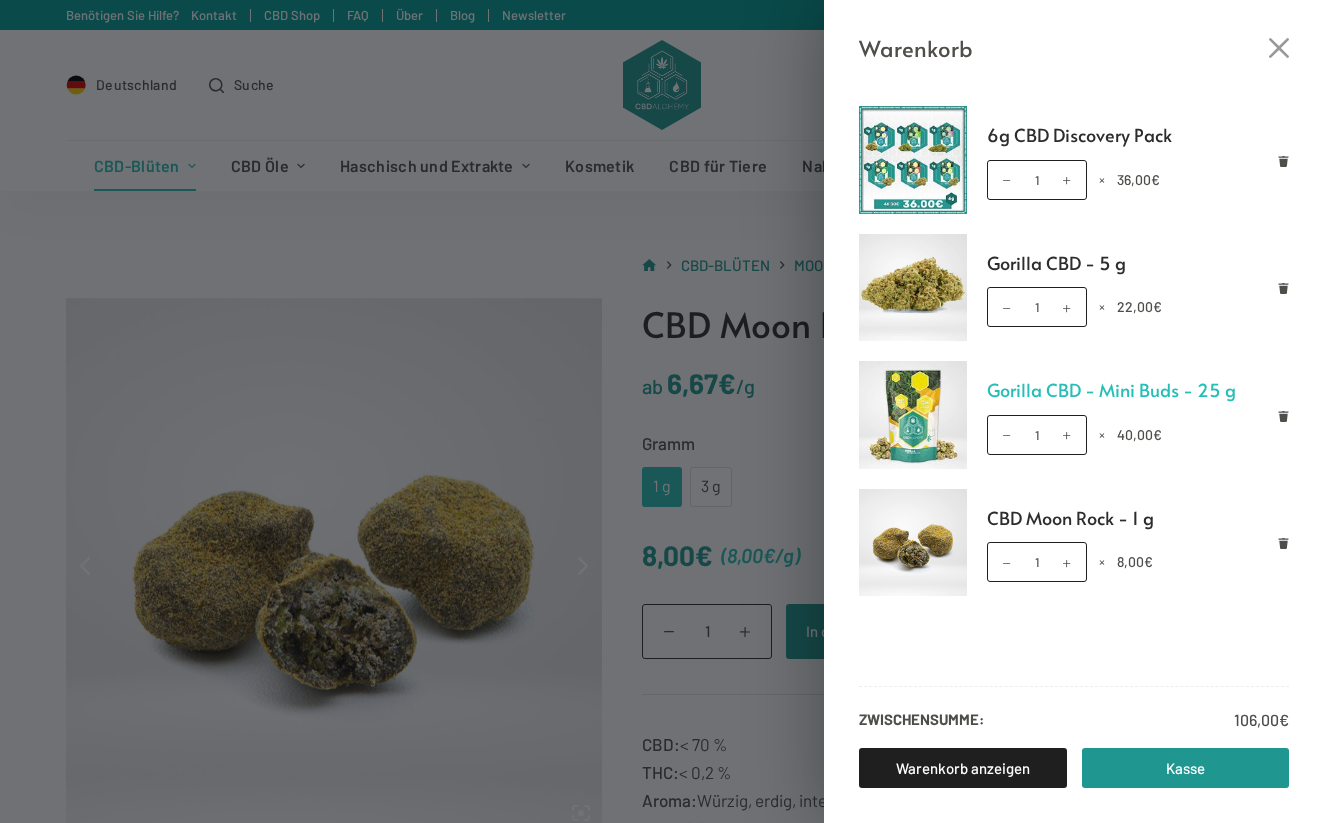 click on "Gorilla CBD - Mini Buds - 25 g" at bounding box center (1138, 390) 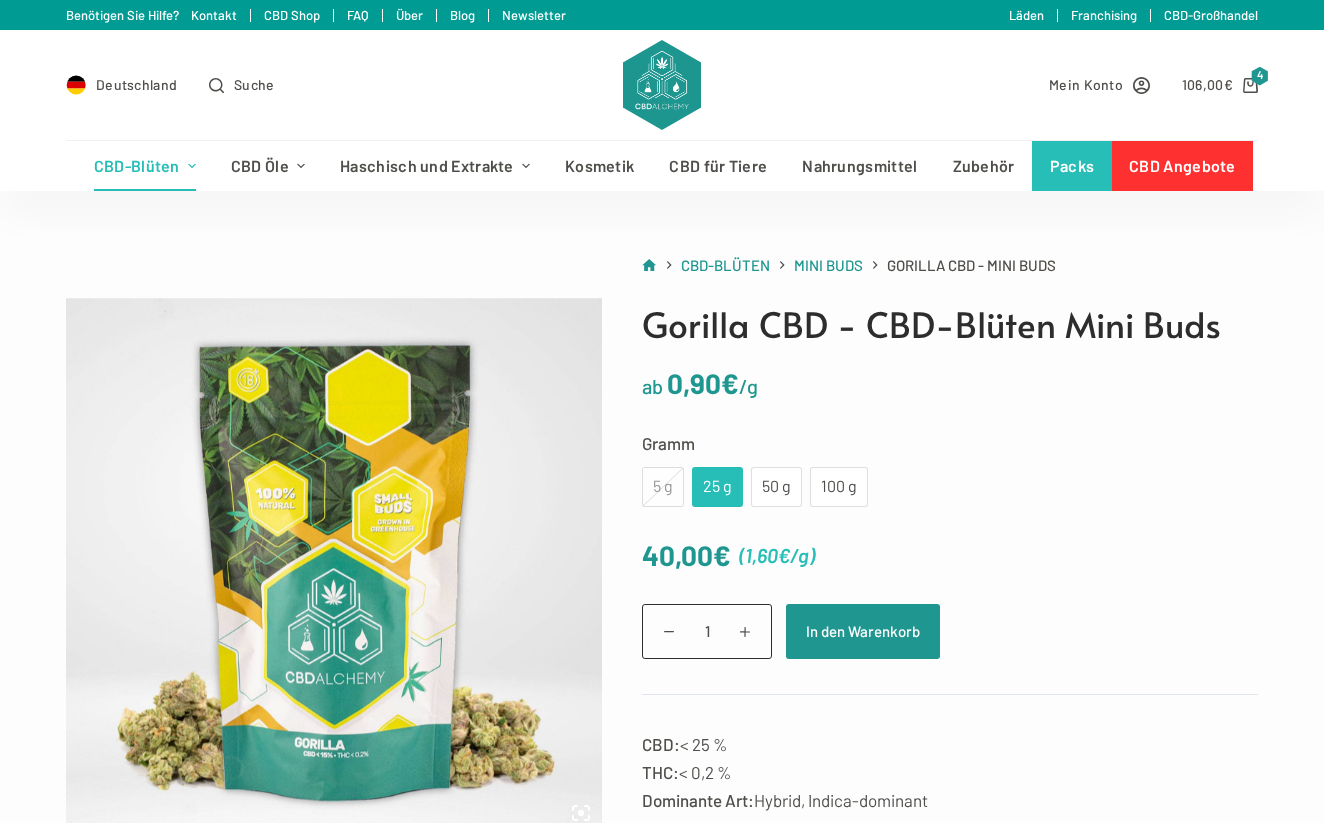 scroll, scrollTop: 0, scrollLeft: 0, axis: both 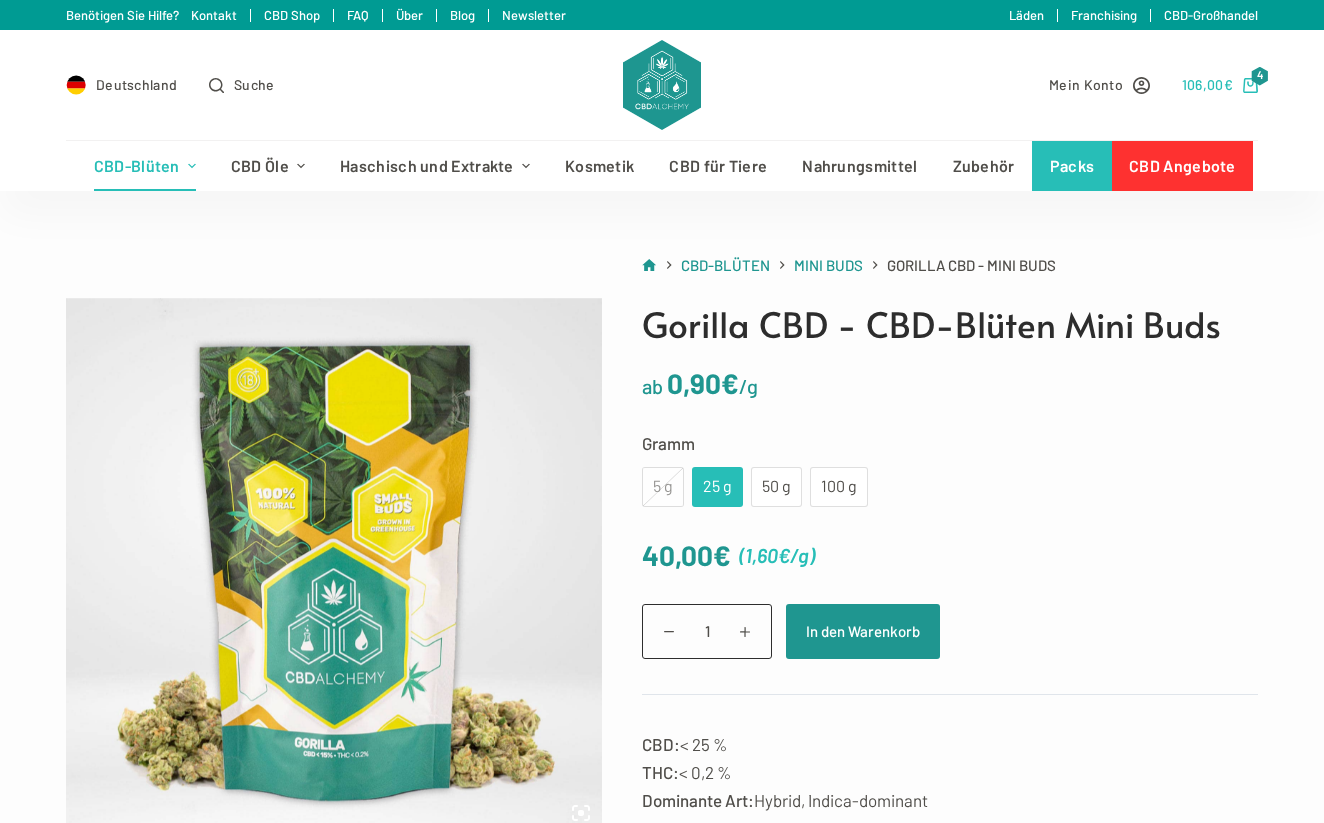 click on "106,00  €" at bounding box center (1207, 84) 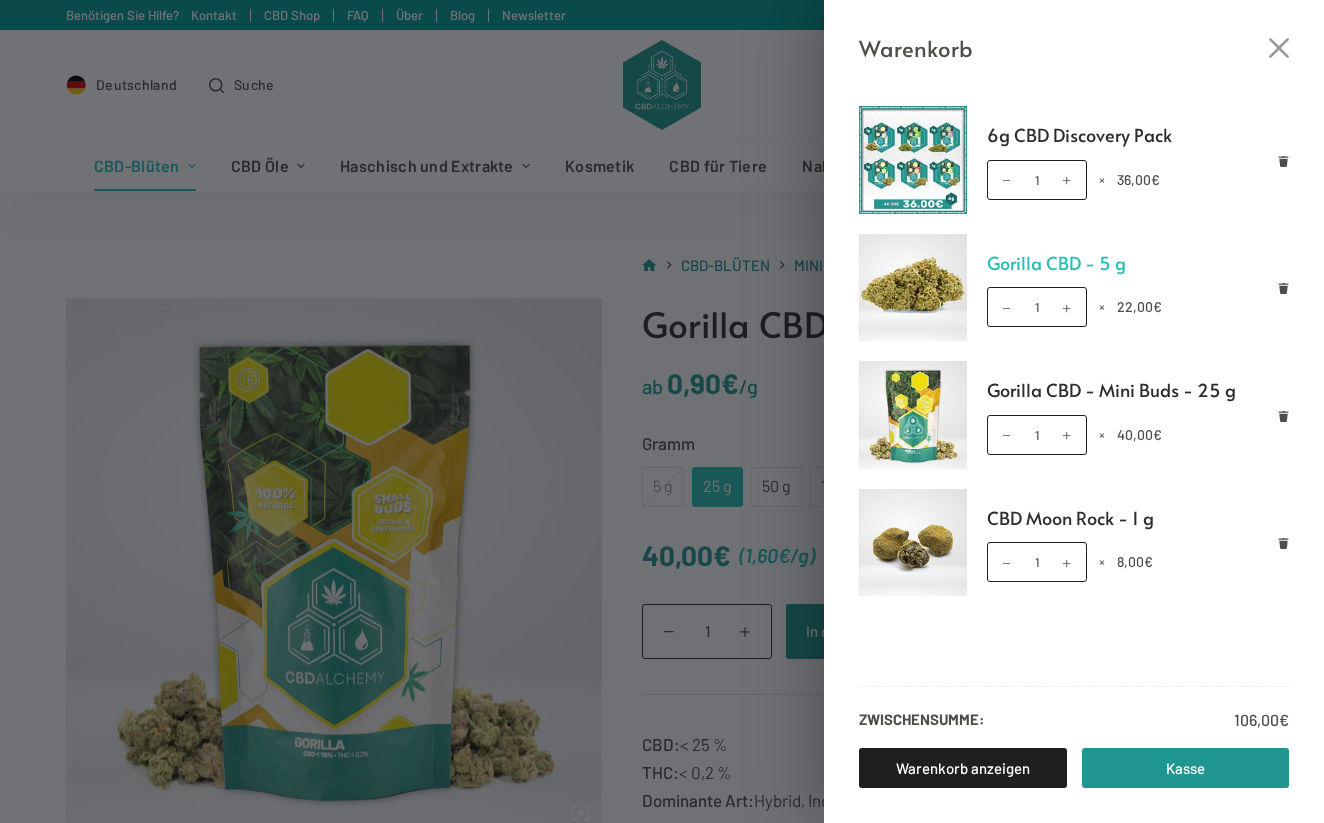 click on "Gorilla CBD - 5 g" at bounding box center [1138, 263] 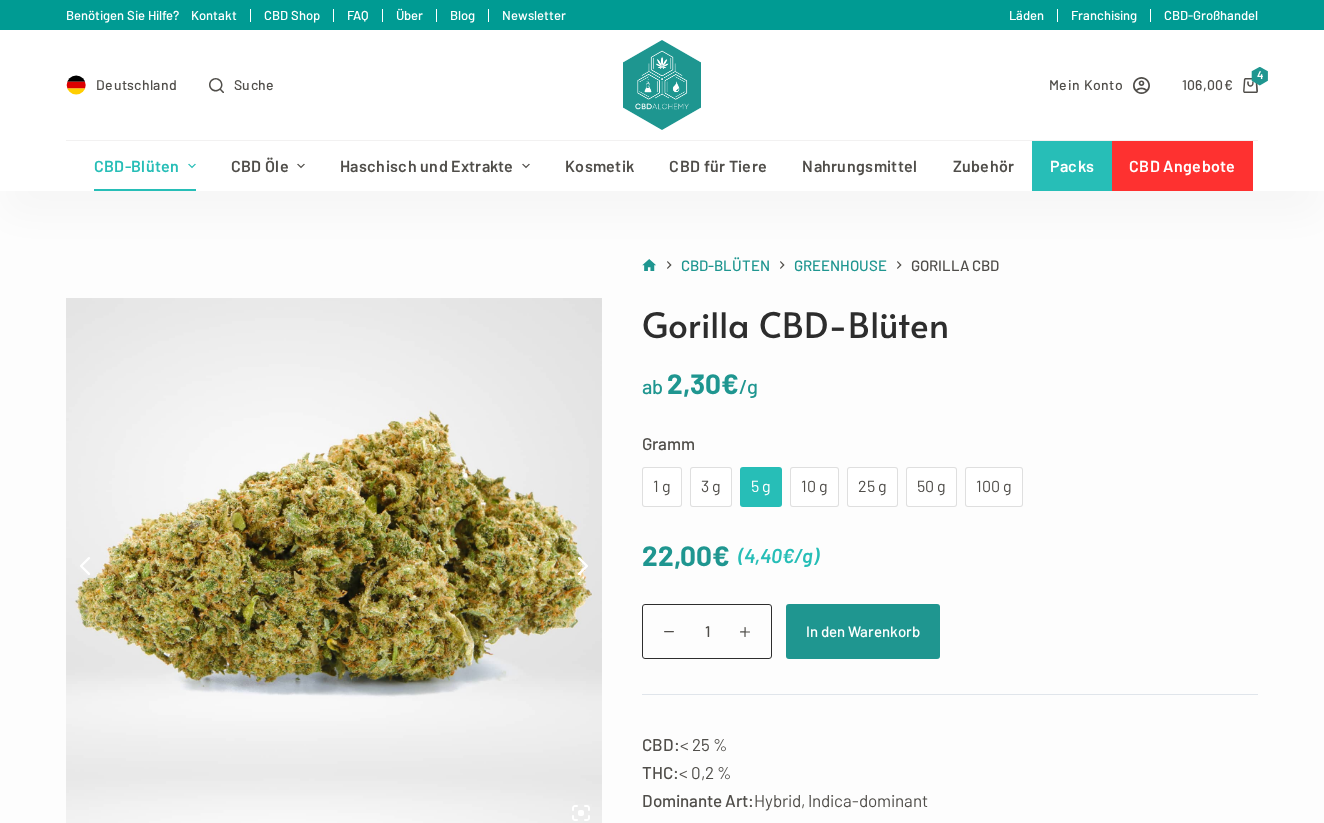 scroll, scrollTop: 0, scrollLeft: 0, axis: both 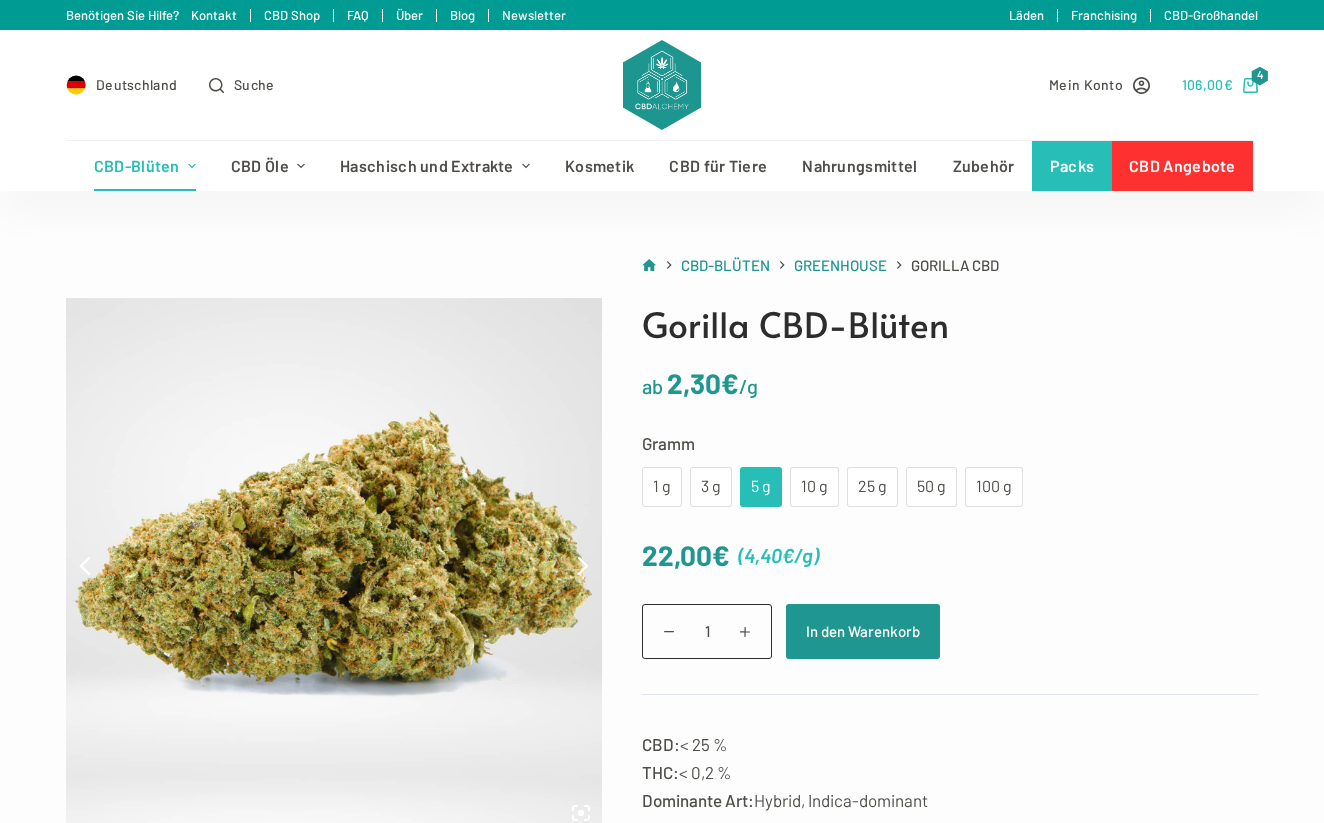 click on "106,00  €" at bounding box center (1207, 84) 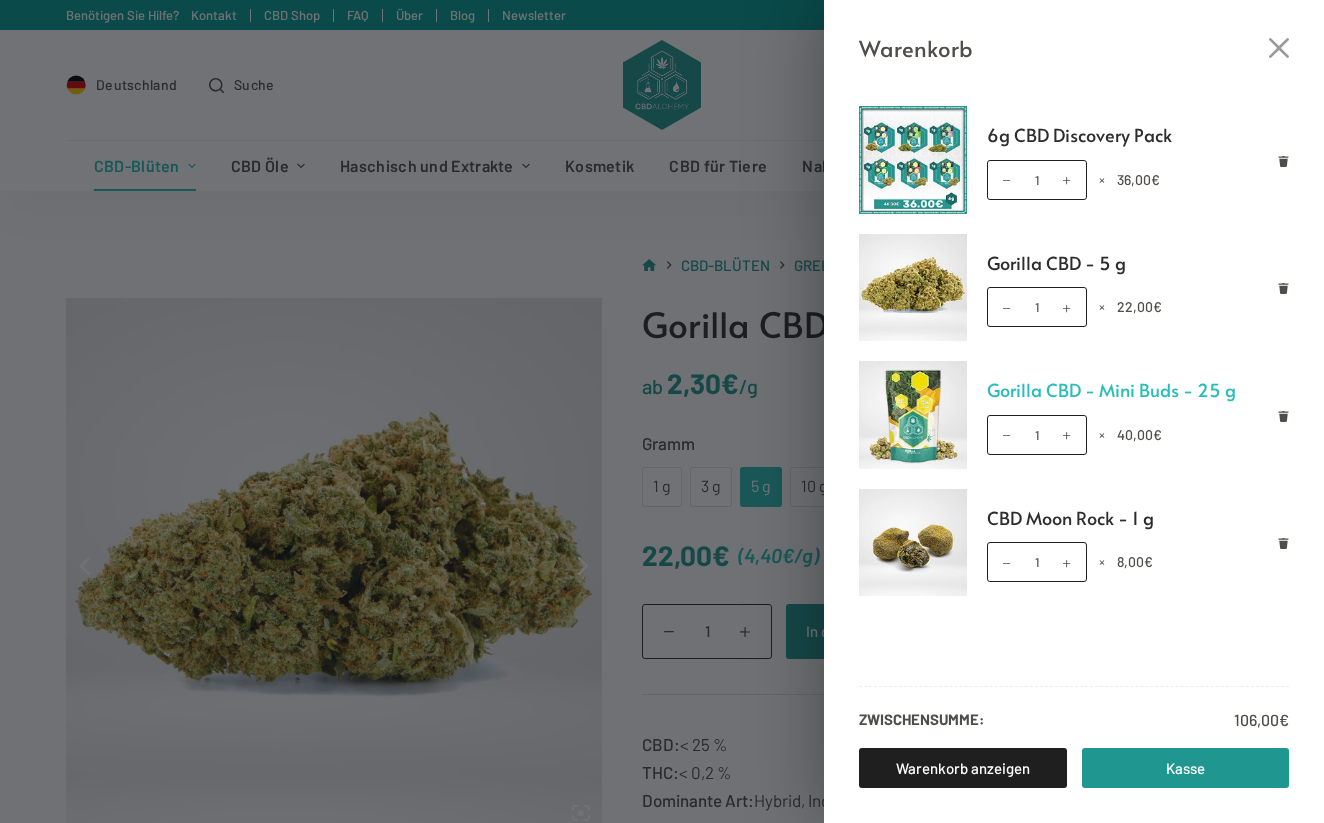 click on "Gorilla CBD - Mini Buds - 25 g" at bounding box center (1138, 390) 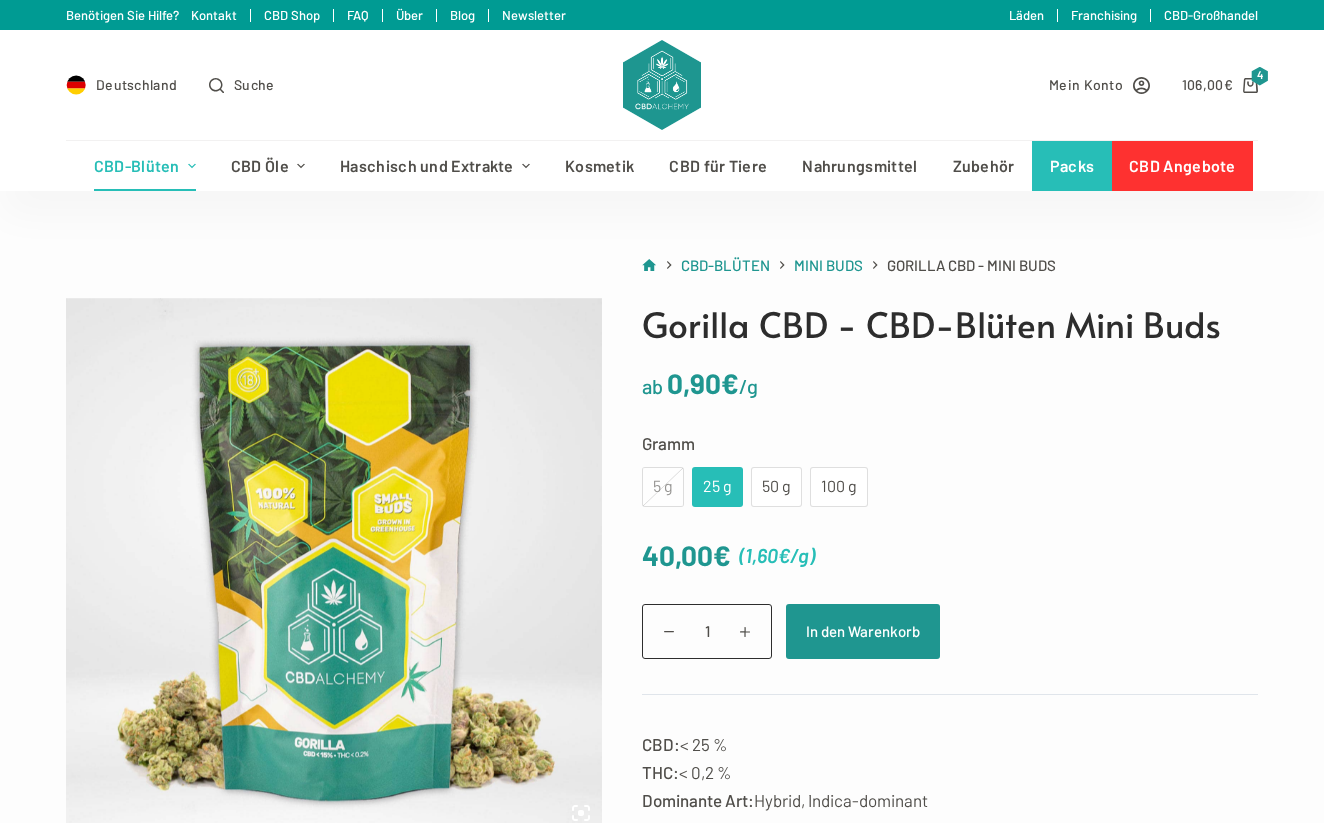 scroll, scrollTop: 0, scrollLeft: 0, axis: both 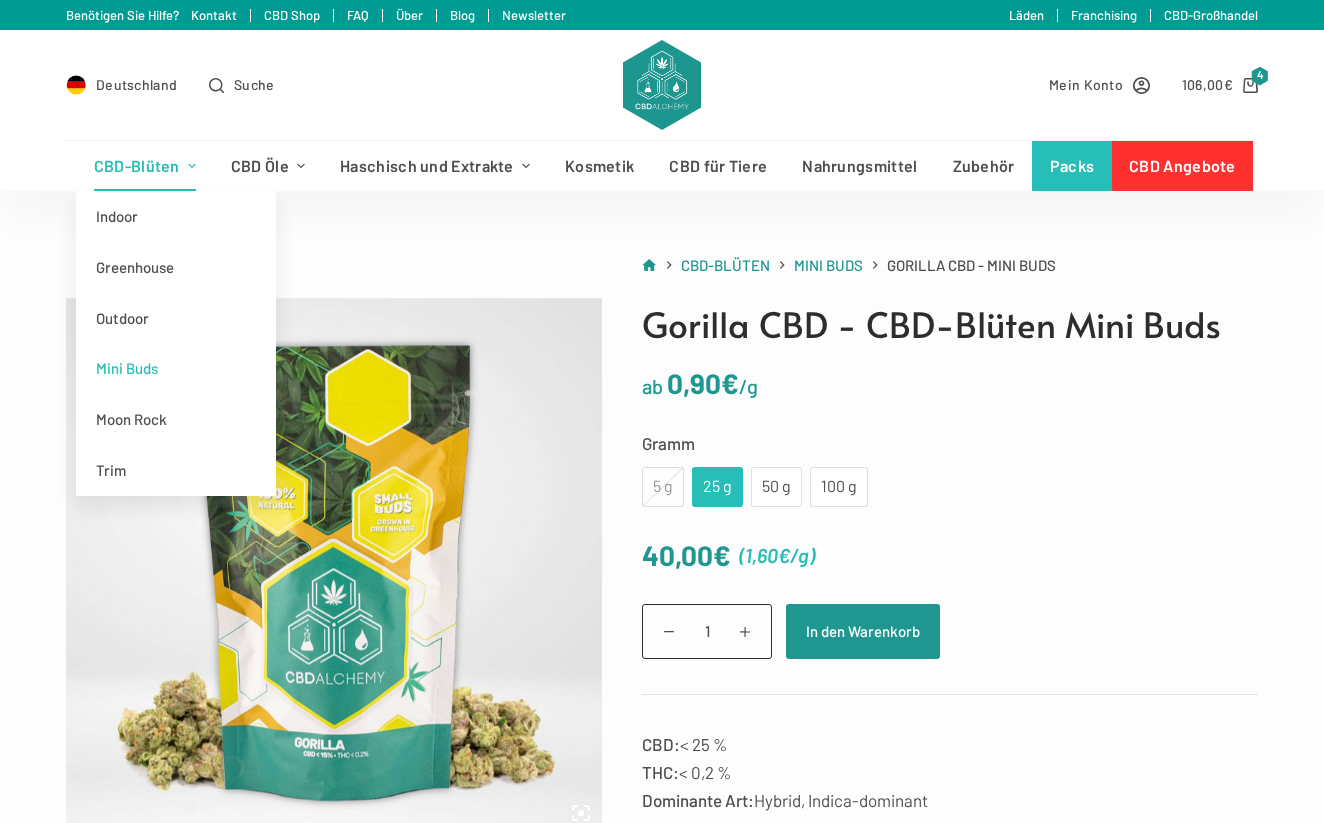 click on "CBD-Blüten" at bounding box center [144, 166] 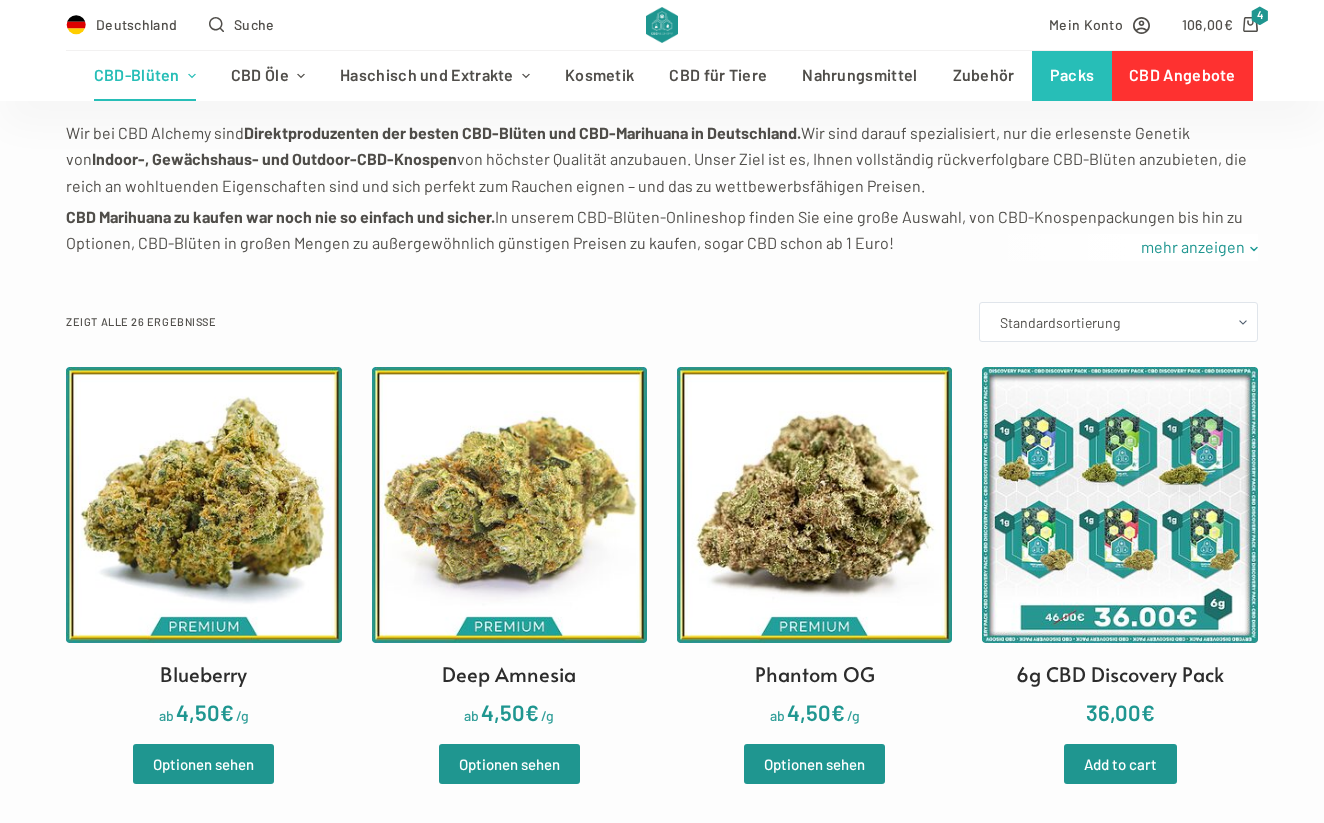 scroll, scrollTop: 399, scrollLeft: 0, axis: vertical 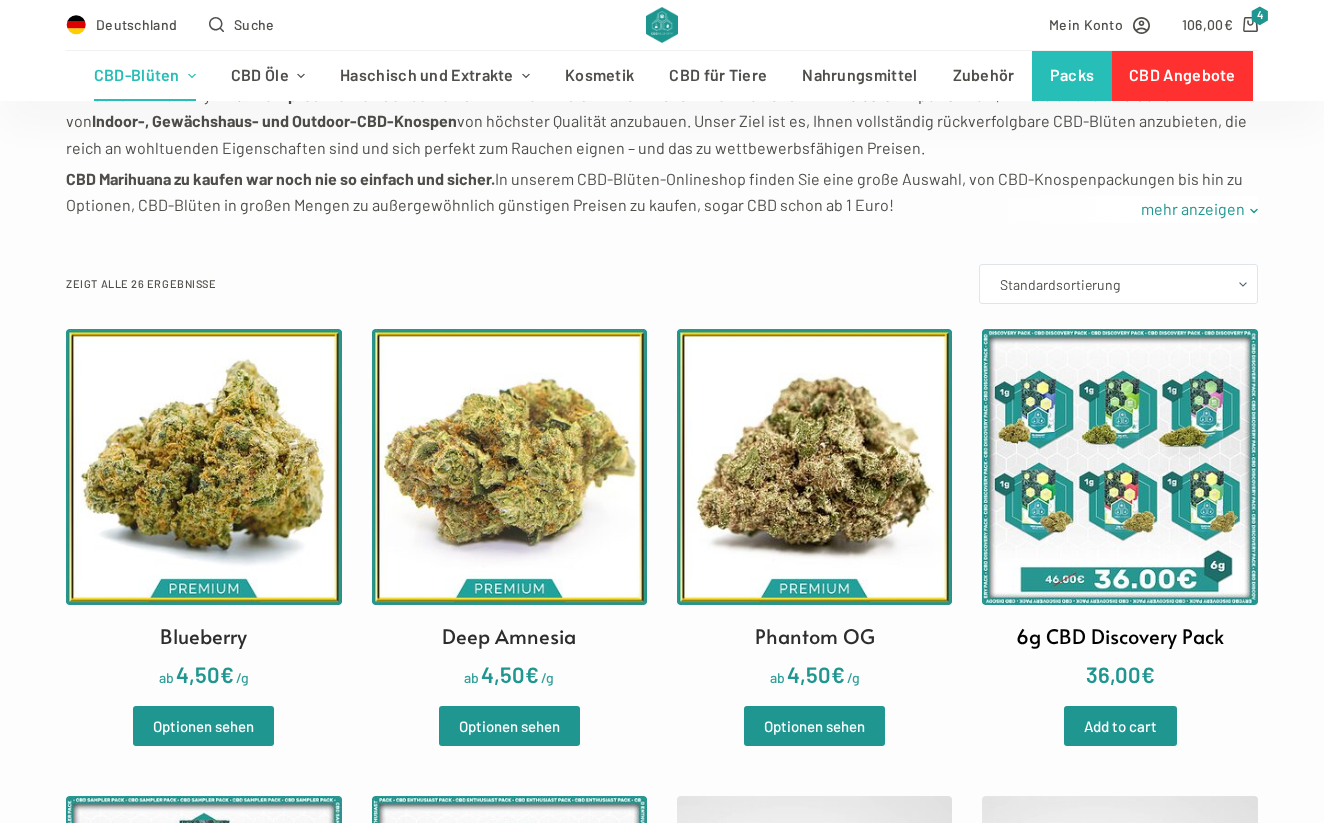 click at bounding box center [1119, 466] 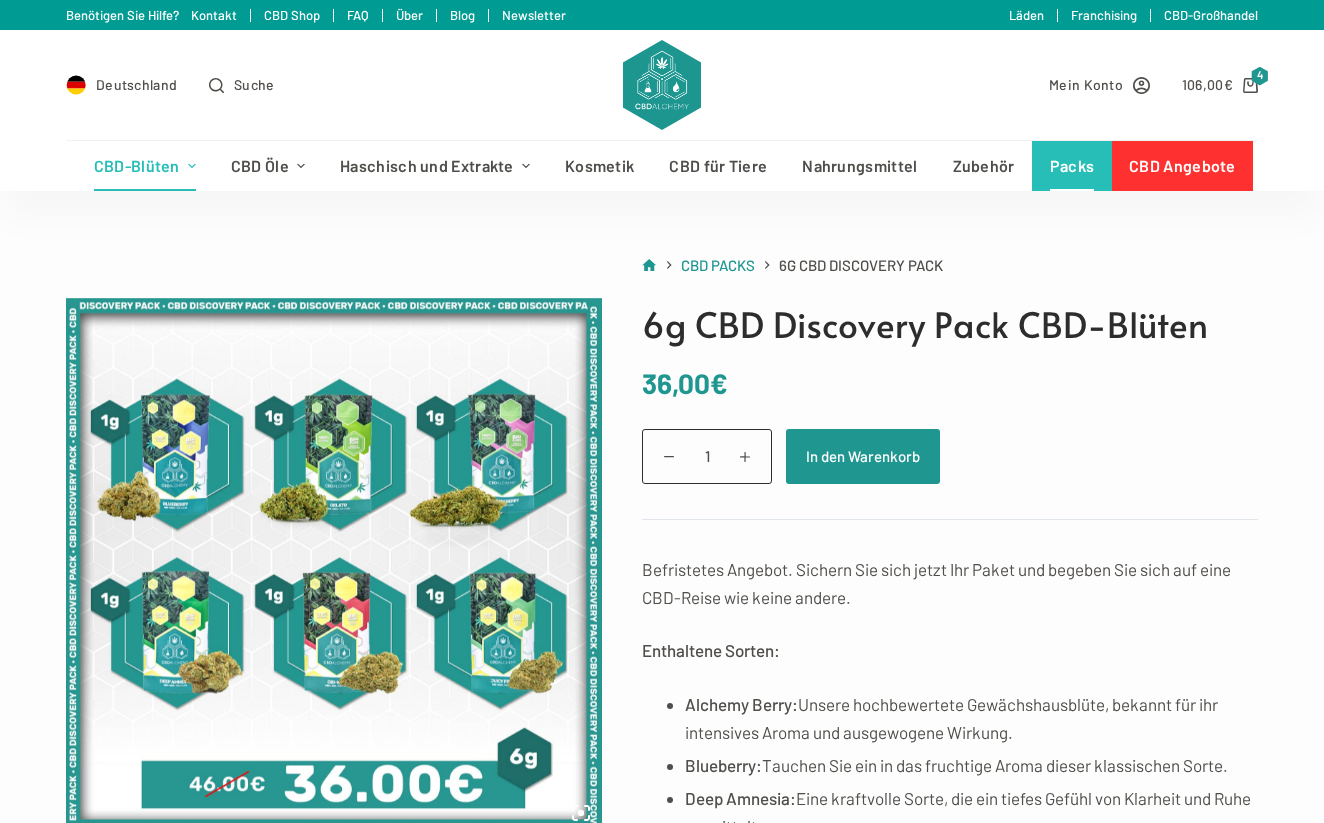 scroll, scrollTop: 0, scrollLeft: 0, axis: both 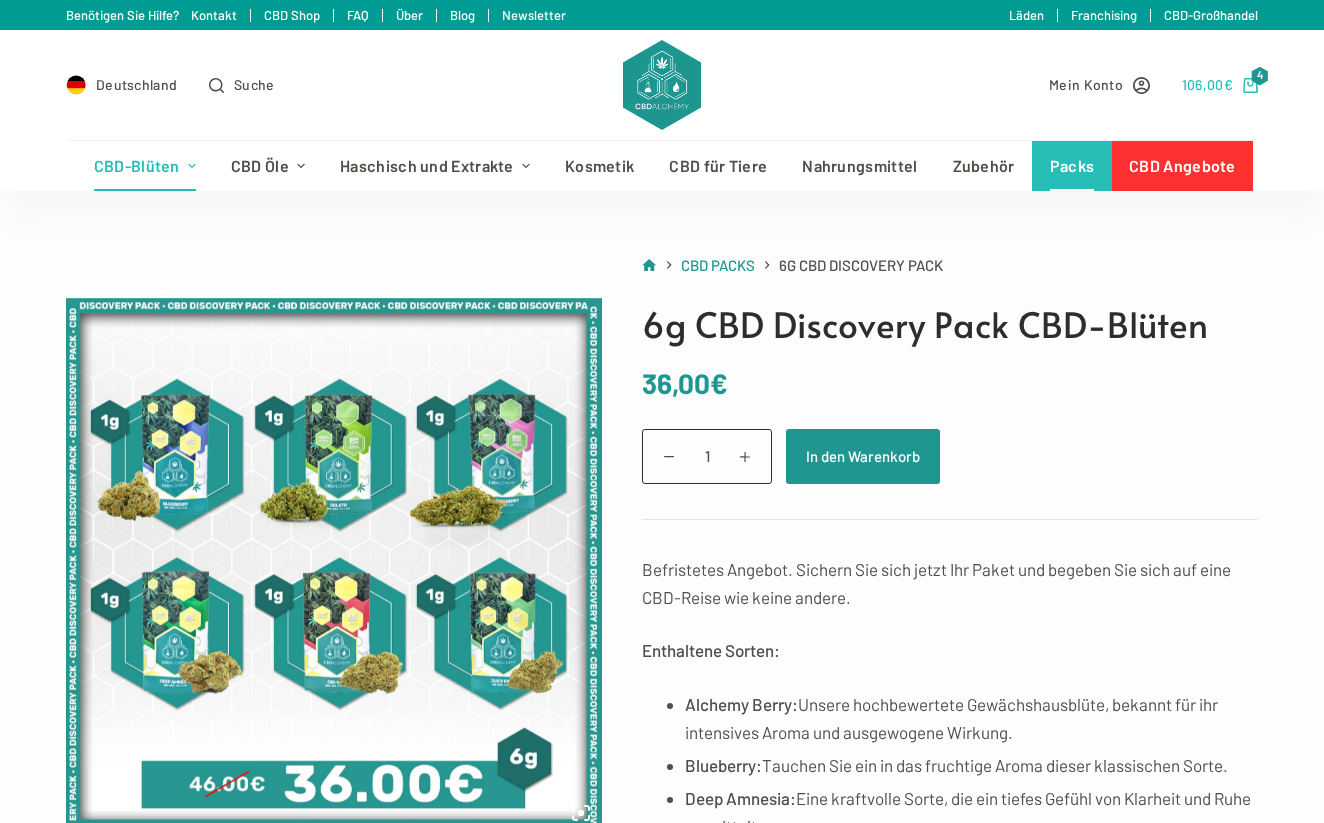 click on "106,00  €" at bounding box center (1207, 84) 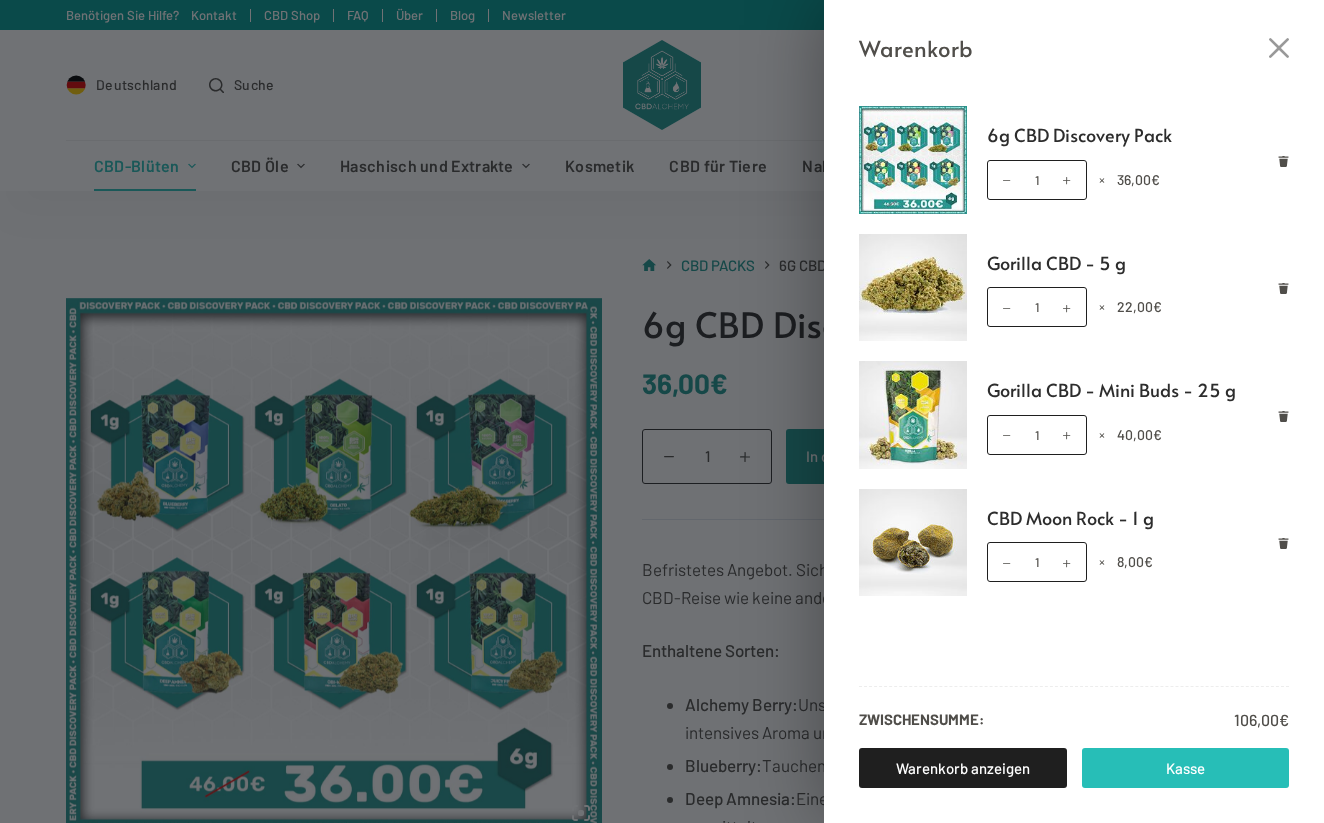 click on "Kasse" at bounding box center (1186, 768) 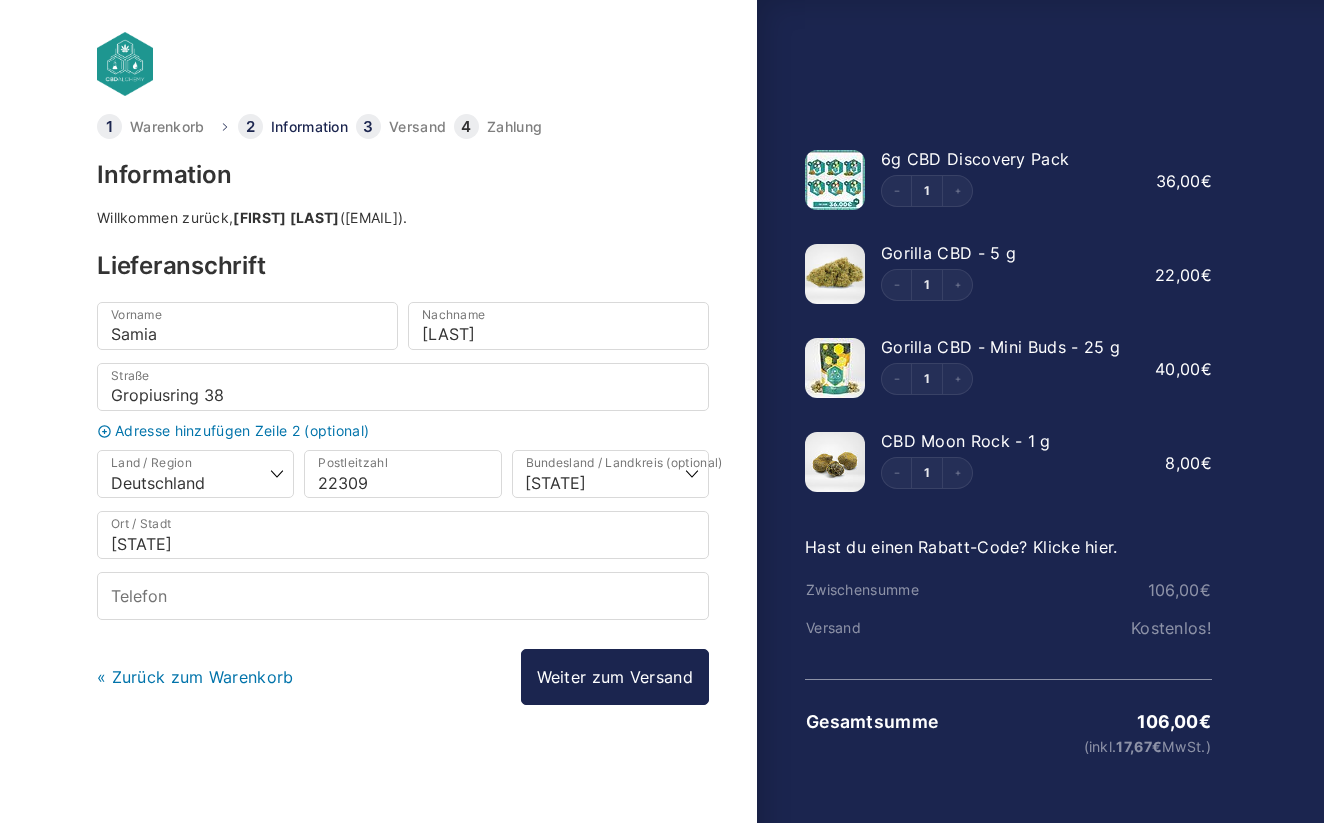 select on "DE-HH" 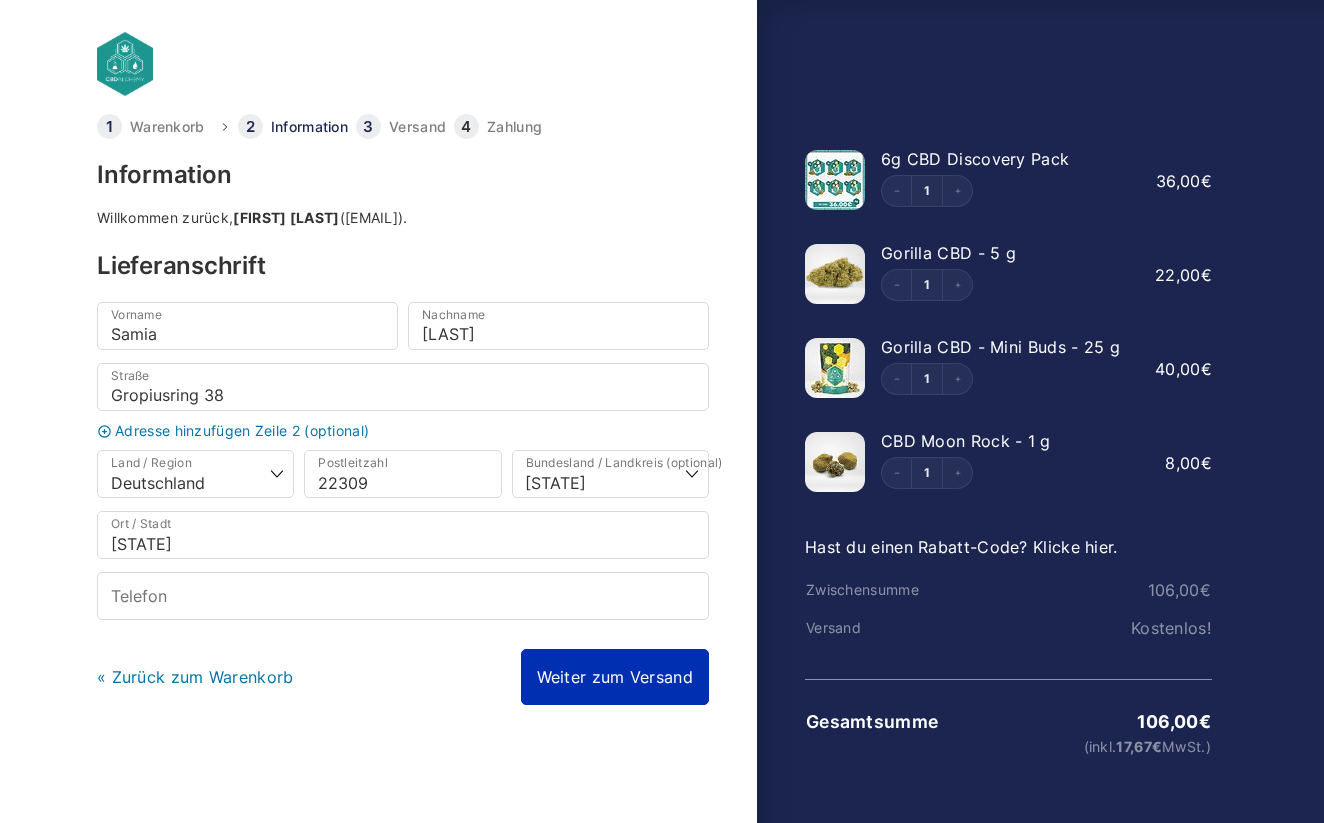 click on "Weiter zum Versand" at bounding box center (615, 677) 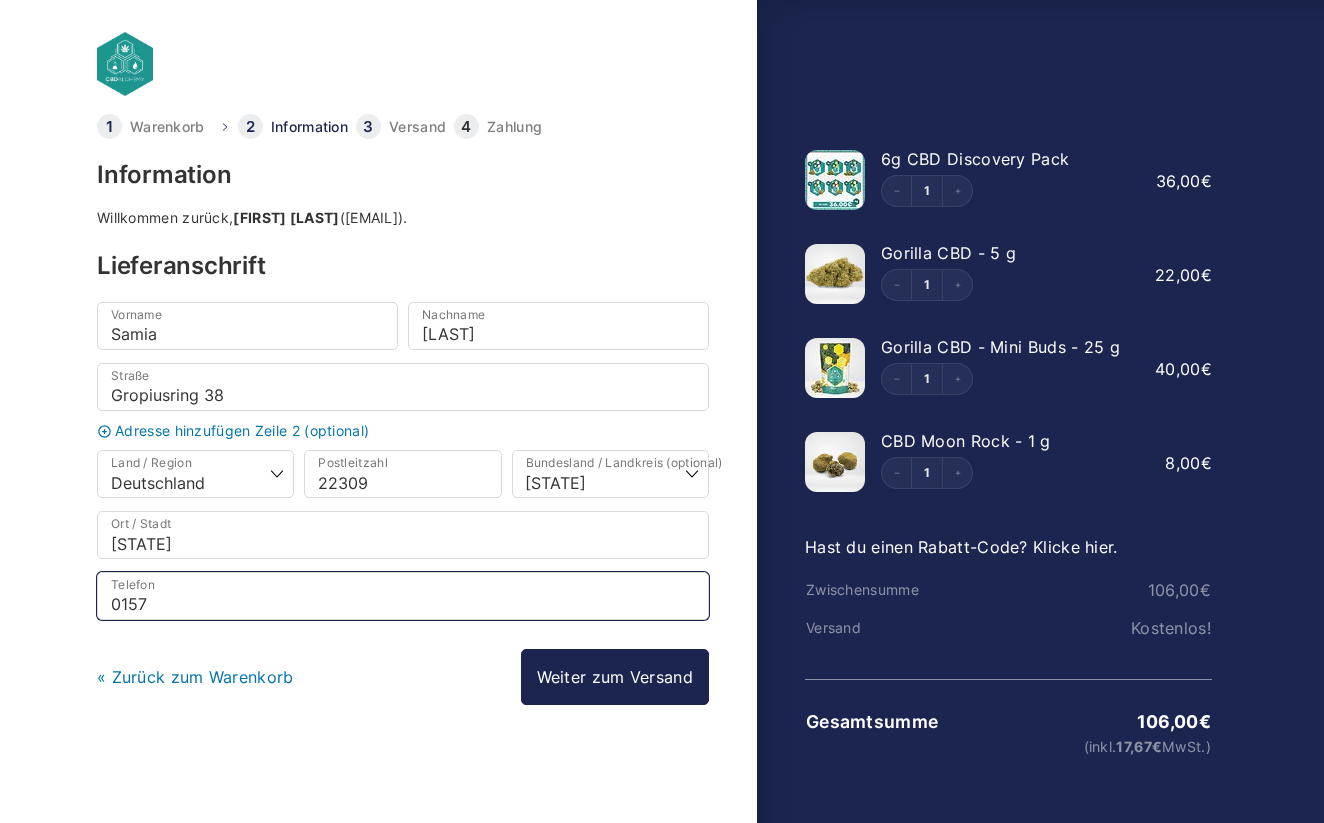 type on "015778754091" 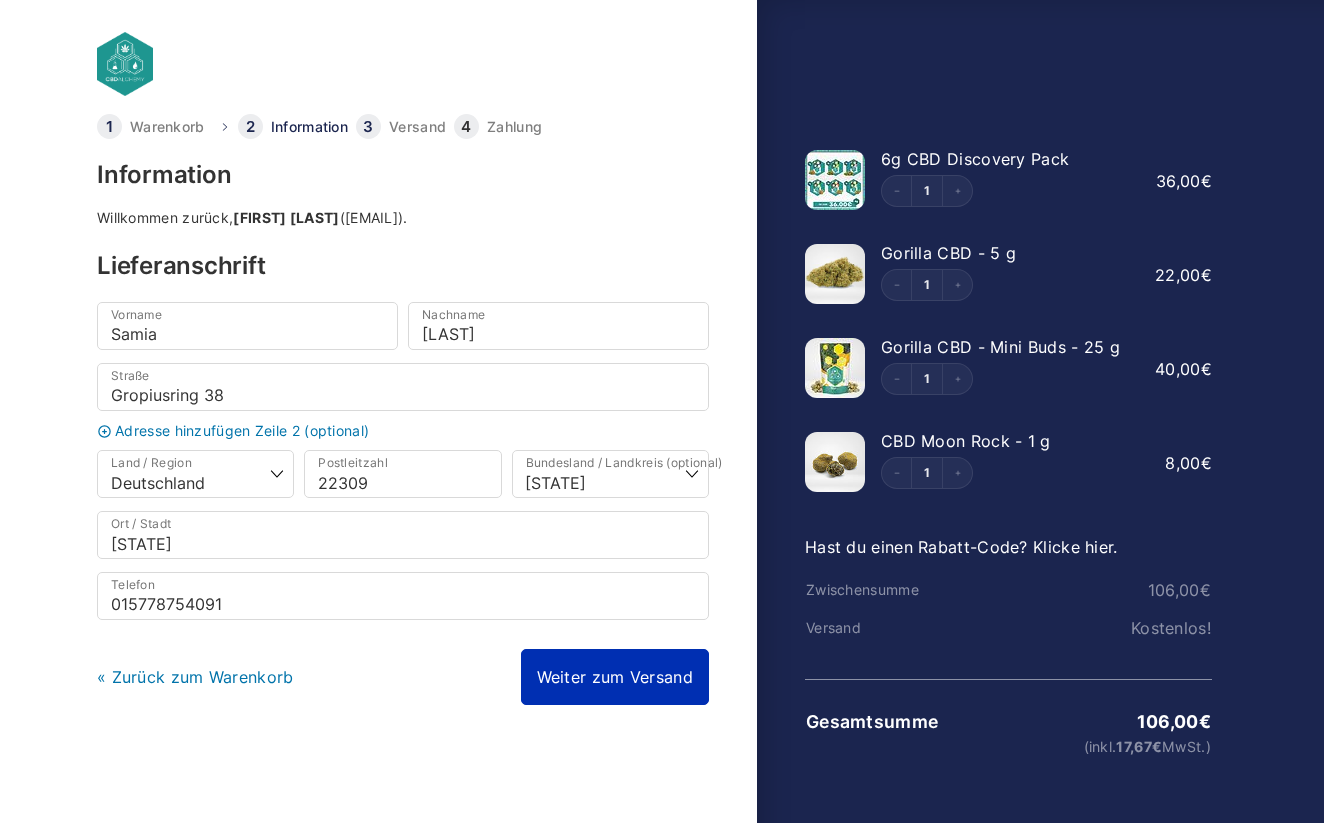 click on "Weiter zum Versand" at bounding box center [615, 677] 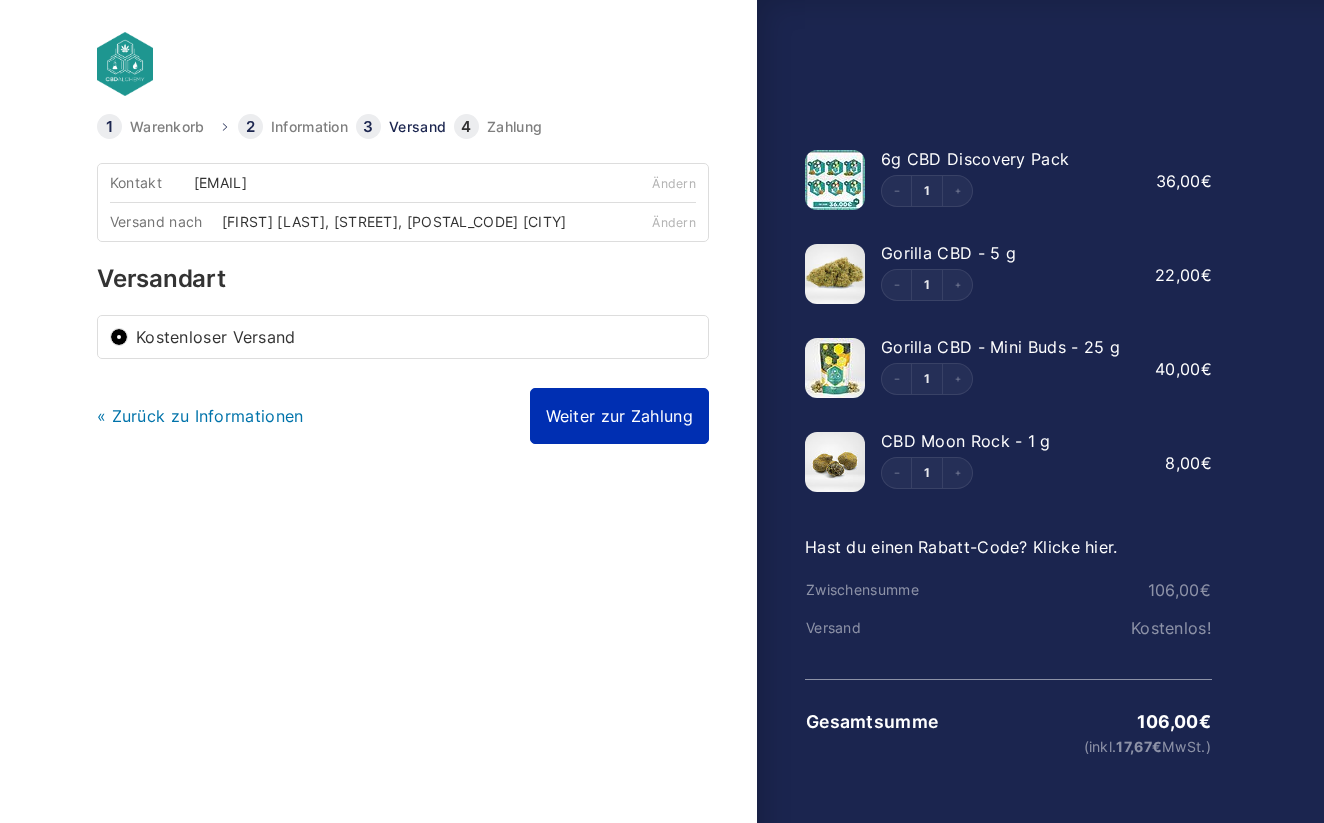 click on "Weiter zur Zahlung" at bounding box center [619, 416] 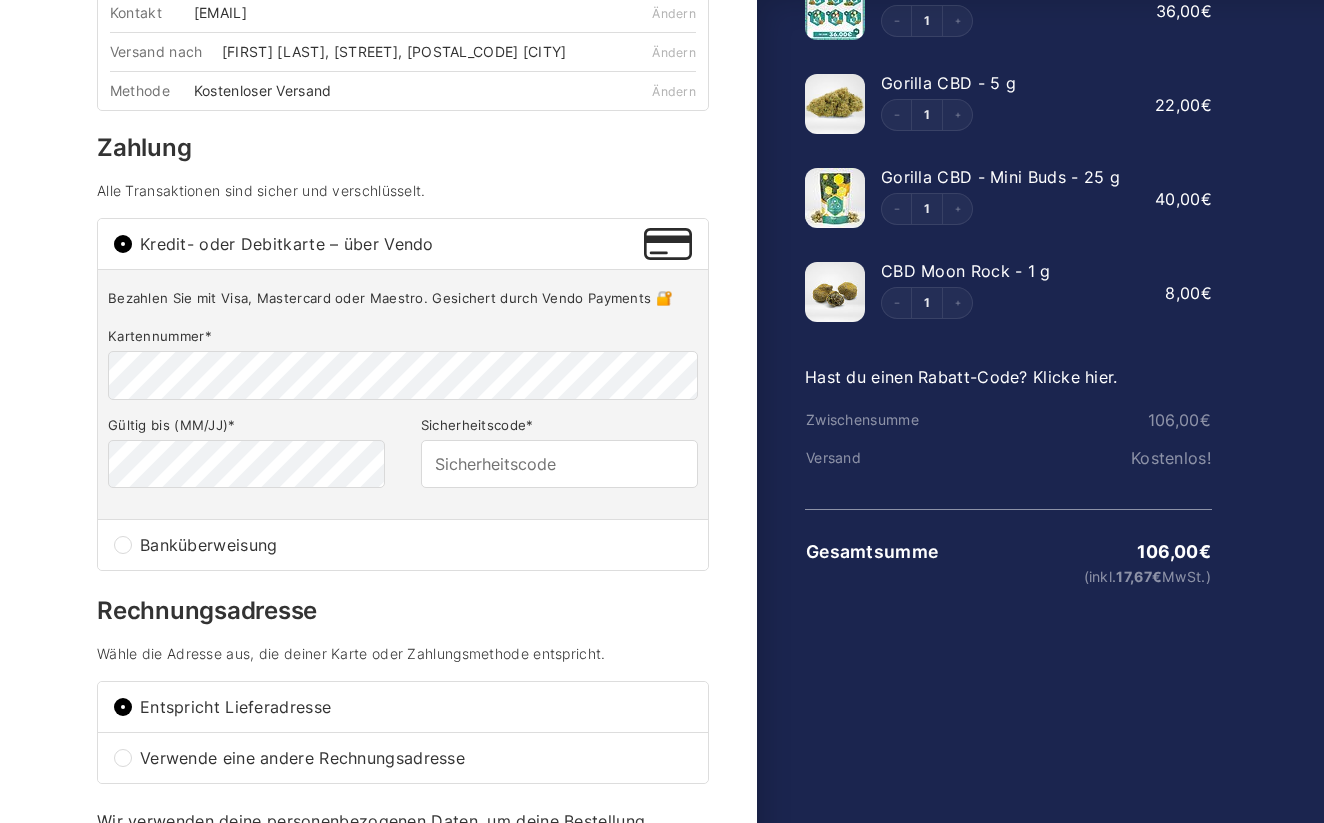 scroll, scrollTop: 169, scrollLeft: 0, axis: vertical 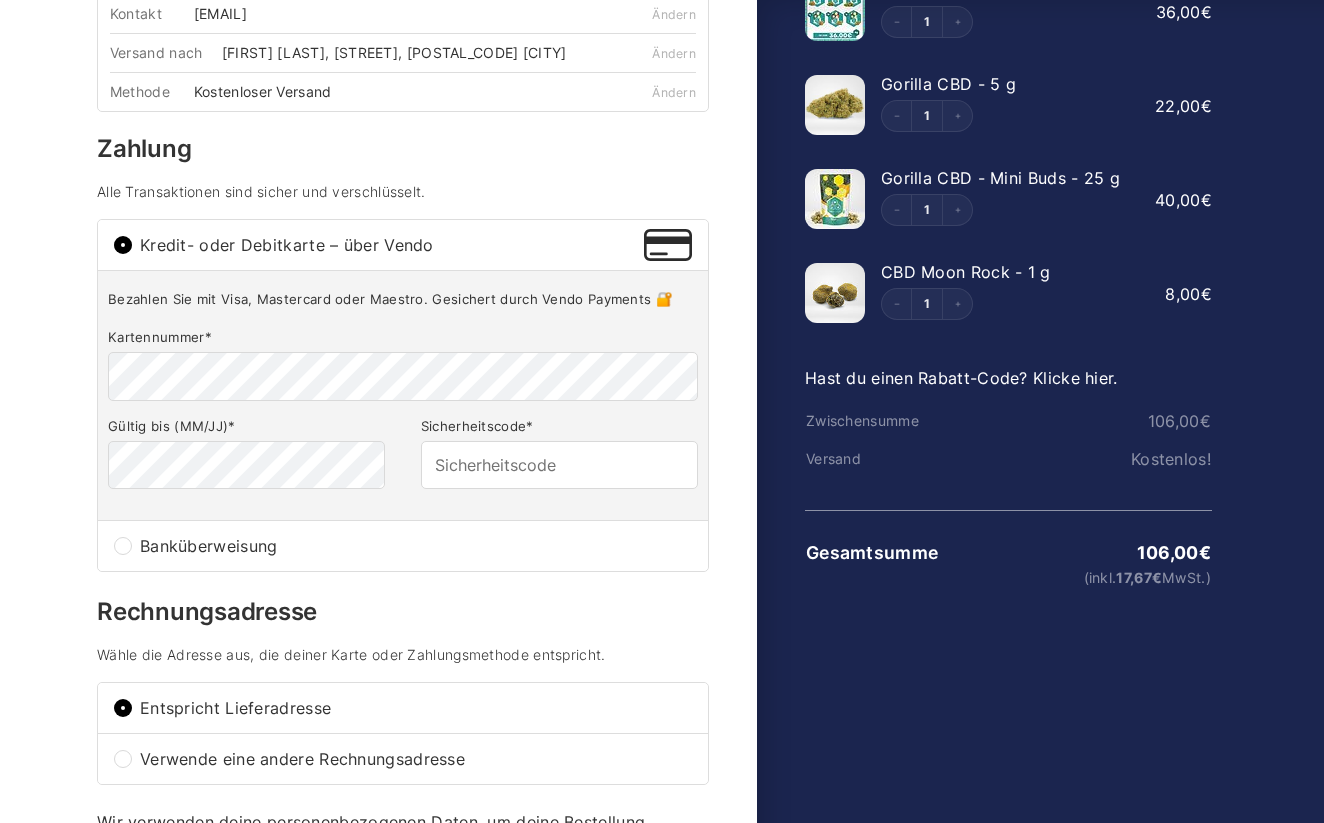 click on "Banküberweisung" at bounding box center (416, 546) 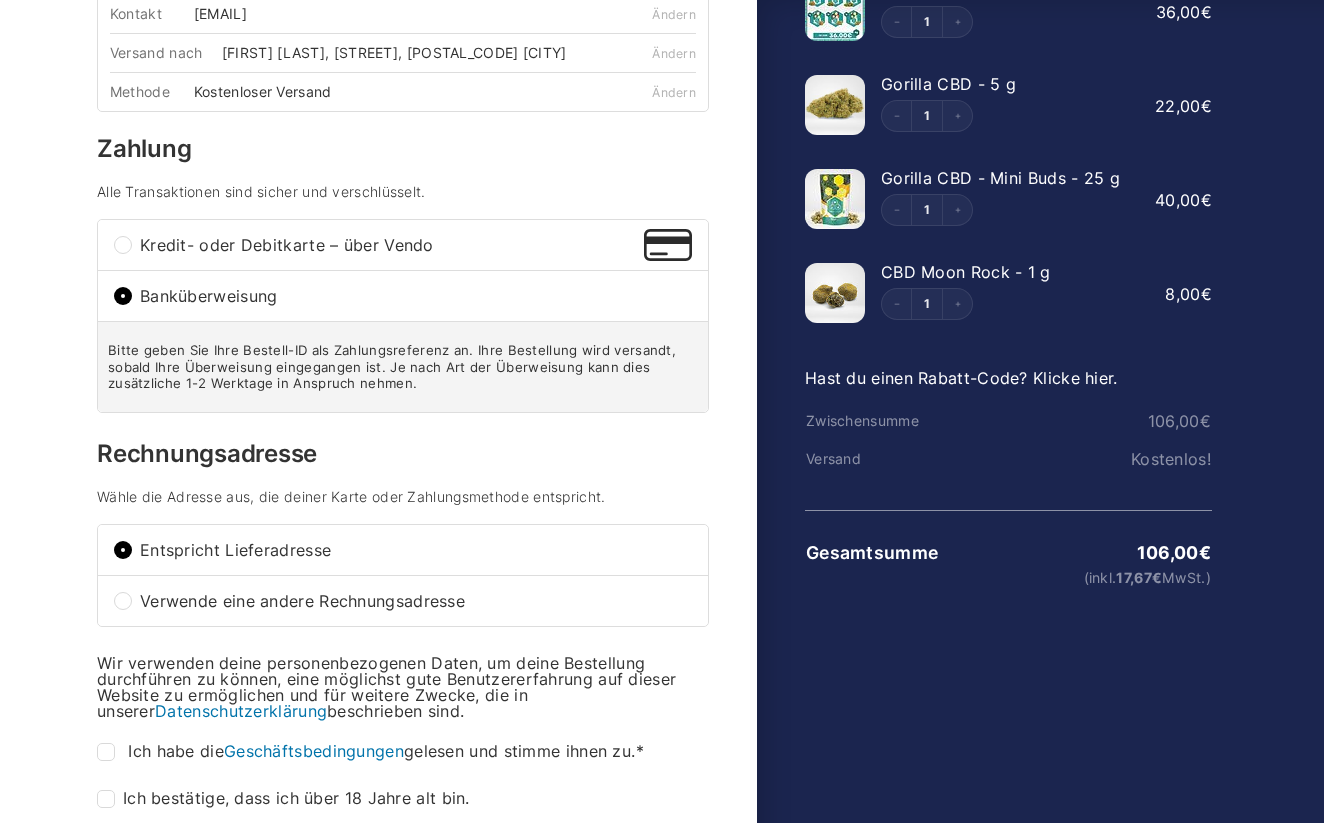 click on "Kredit- oder Debitkarte – über Vendo" at bounding box center (392, 245) 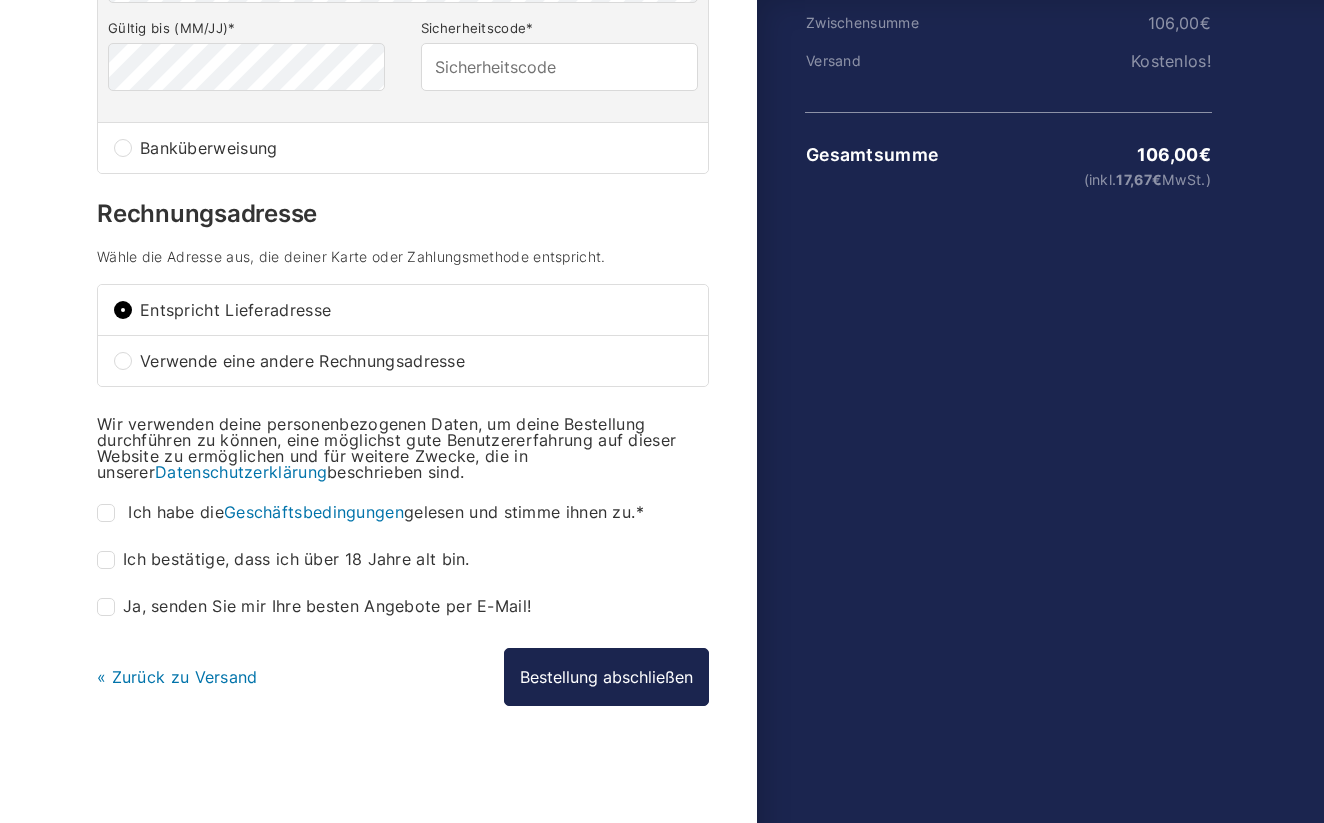 scroll, scrollTop: 578, scrollLeft: 0, axis: vertical 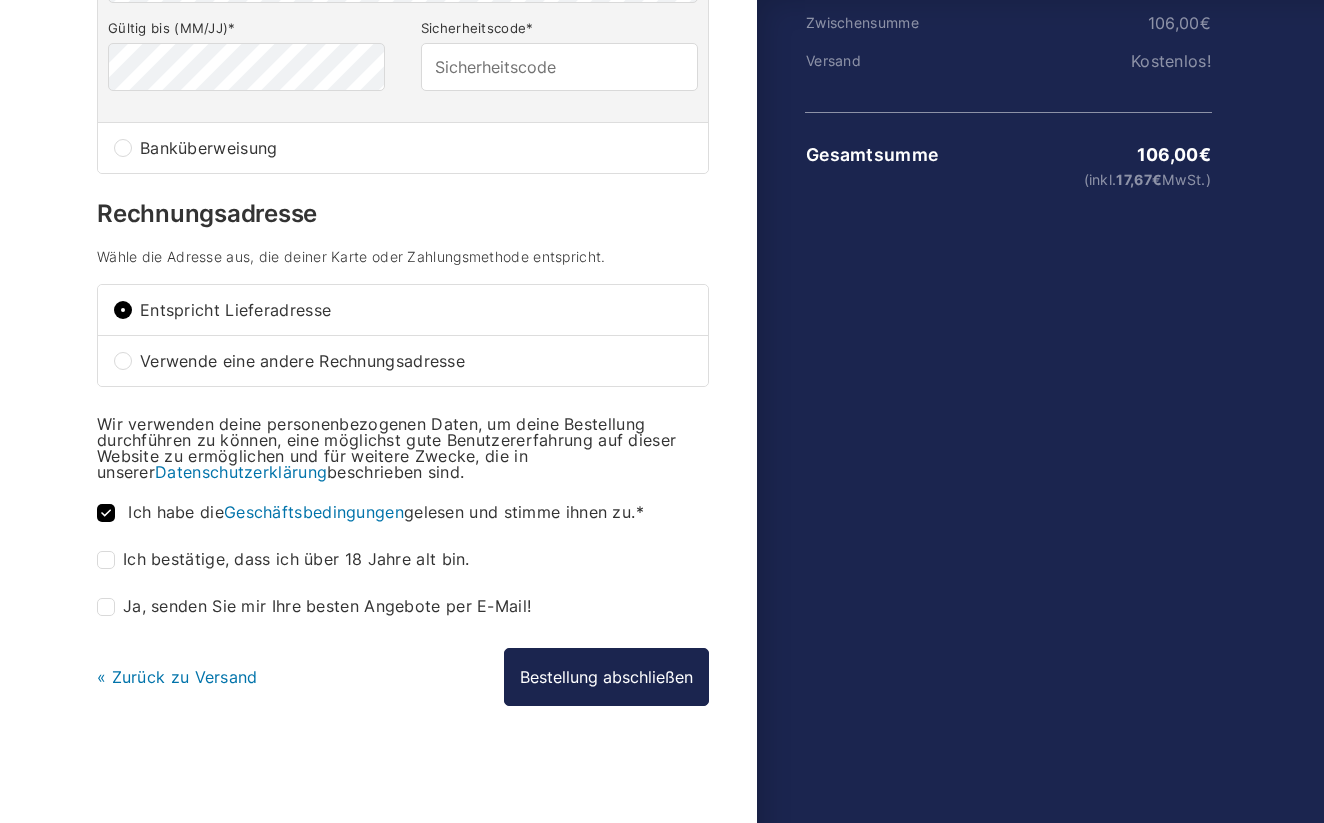 click on "Ich bestätige, dass ich über 18 Jahre alt bin.  *" at bounding box center [283, 560] 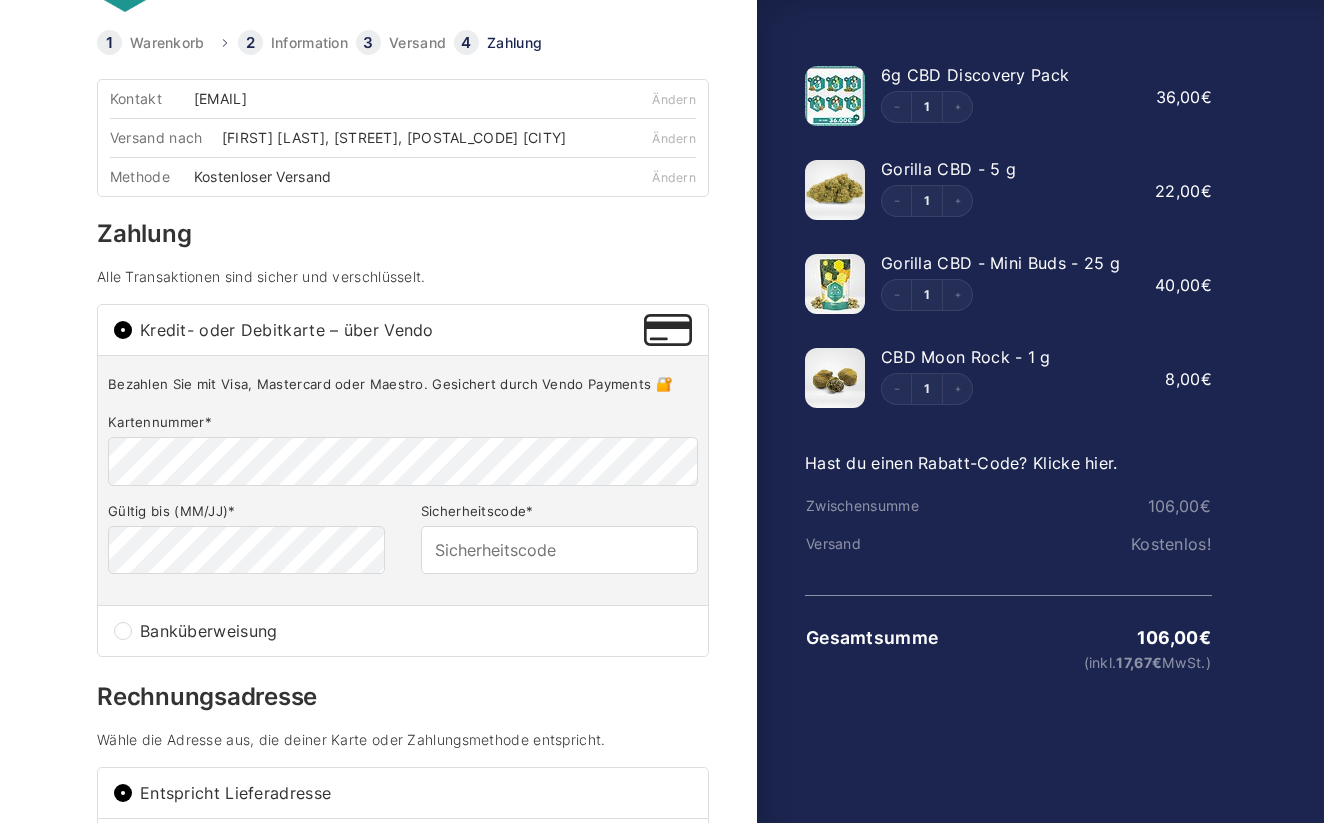 scroll, scrollTop: 83, scrollLeft: 0, axis: vertical 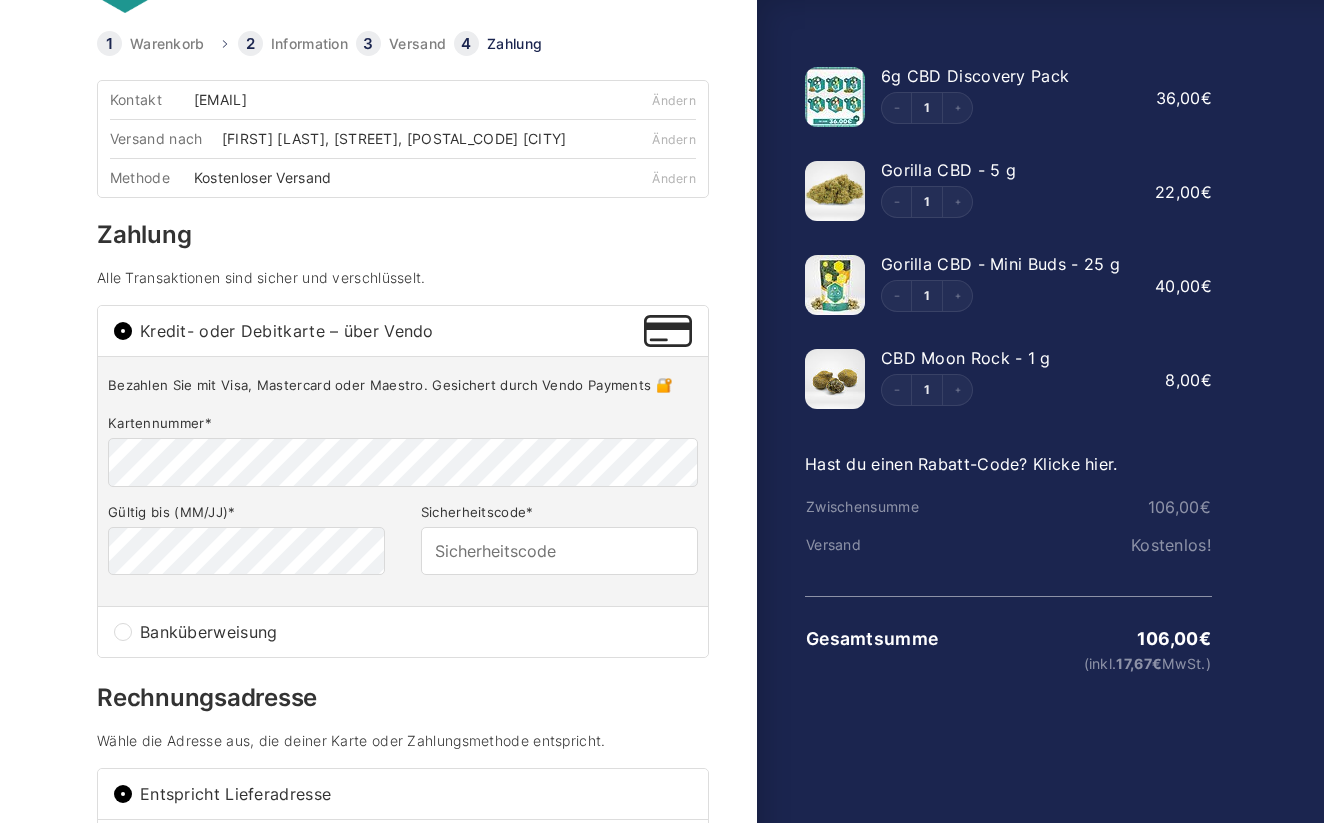 click on "Hast du einen Rabatt-Code? Klicke hier." at bounding box center (961, 464) 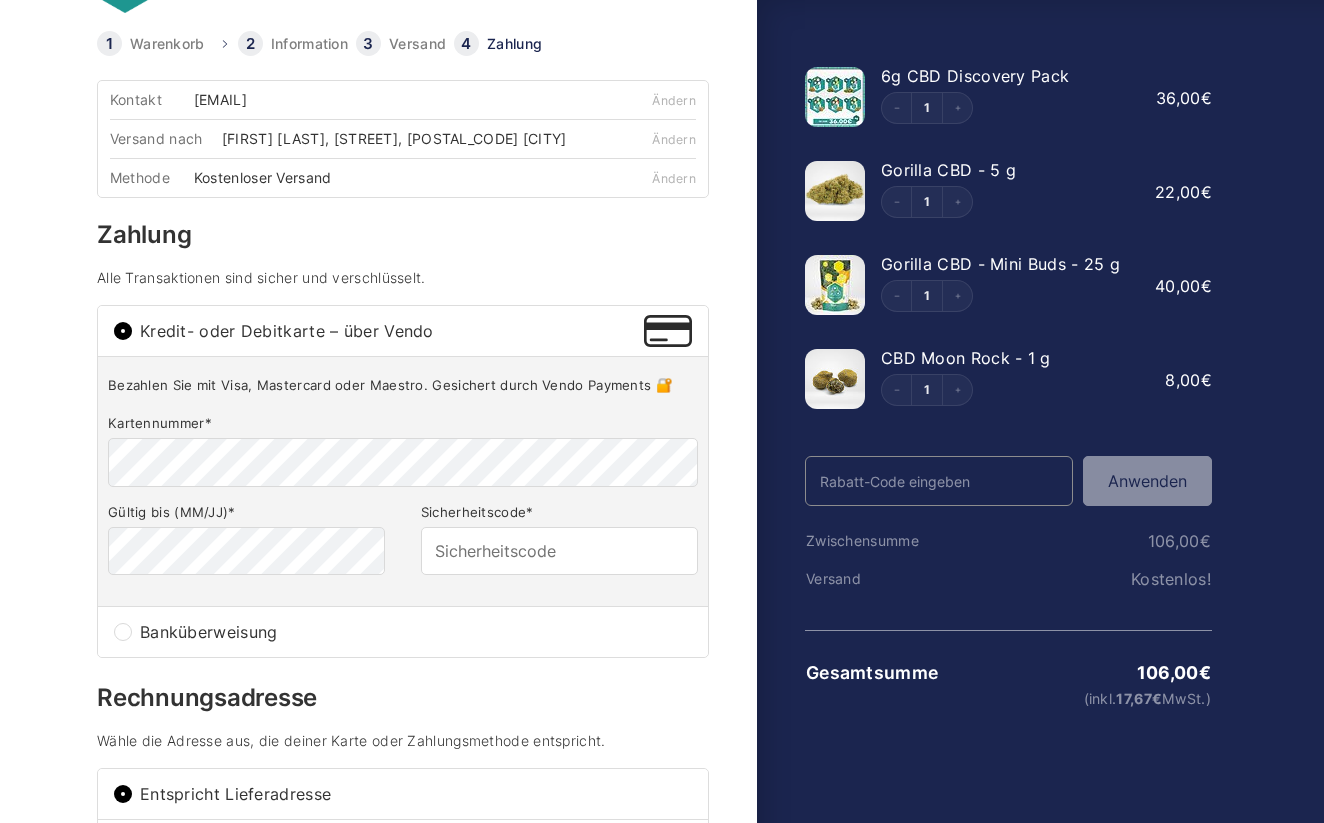click on "Rabatt-Code" at bounding box center (939, 481) 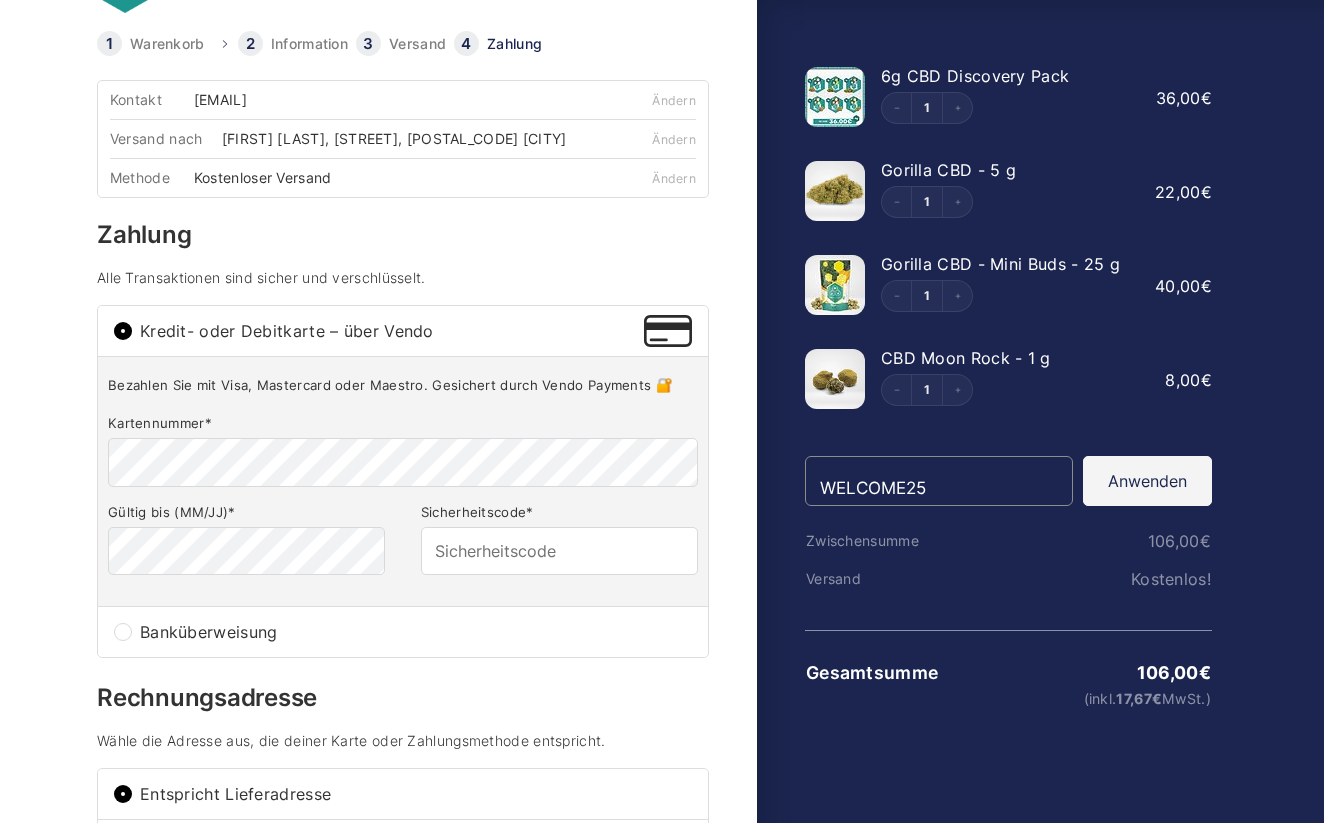 type on "WELCOME25" 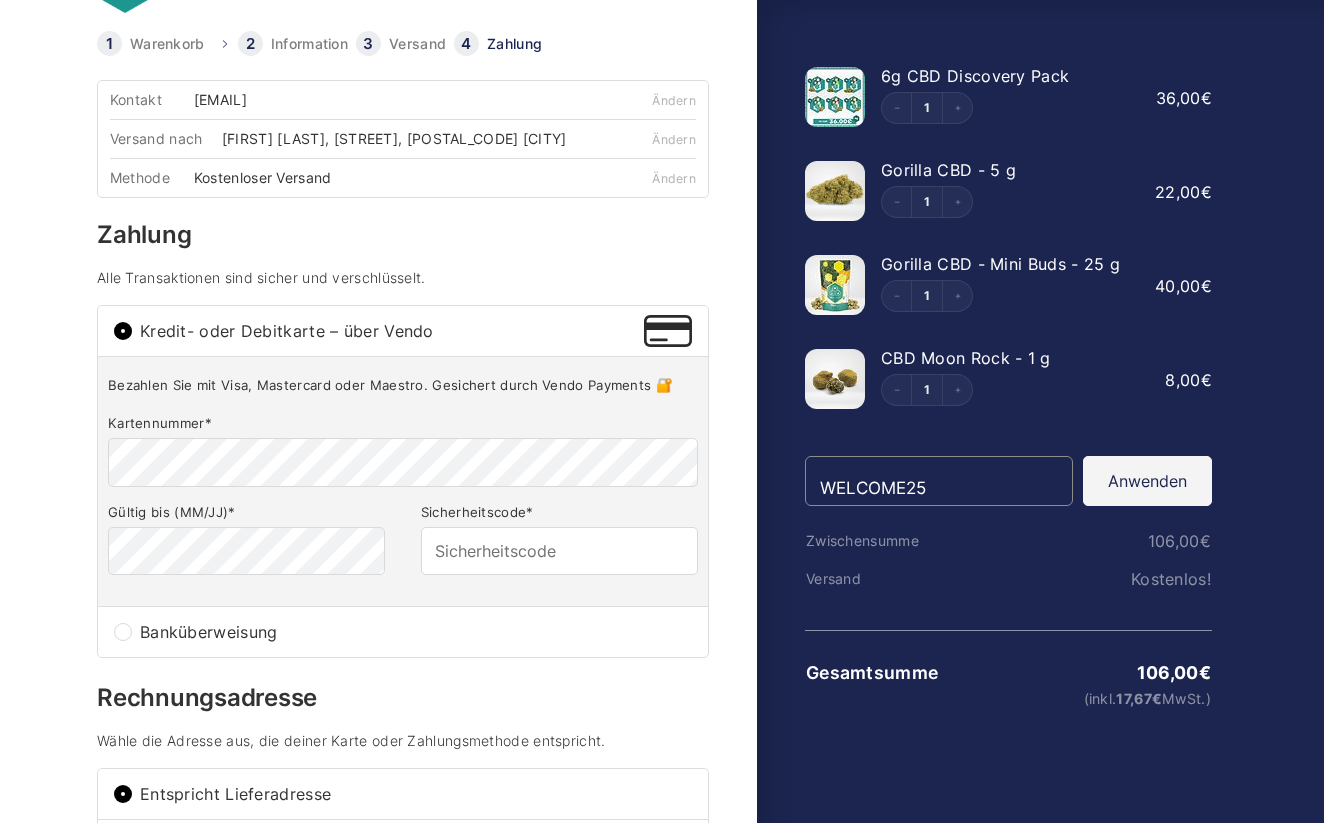 click on "Anwenden" at bounding box center (1147, 481) 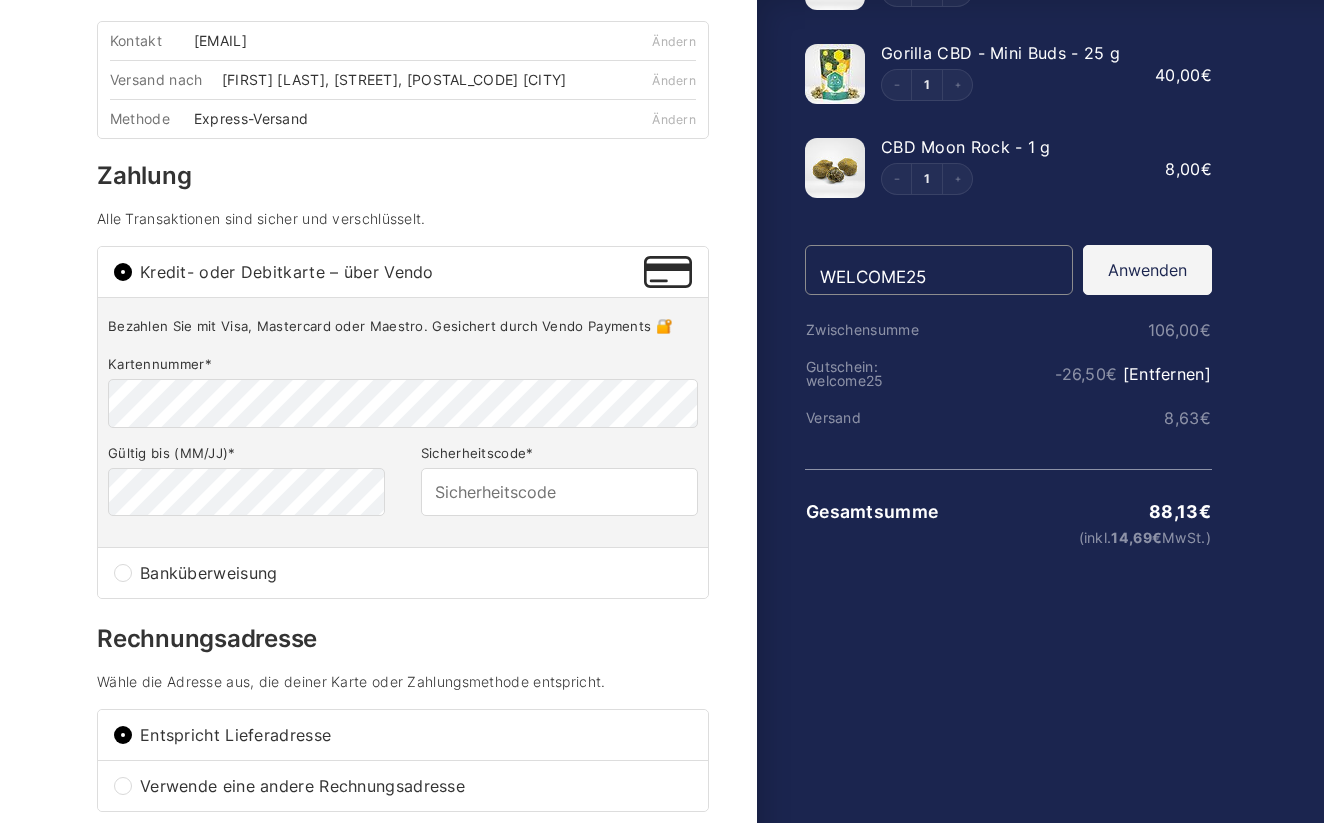 scroll, scrollTop: 296, scrollLeft: 0, axis: vertical 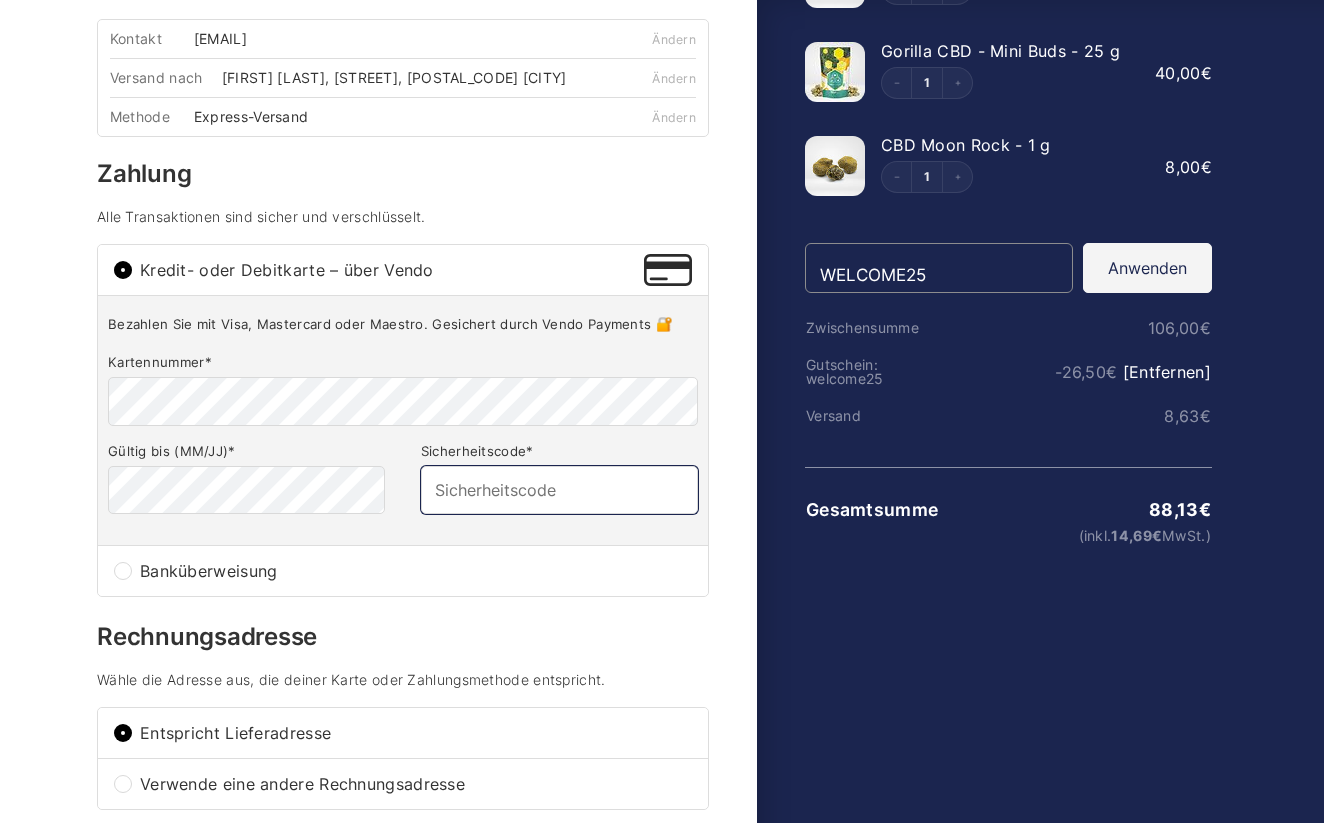 type on "039" 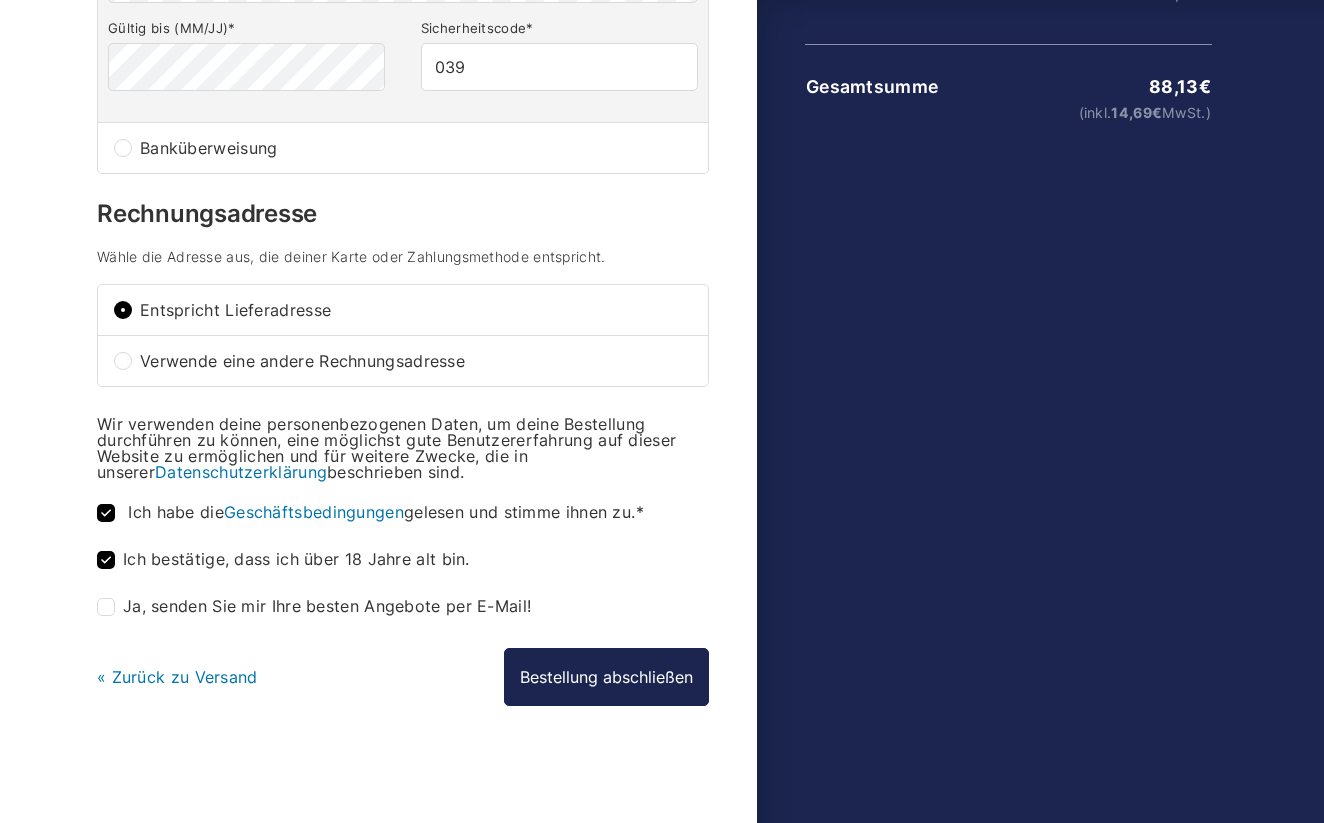 scroll, scrollTop: 730, scrollLeft: 0, axis: vertical 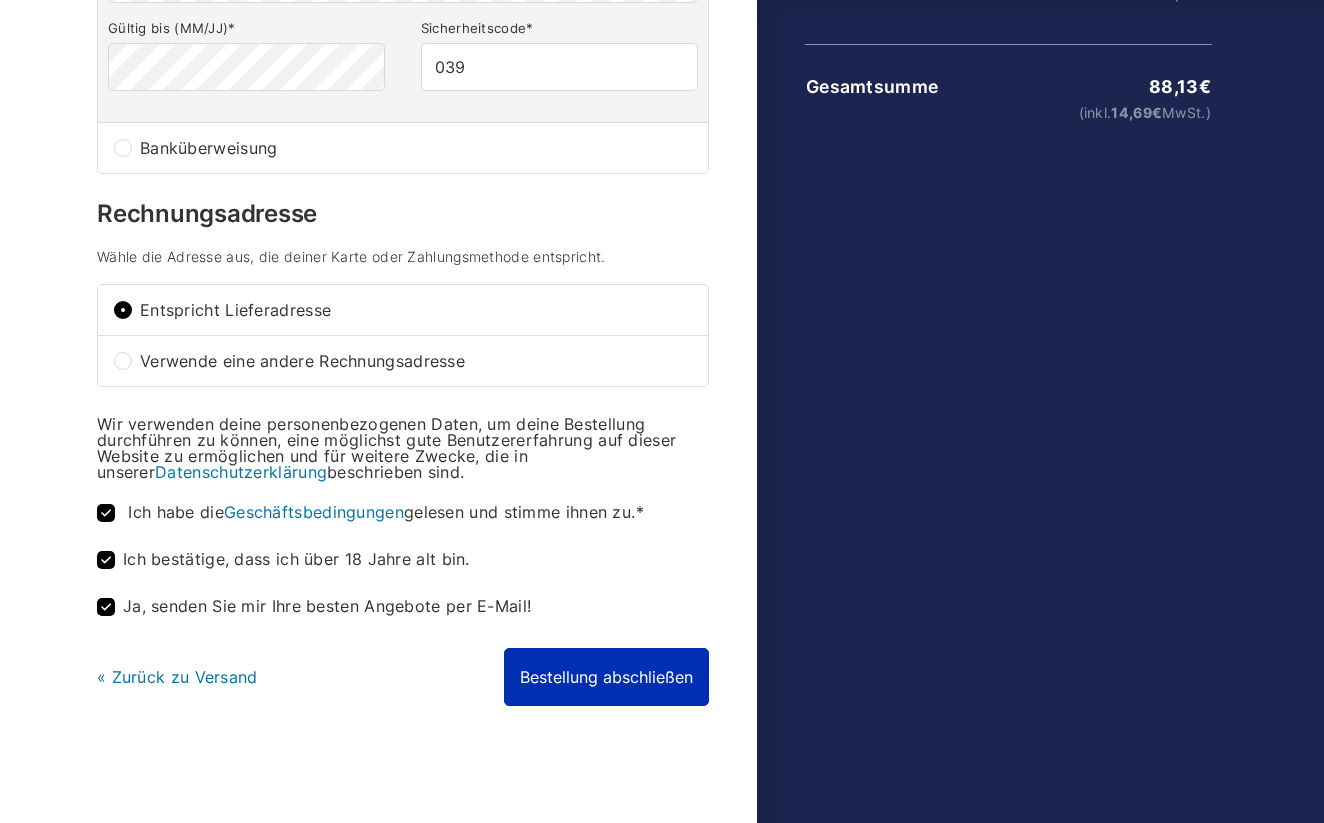 click on "Bestellung abschließen" at bounding box center (606, 677) 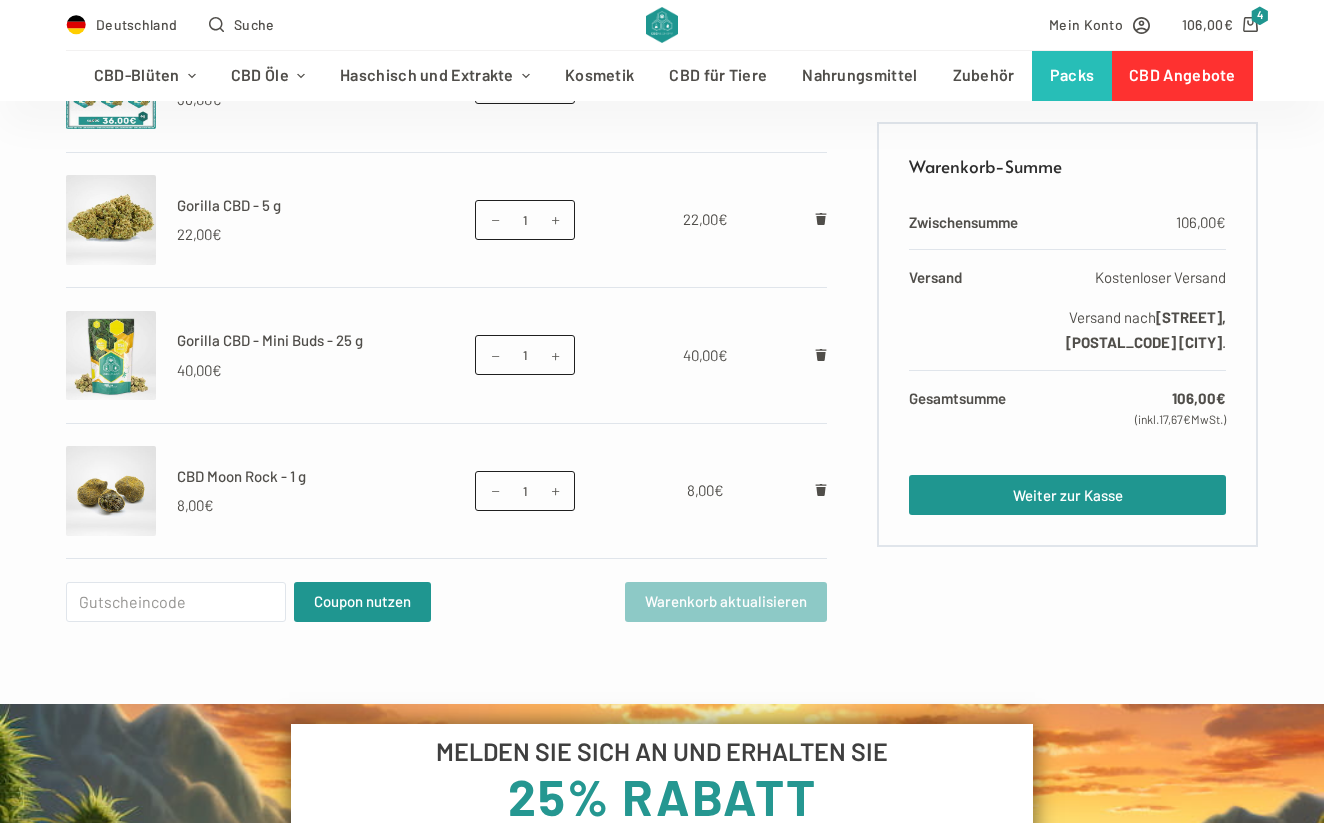 scroll, scrollTop: 681, scrollLeft: 0, axis: vertical 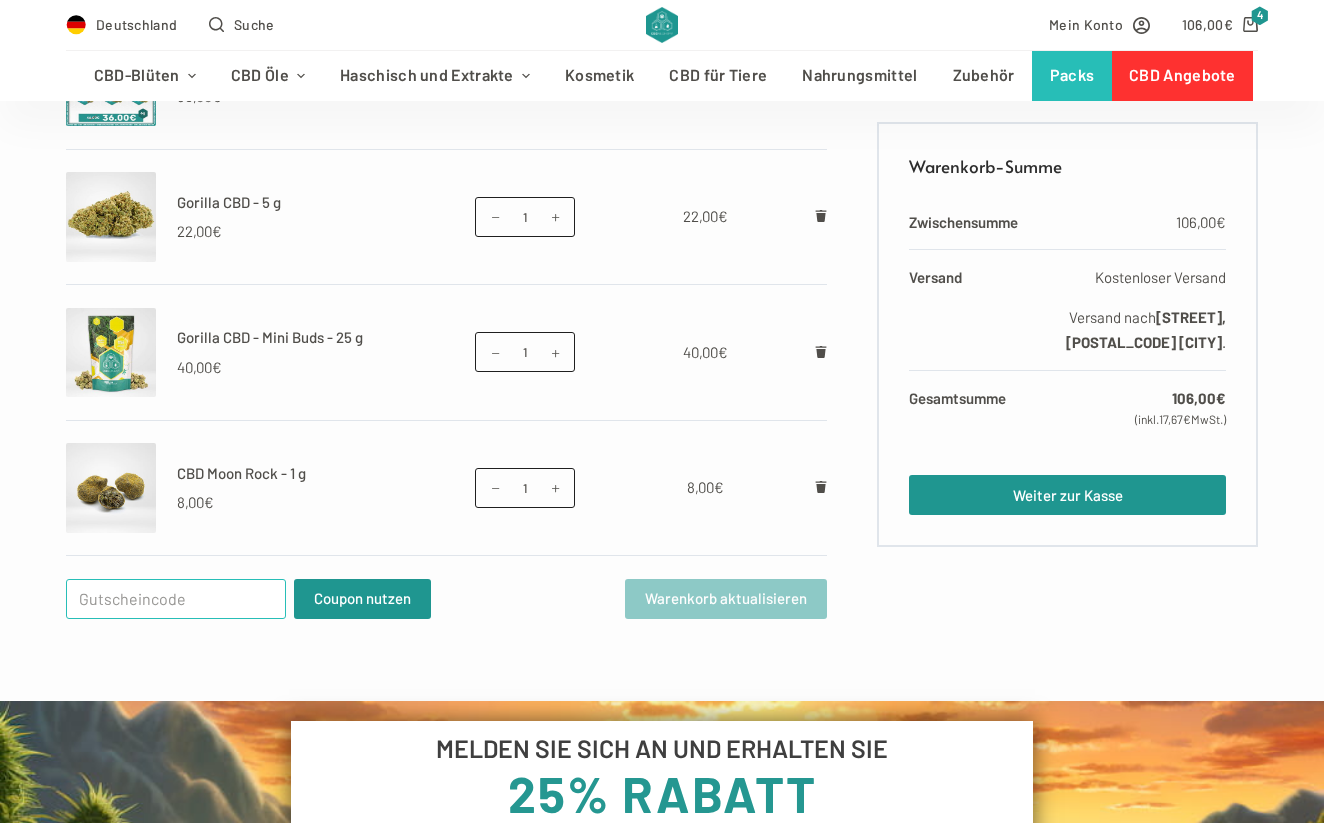 click on "Gutschein:" at bounding box center [176, 599] 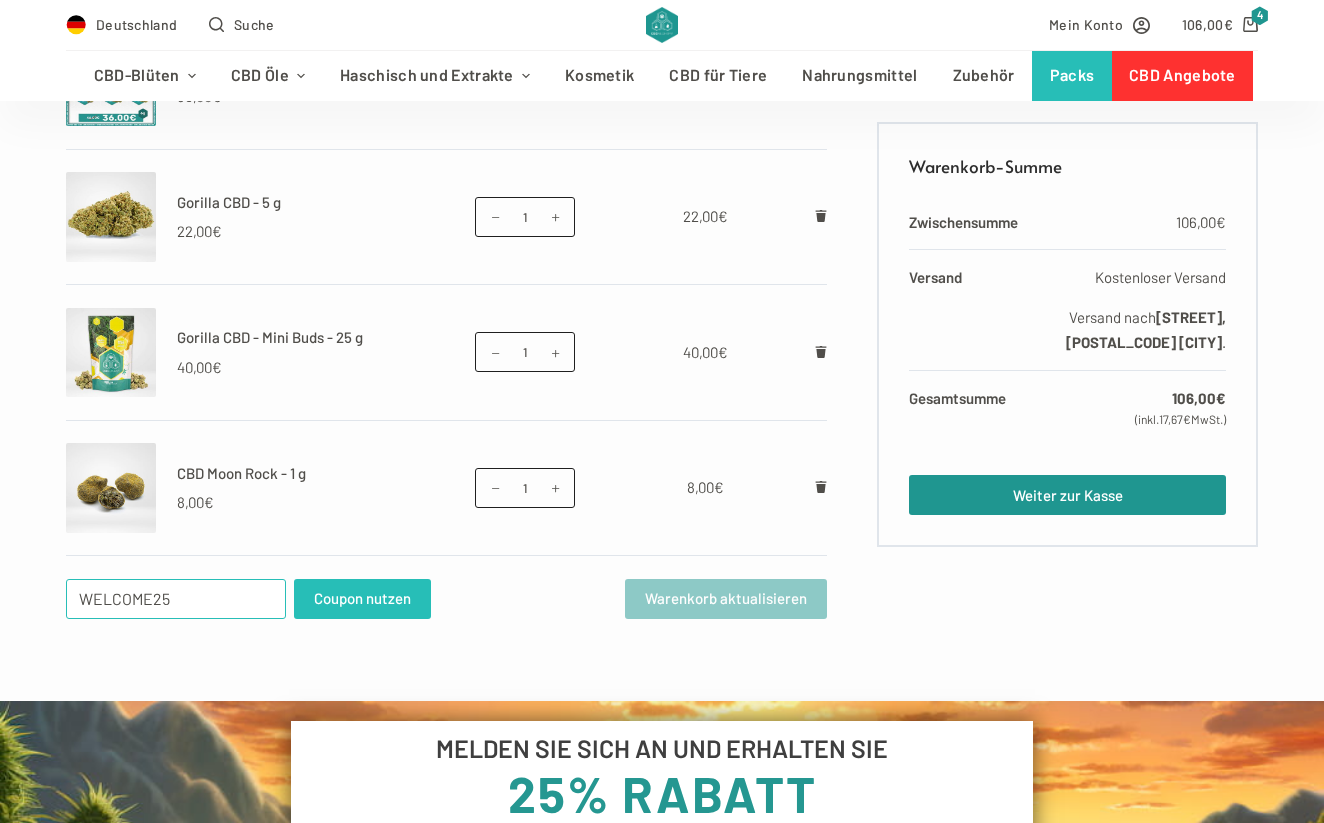 type on "WELCOME25" 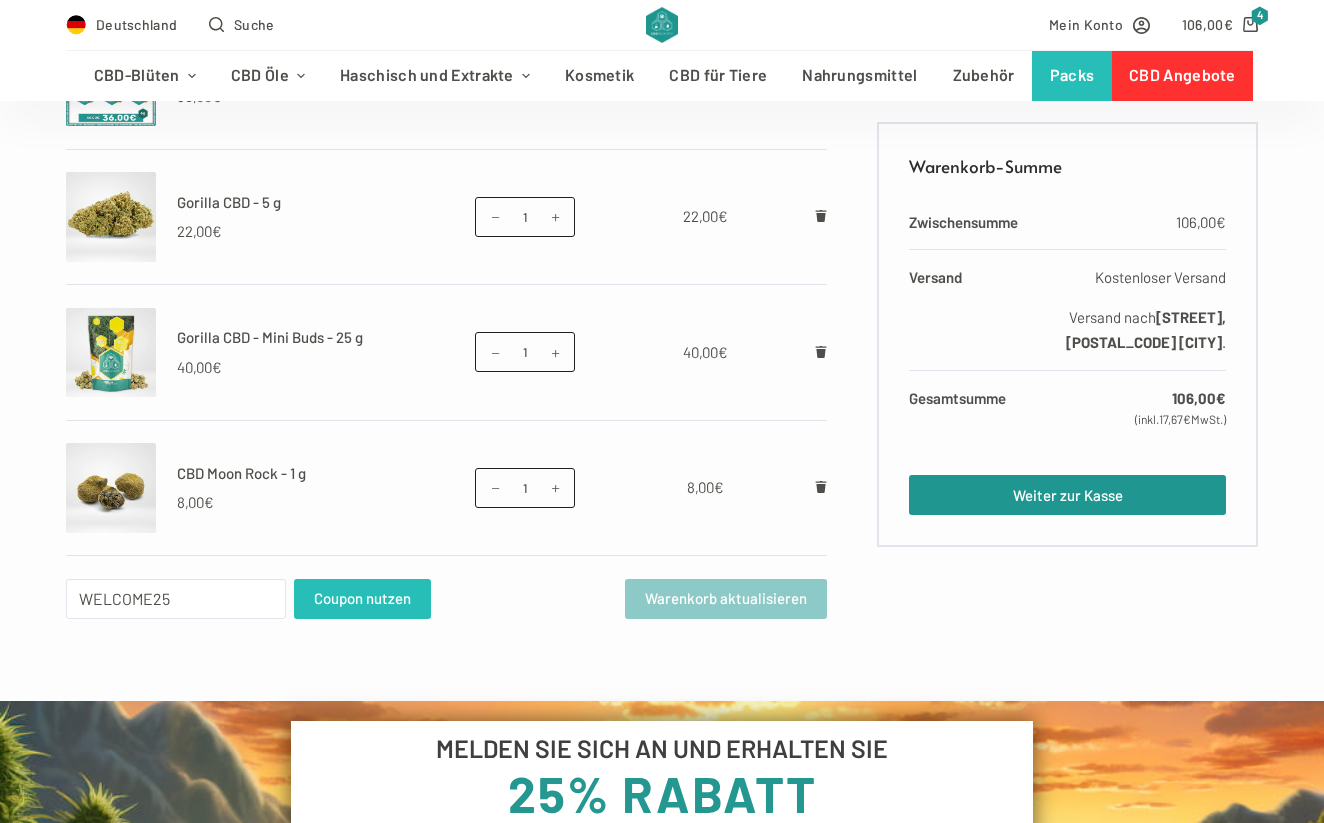 click on "Coupon nutzen" at bounding box center [362, 599] 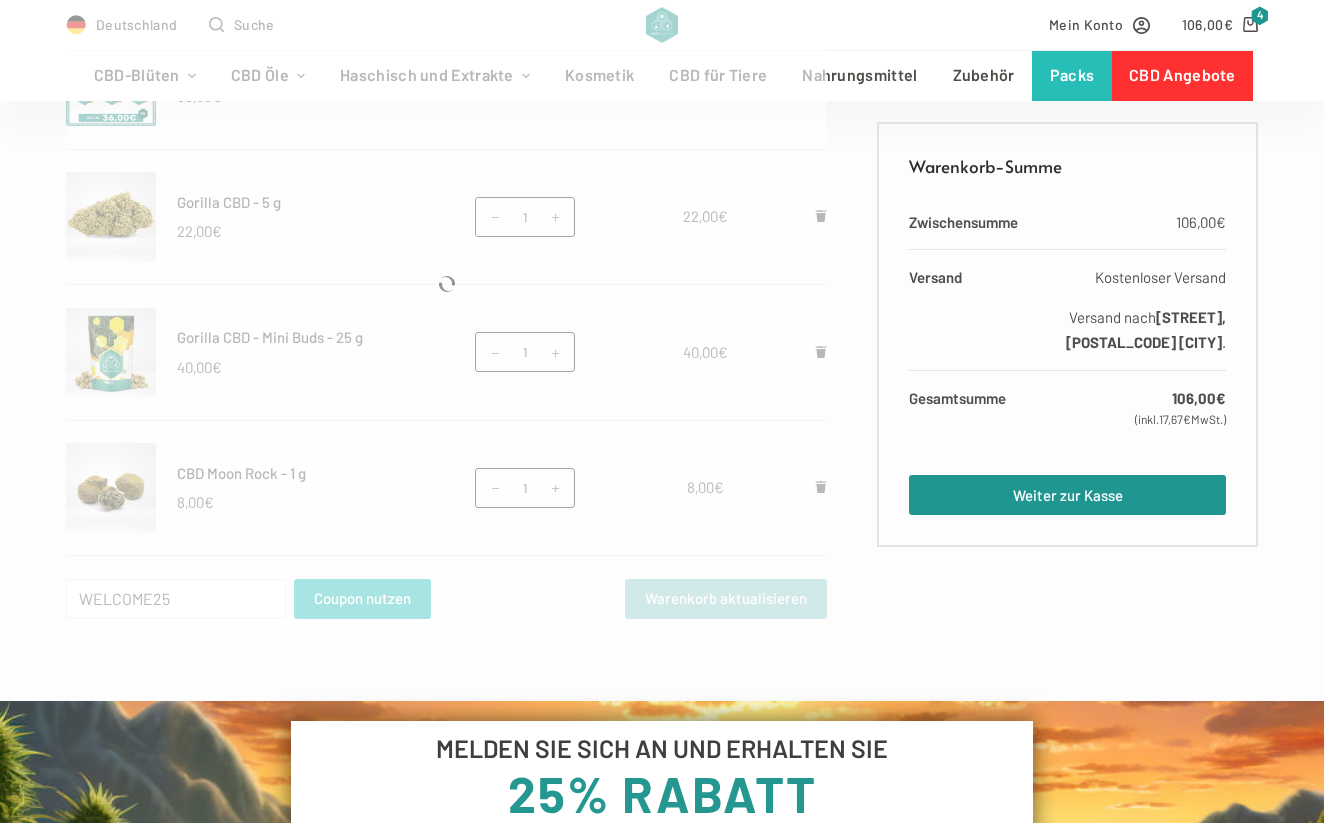 type 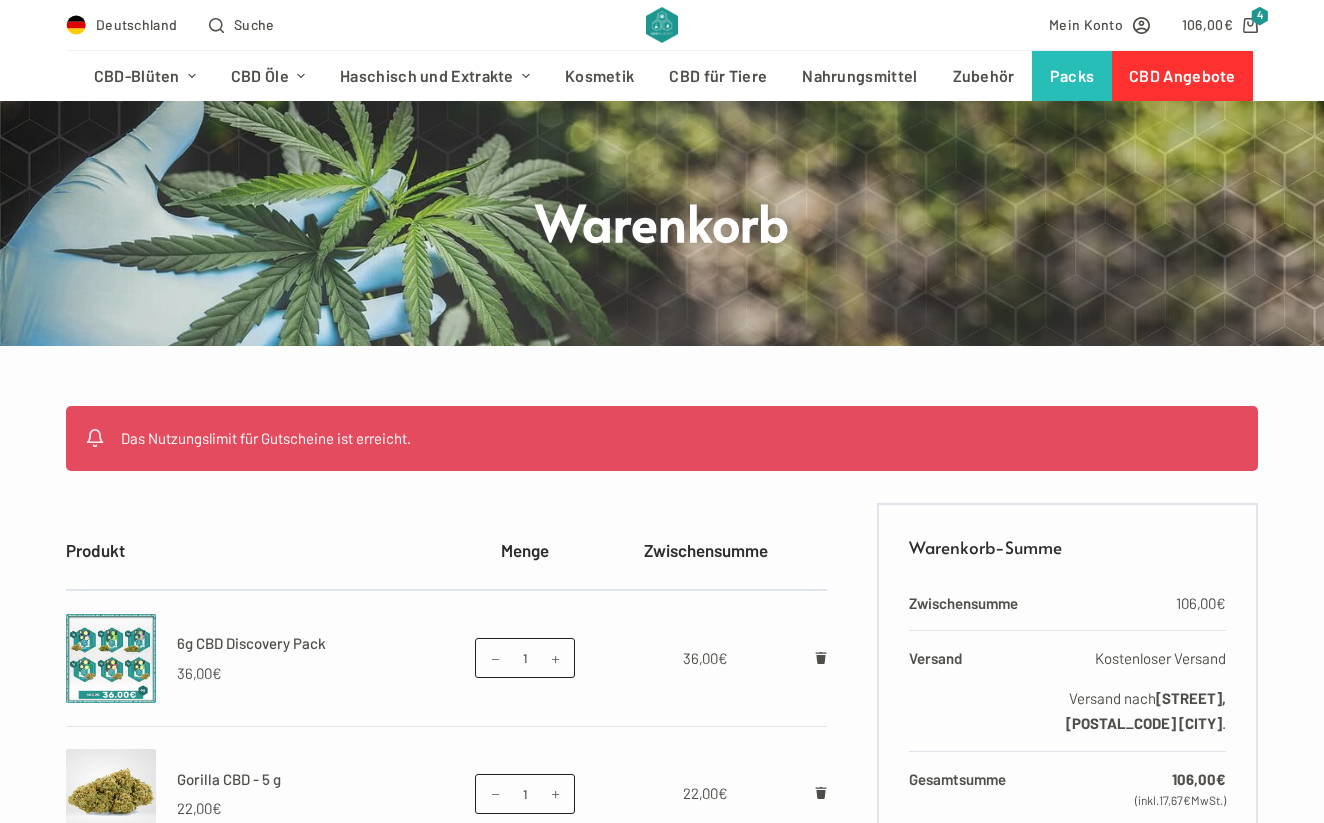 scroll, scrollTop: 87, scrollLeft: 0, axis: vertical 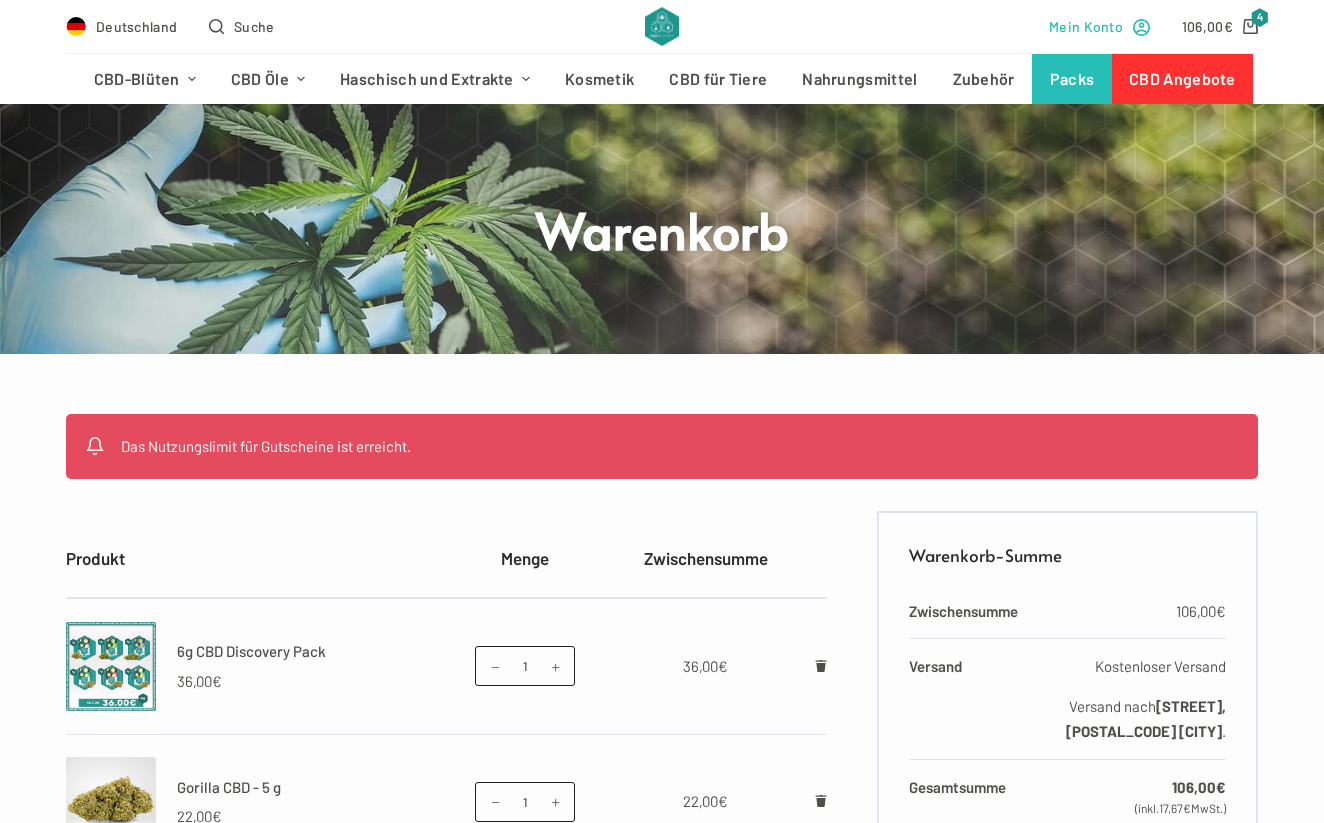 click 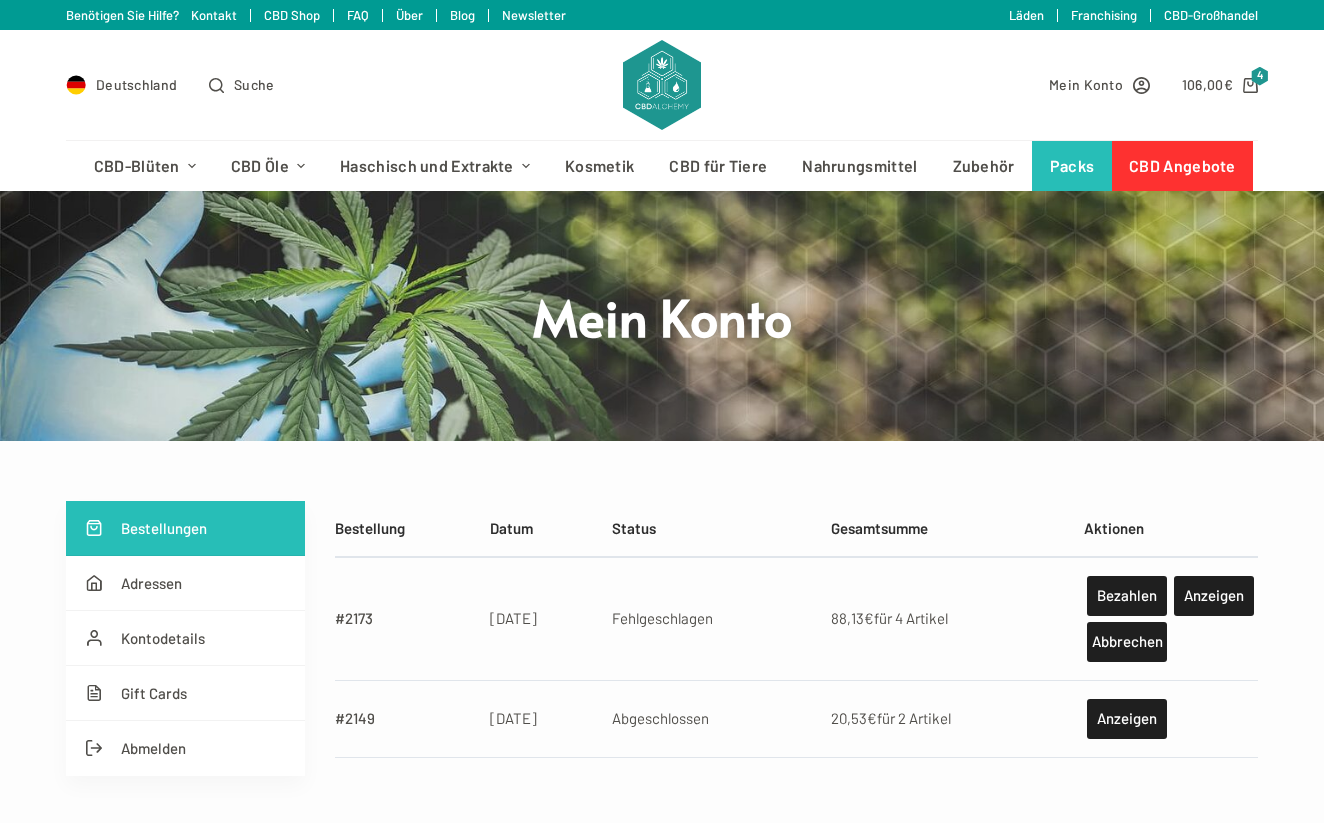scroll, scrollTop: 0, scrollLeft: 0, axis: both 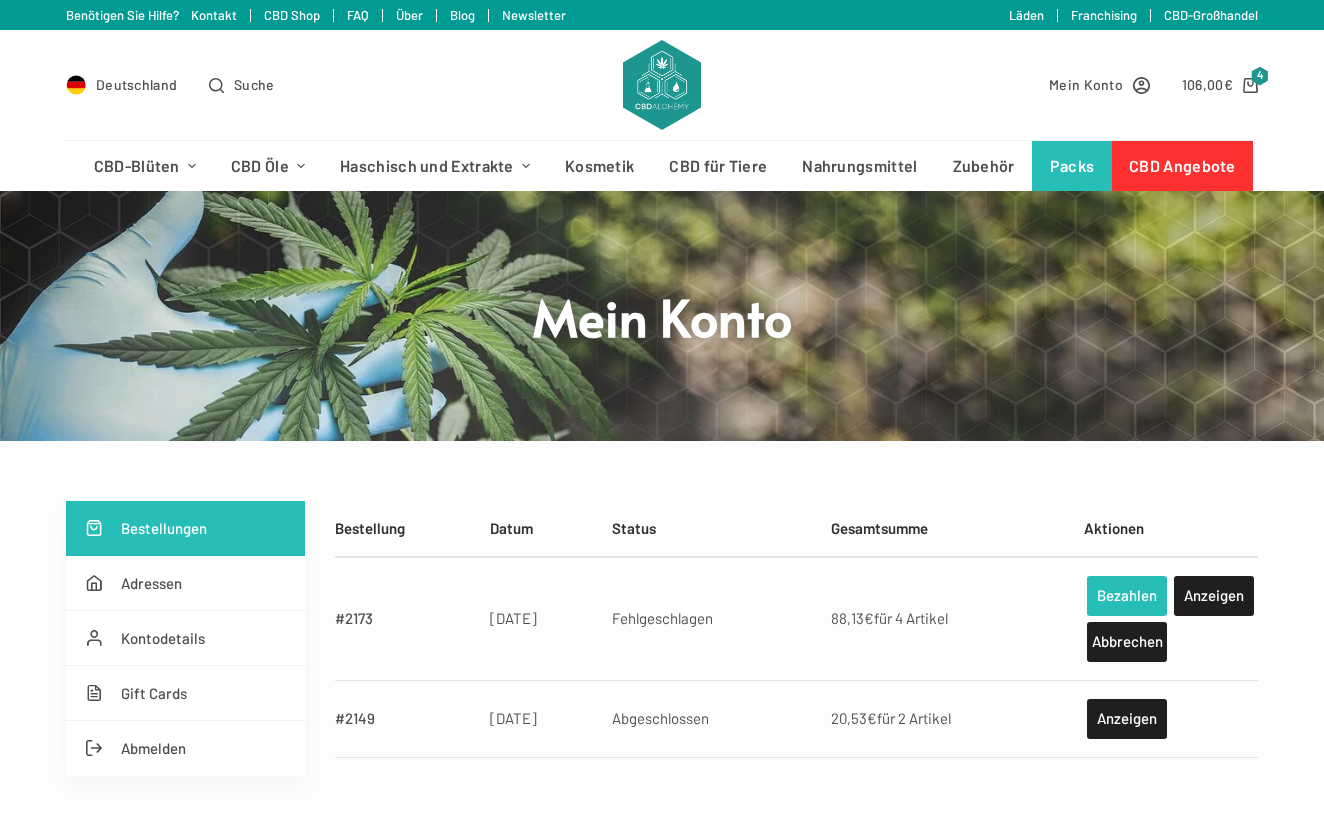 click on "Bezahlen" at bounding box center [1127, 596] 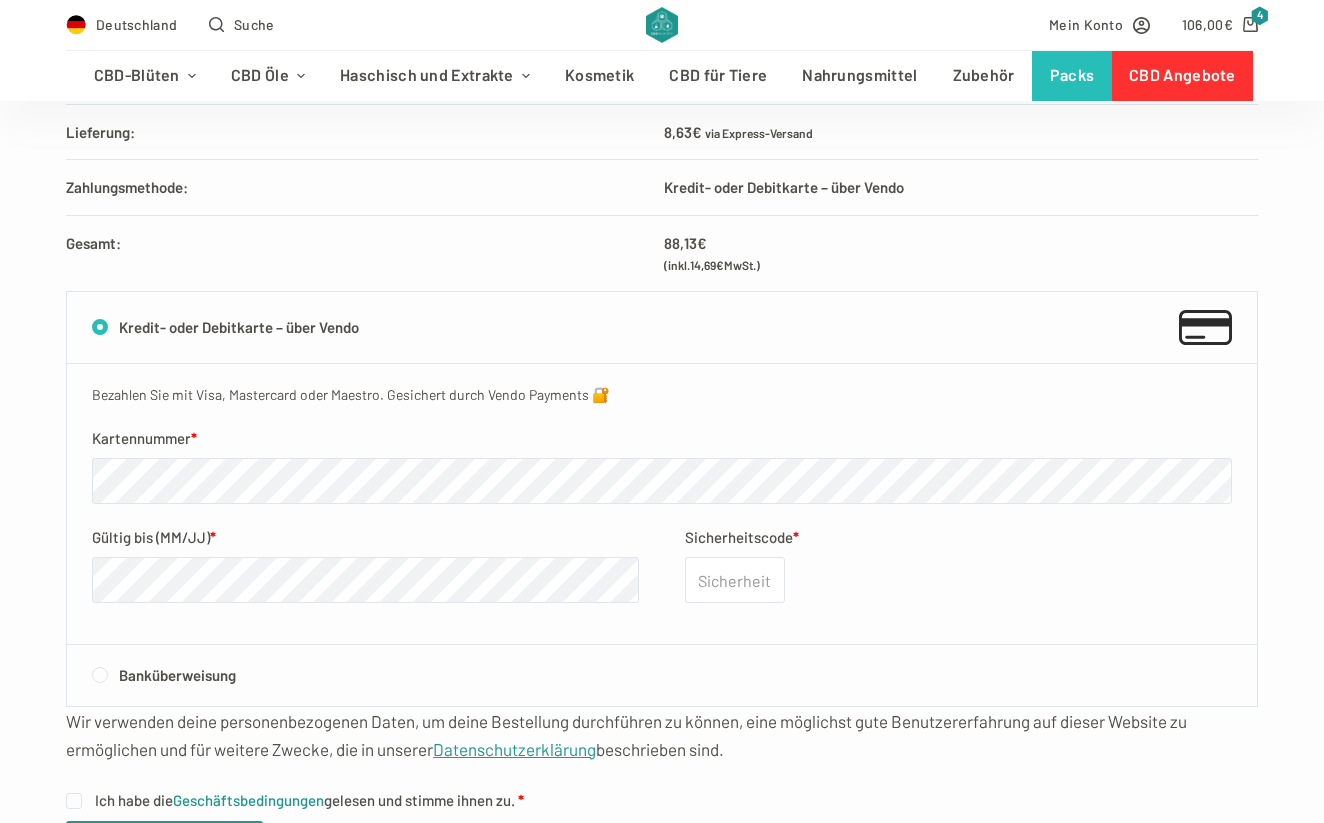 scroll, scrollTop: 879, scrollLeft: 0, axis: vertical 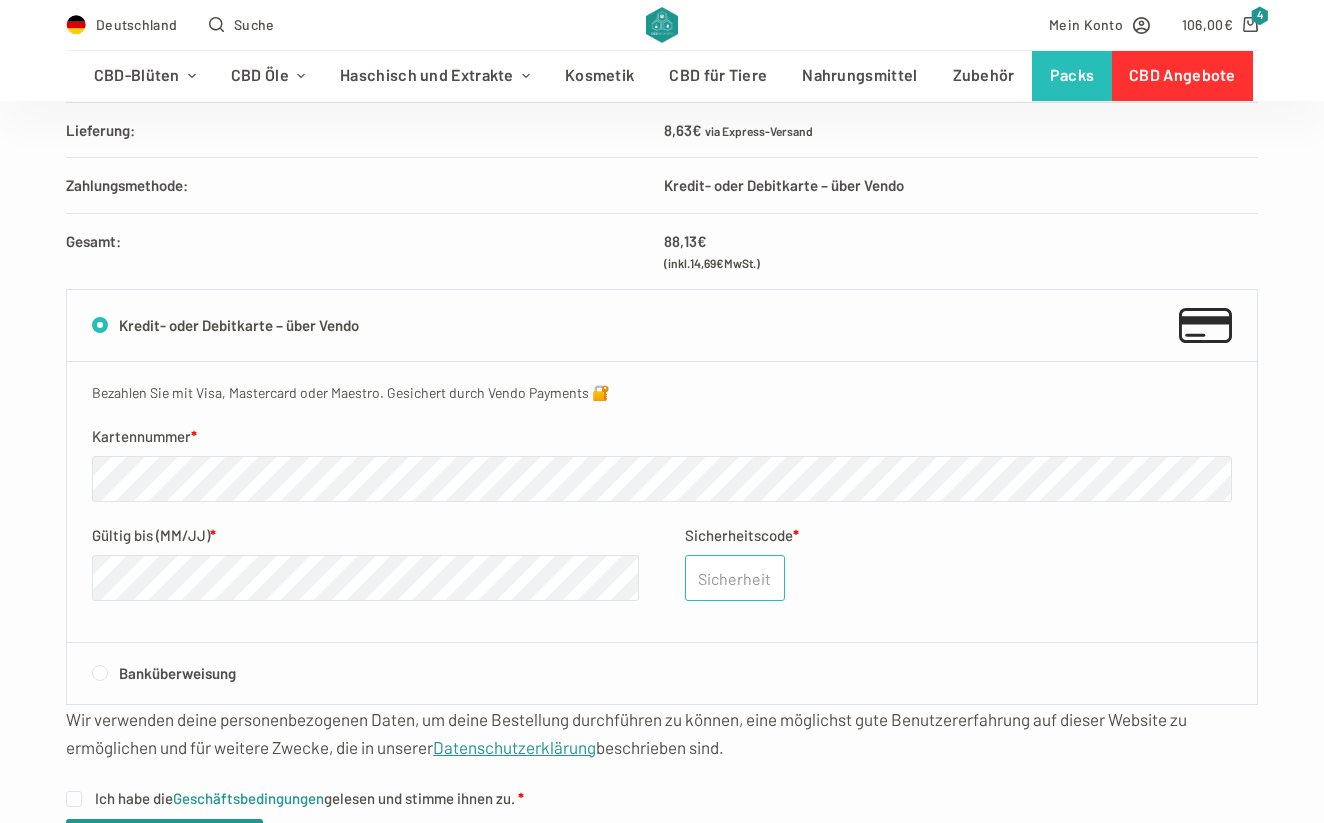 type on "039" 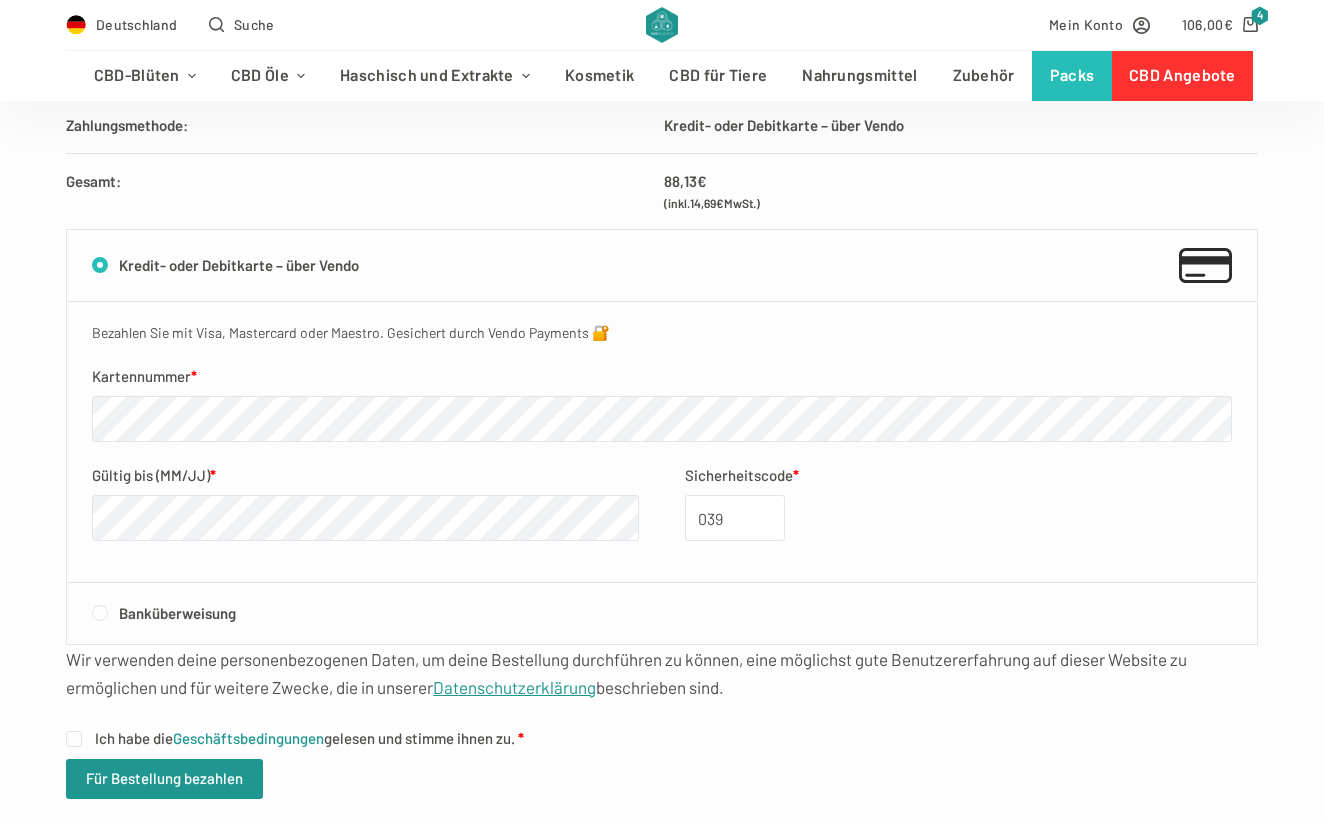 scroll, scrollTop: 1031, scrollLeft: 0, axis: vertical 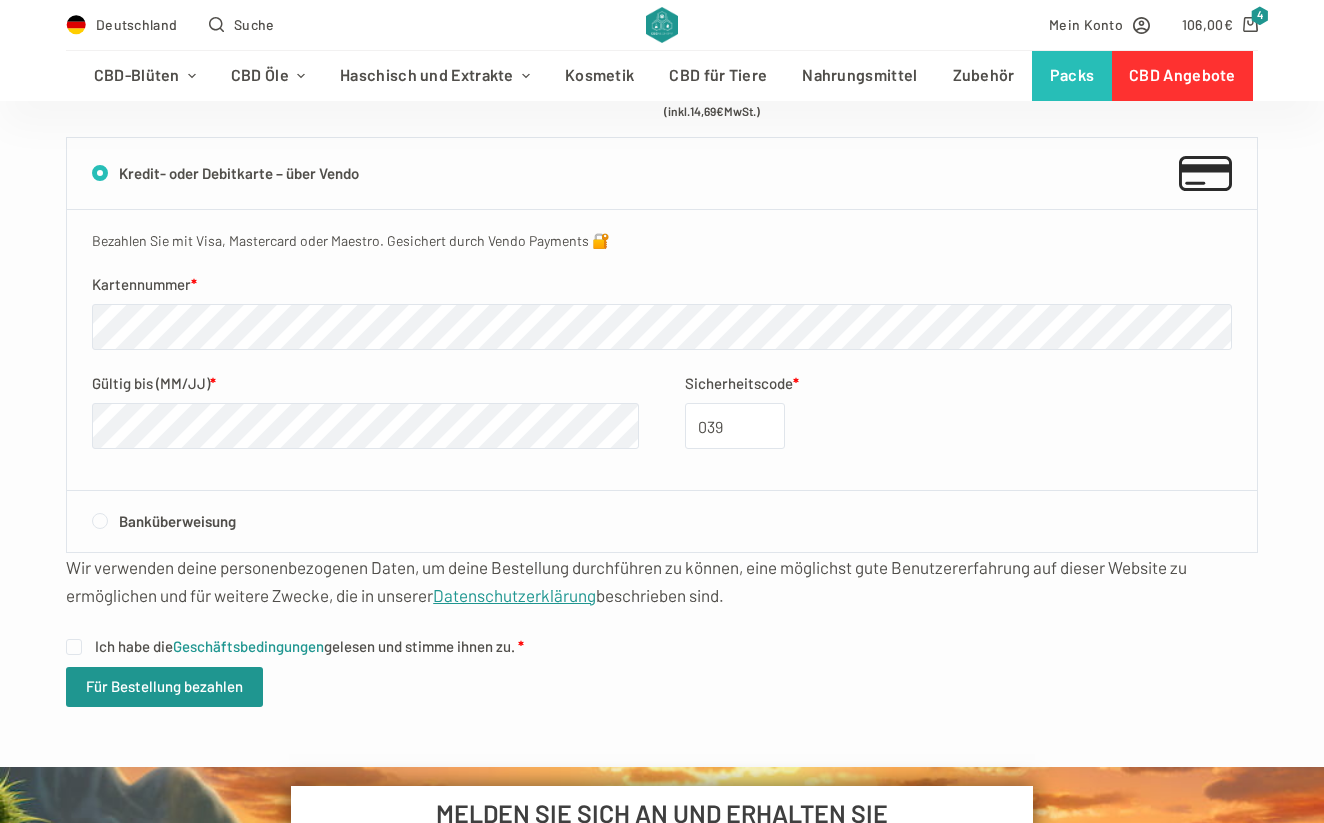click on "Ich habe die  Geschäftsbedingungen  gelesen und stimme ihnen zu." at bounding box center (305, 646) 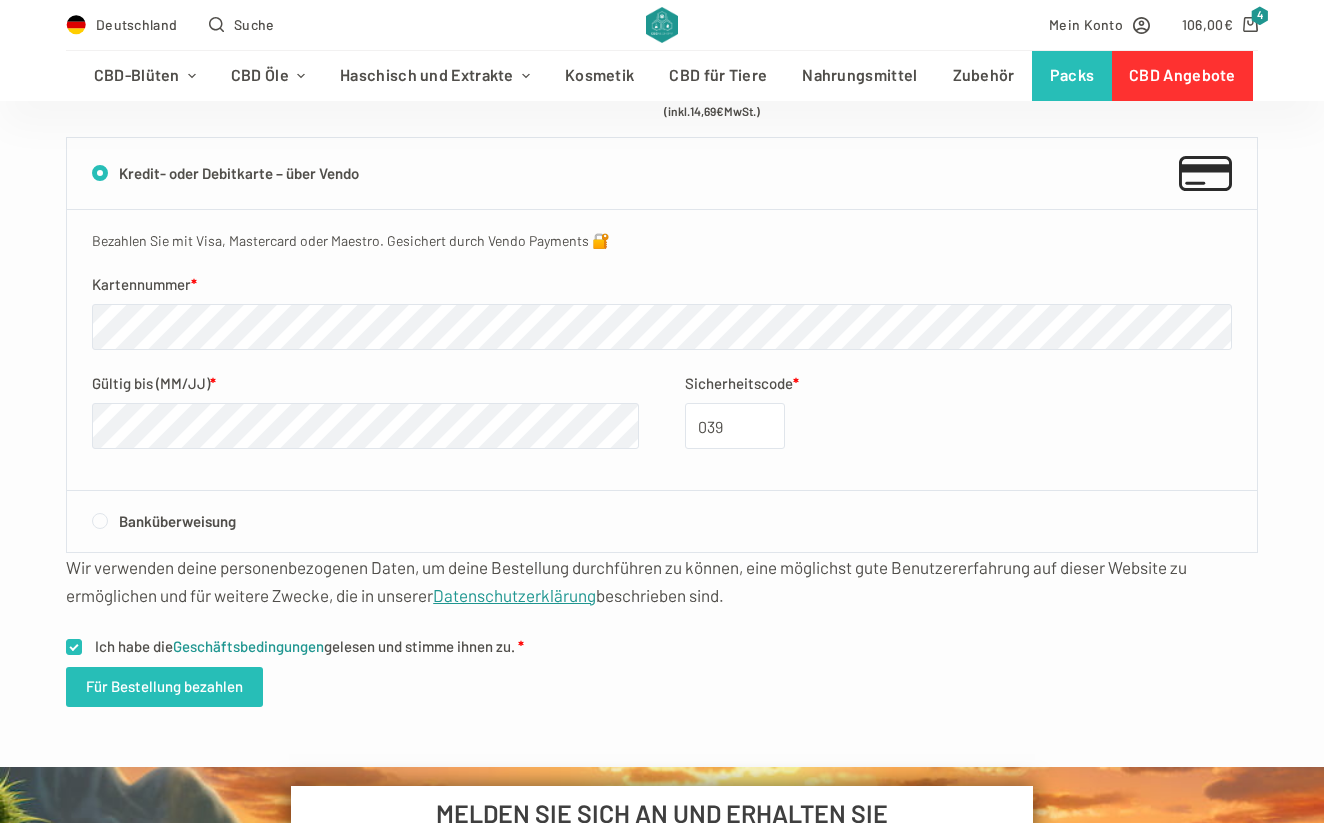 click on "Für Bestellung bezahlen" at bounding box center (164, 687) 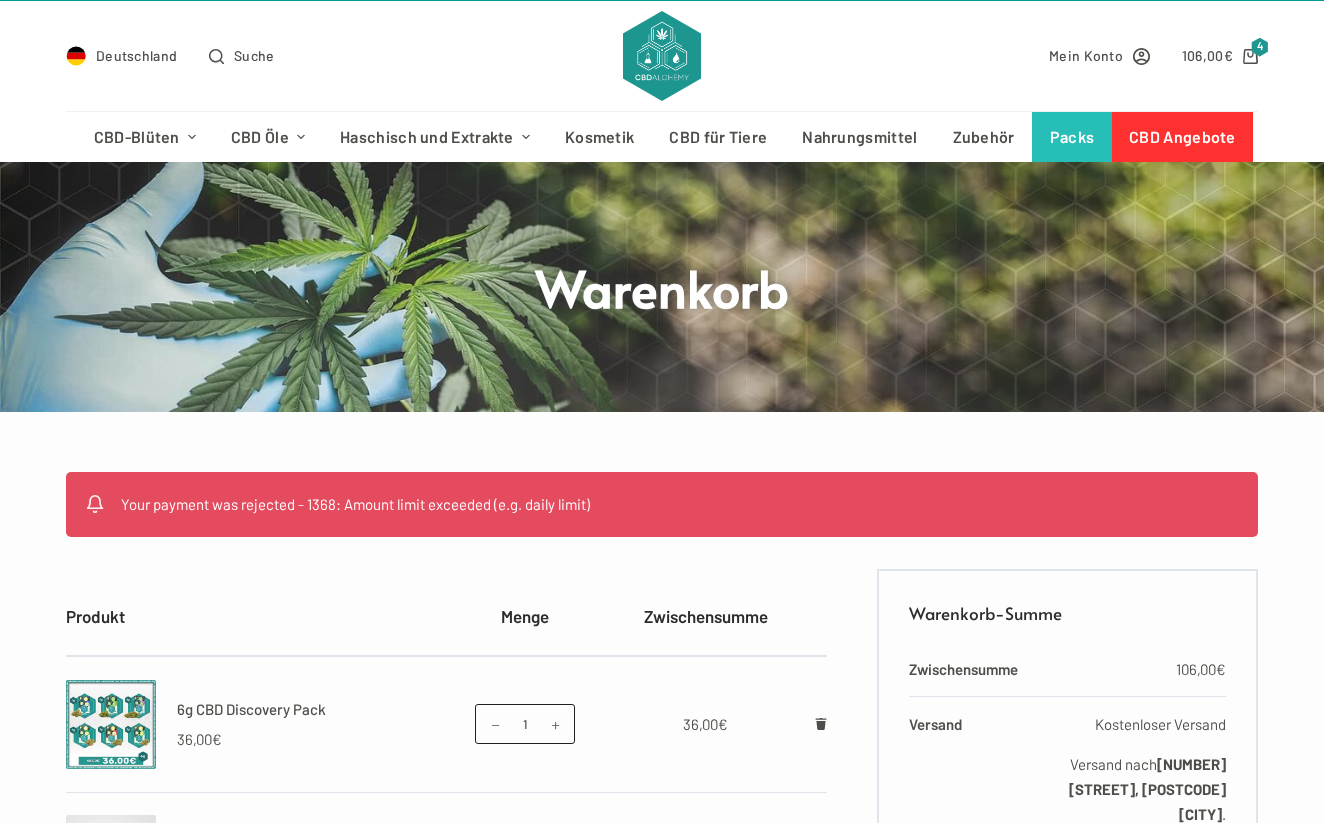 scroll, scrollTop: 31, scrollLeft: 0, axis: vertical 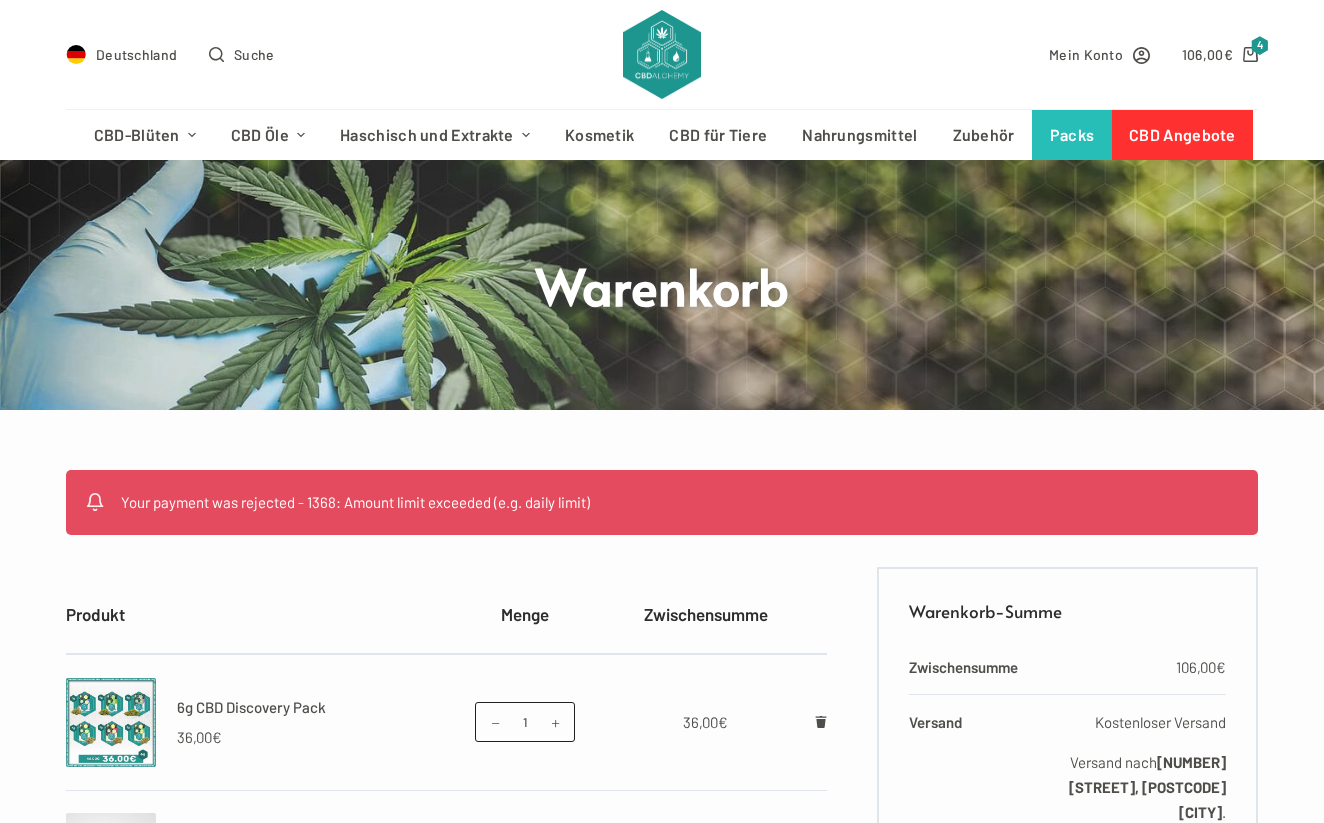 drag, startPoint x: 599, startPoint y: 506, endPoint x: 163, endPoint y: 487, distance: 436.4138 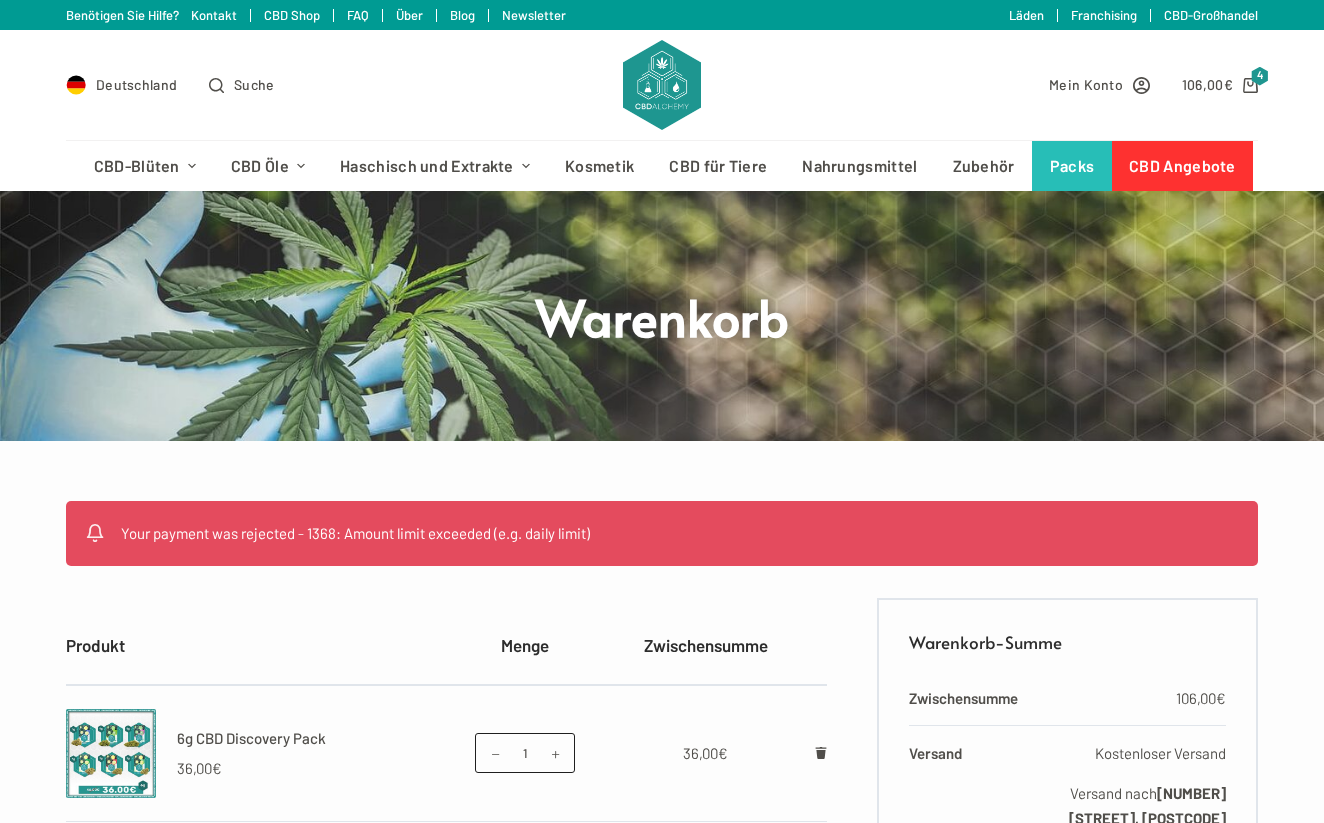 scroll, scrollTop: 0, scrollLeft: 0, axis: both 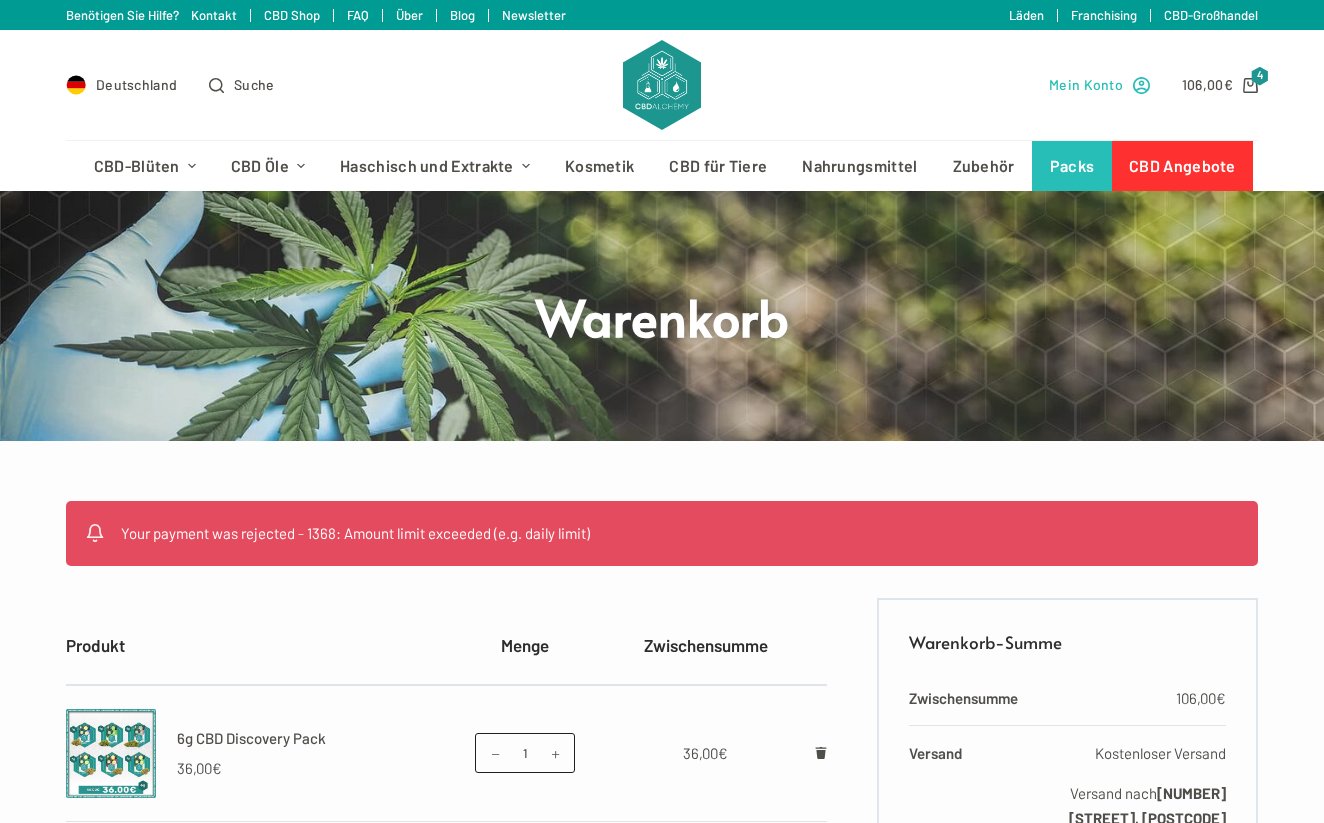 click on "Mein Konto" at bounding box center (1086, 84) 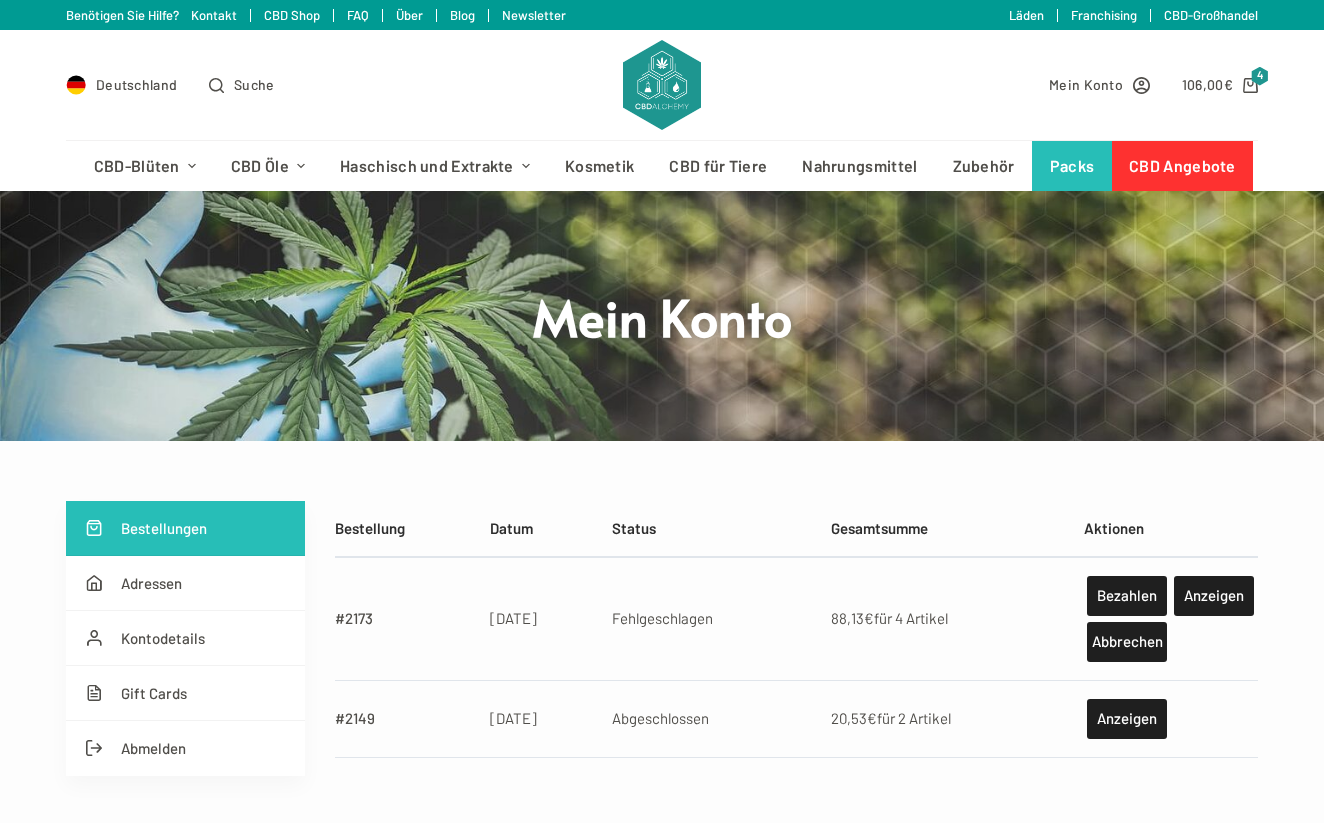 scroll, scrollTop: 0, scrollLeft: 0, axis: both 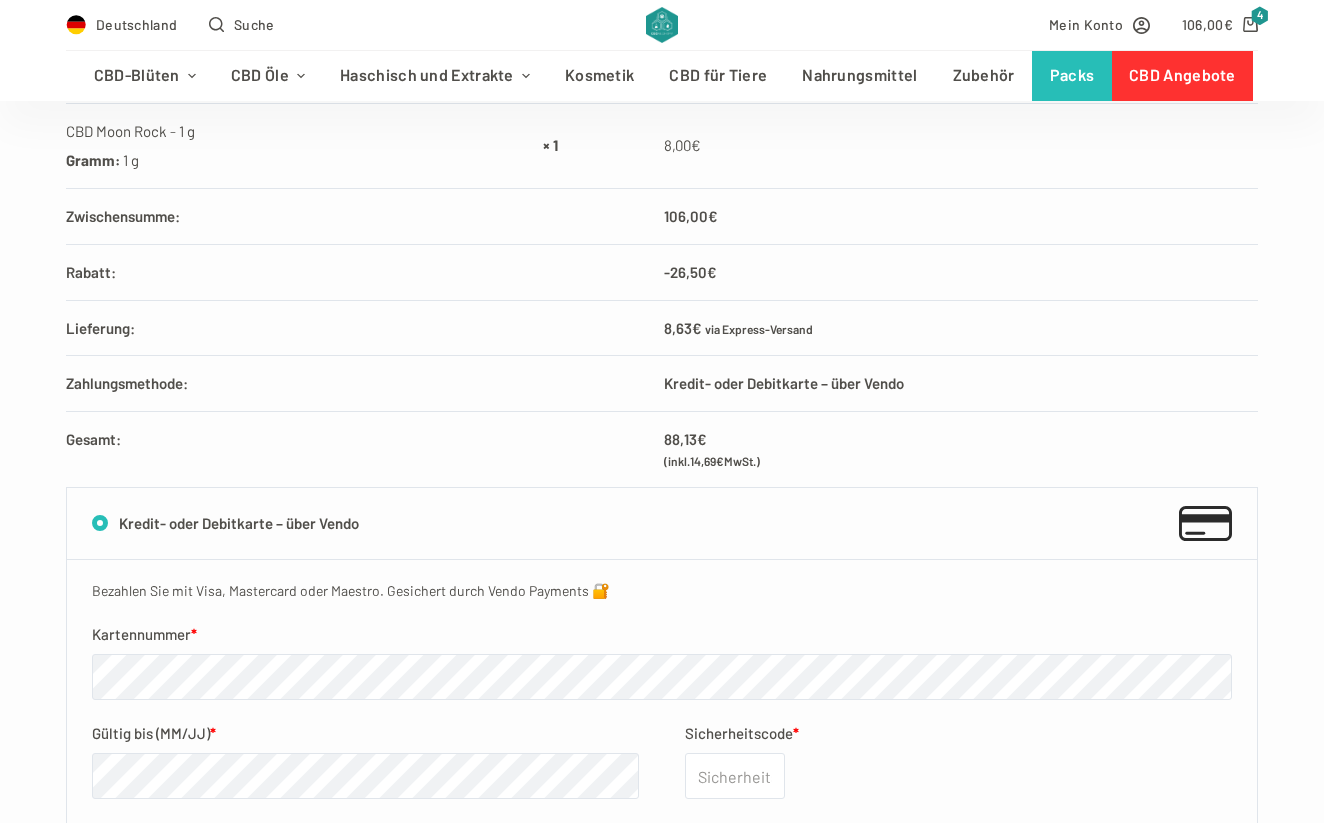 type on "332" 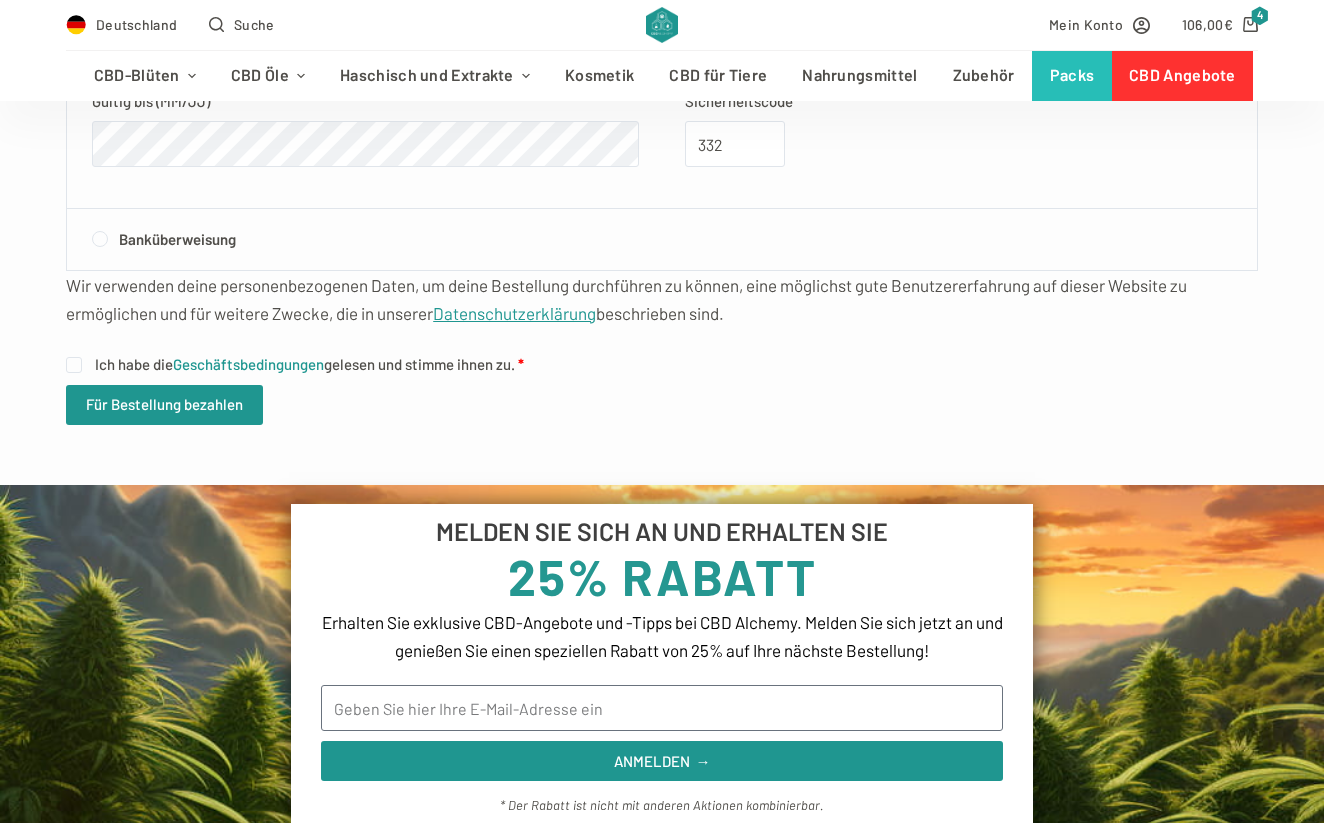 scroll, scrollTop: 1315, scrollLeft: 0, axis: vertical 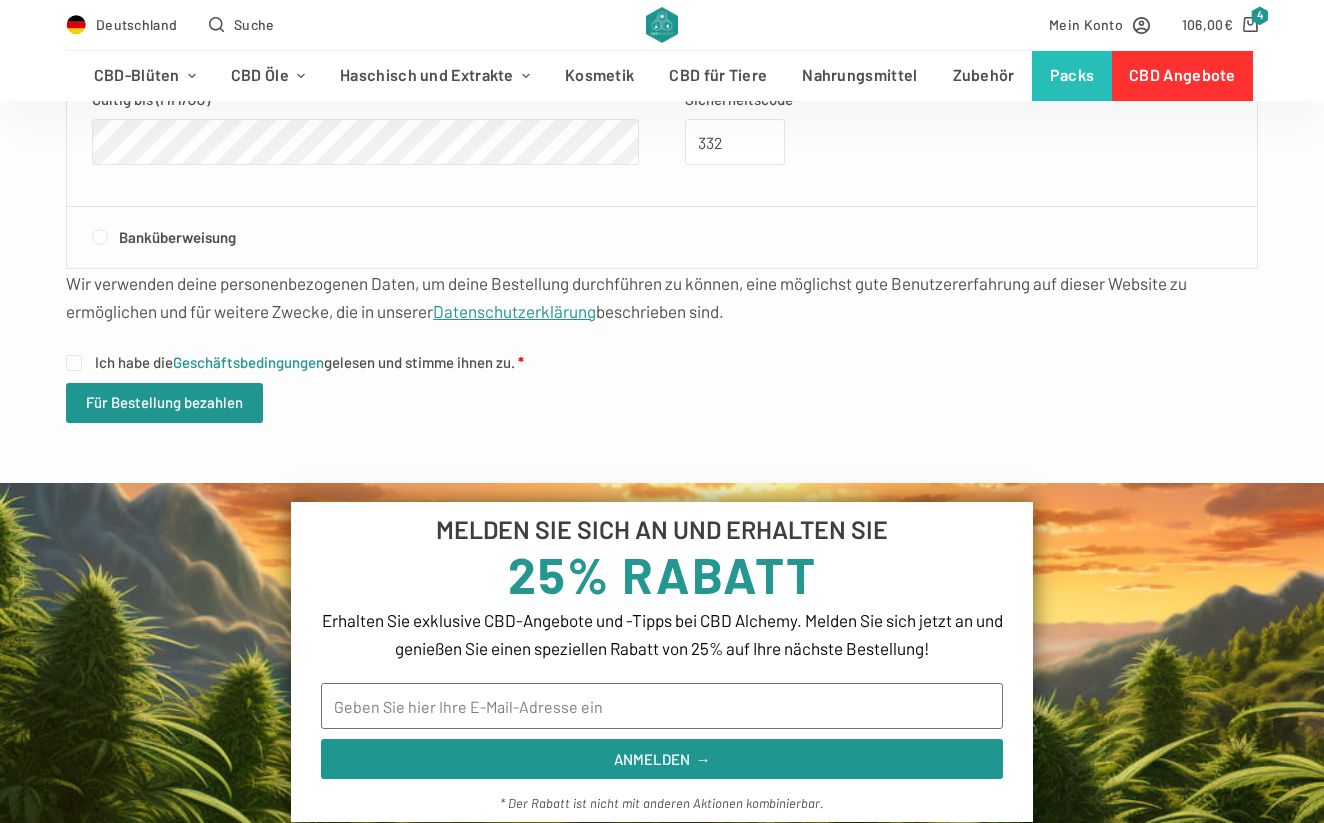 click on "Ich habe die  Geschäftsbedingungen  gelesen und stimme ihnen zu." at bounding box center (305, 362) 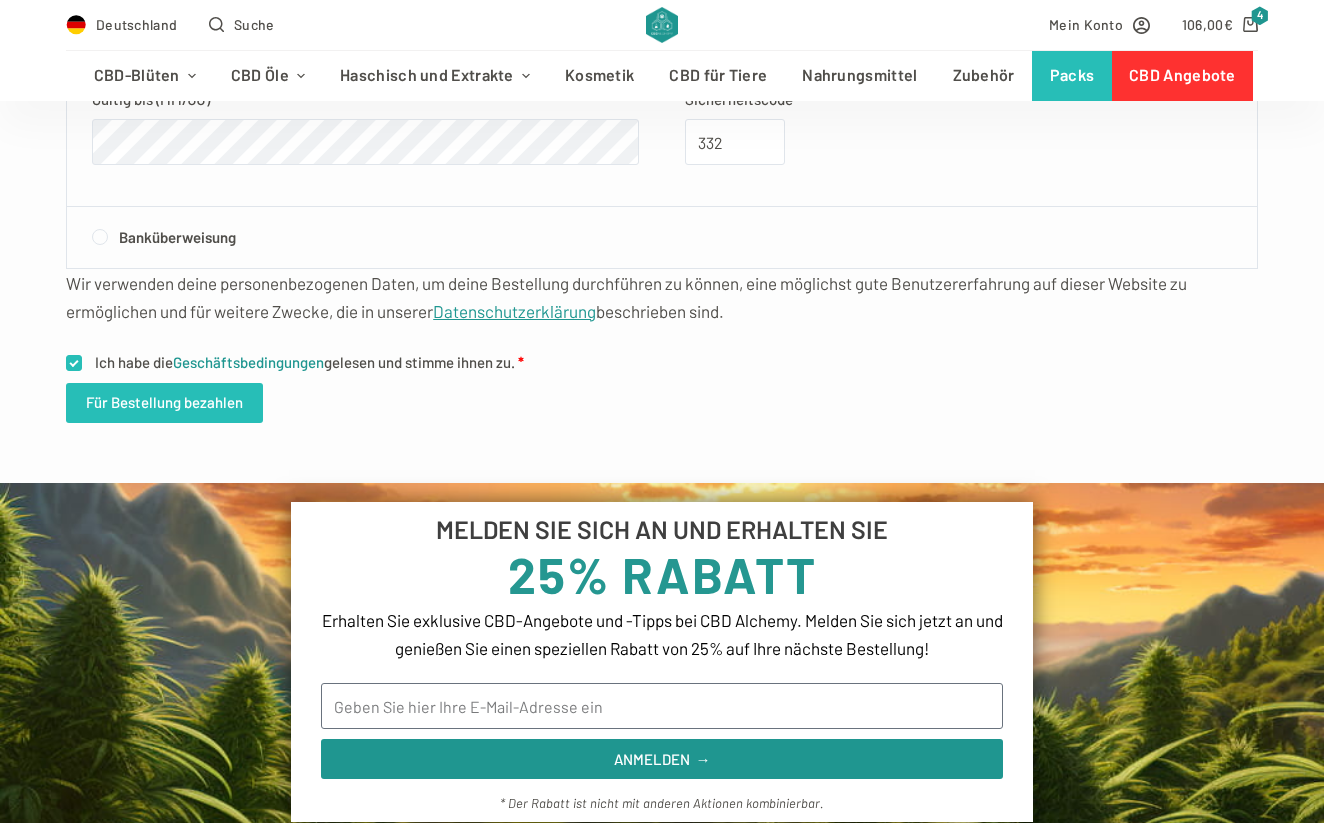 click on "Für Bestellung bezahlen" at bounding box center [164, 403] 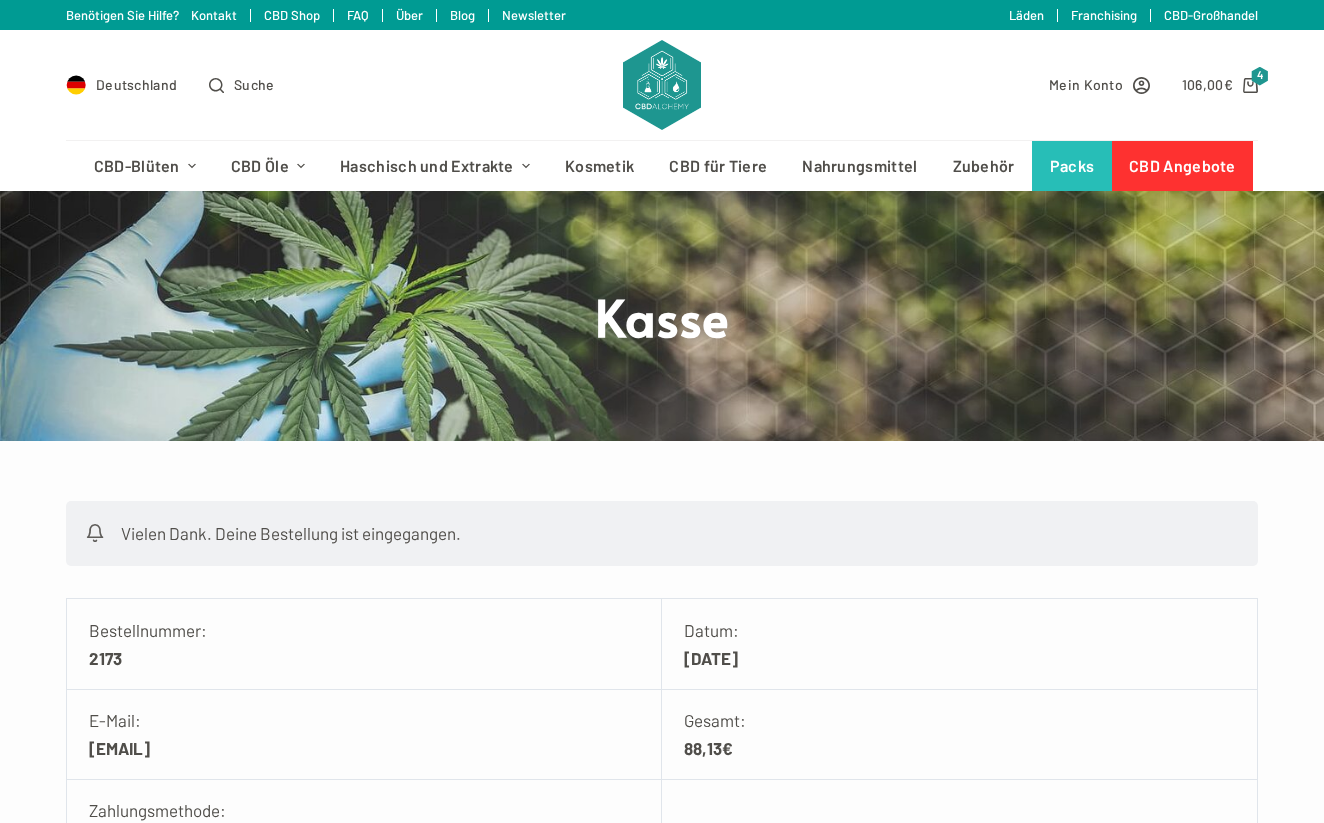scroll, scrollTop: 0, scrollLeft: 0, axis: both 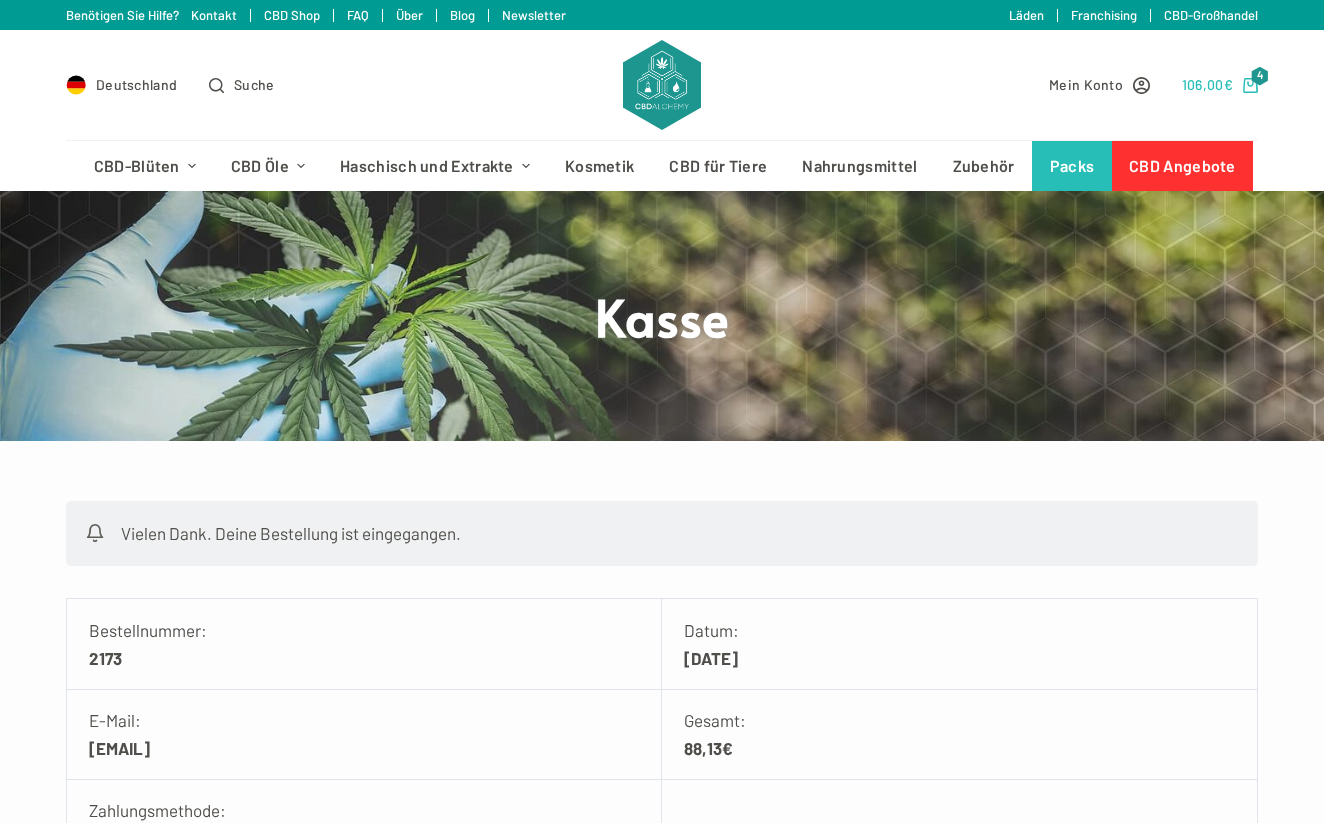 click on "106,00  €" at bounding box center (1207, 84) 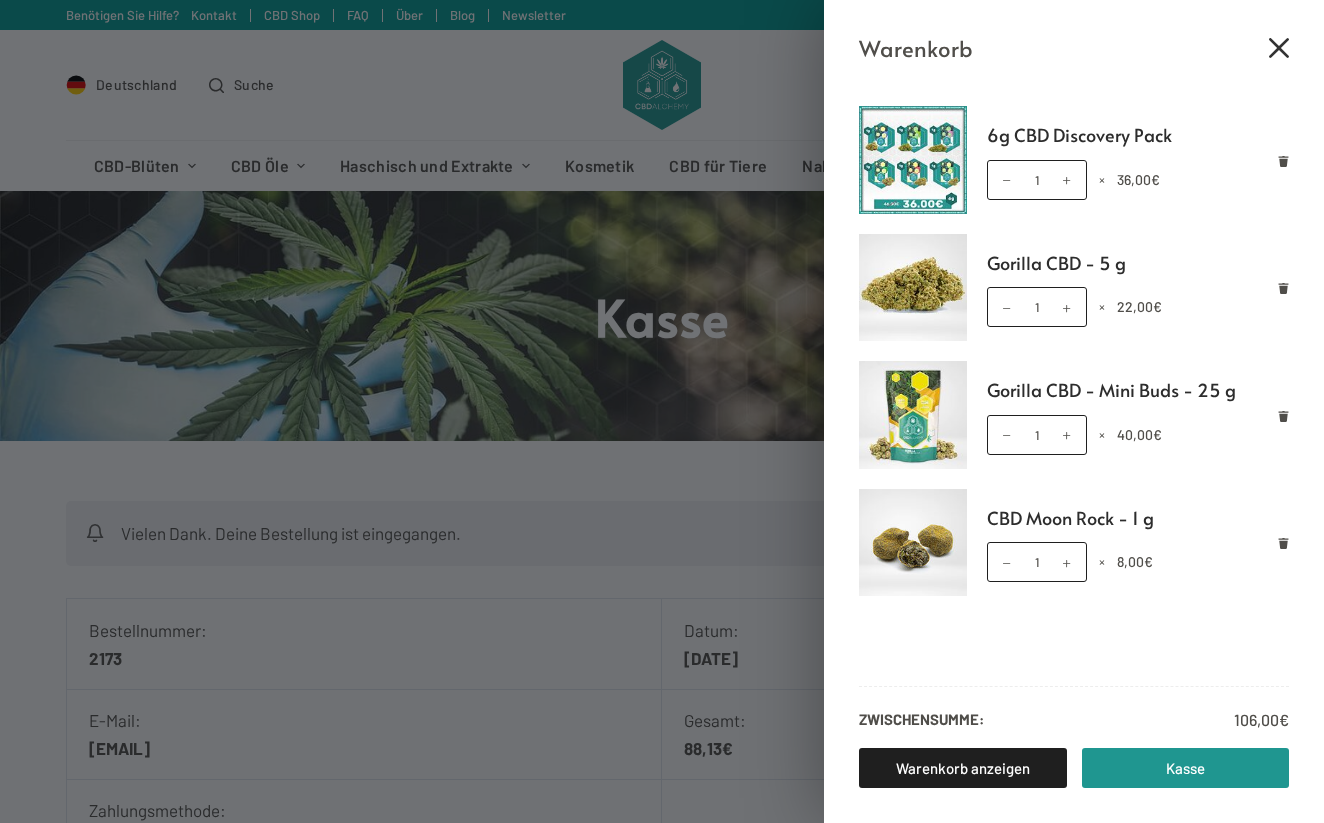 click 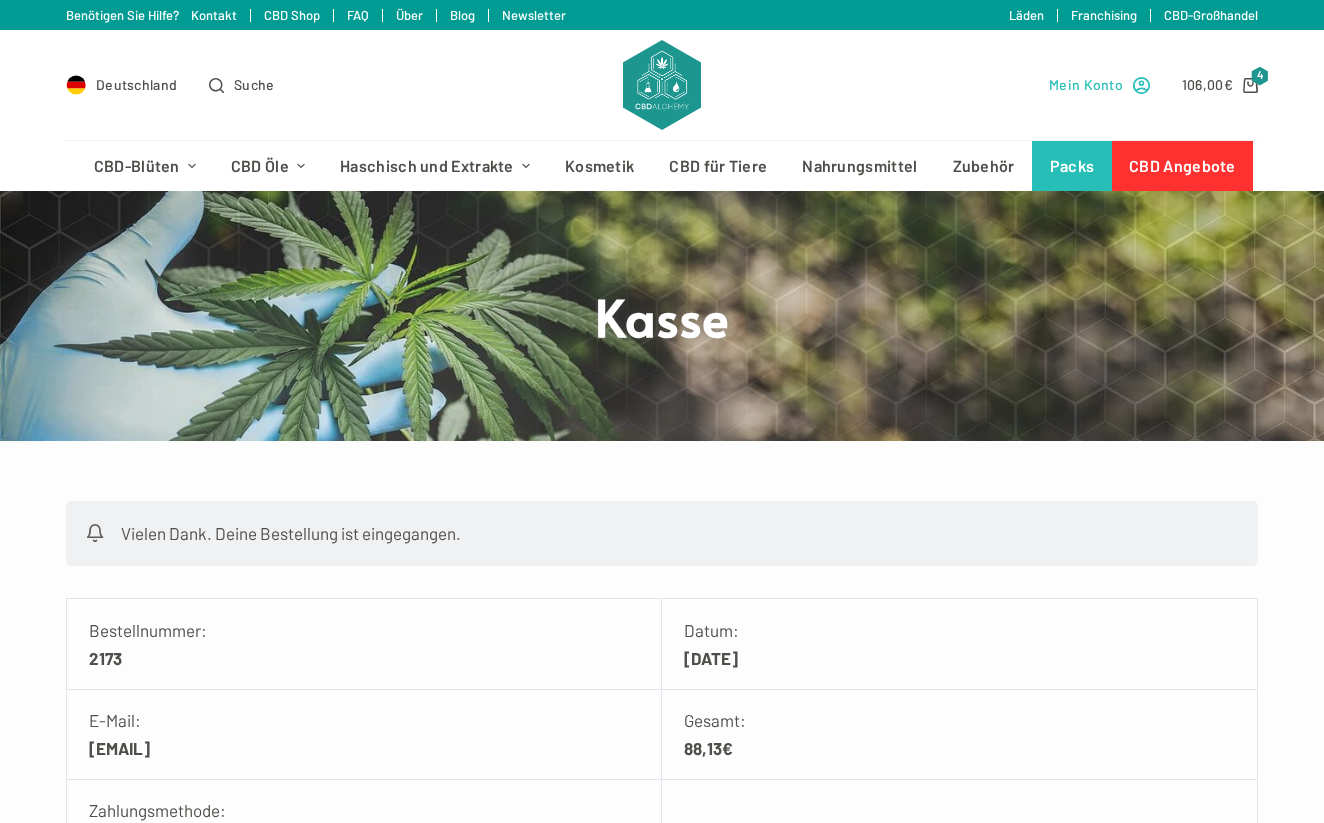 click on "Mein Konto" at bounding box center (1086, 84) 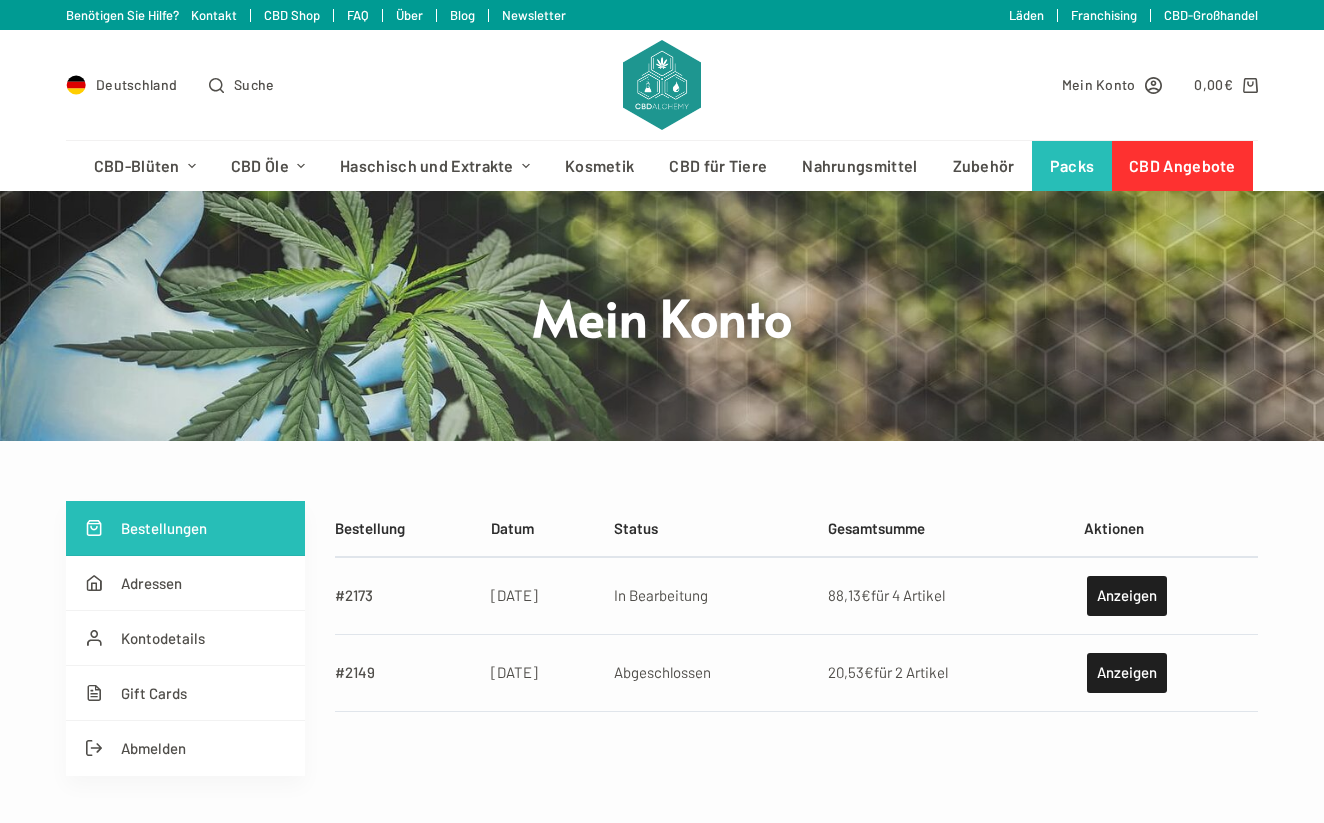 scroll, scrollTop: 0, scrollLeft: 0, axis: both 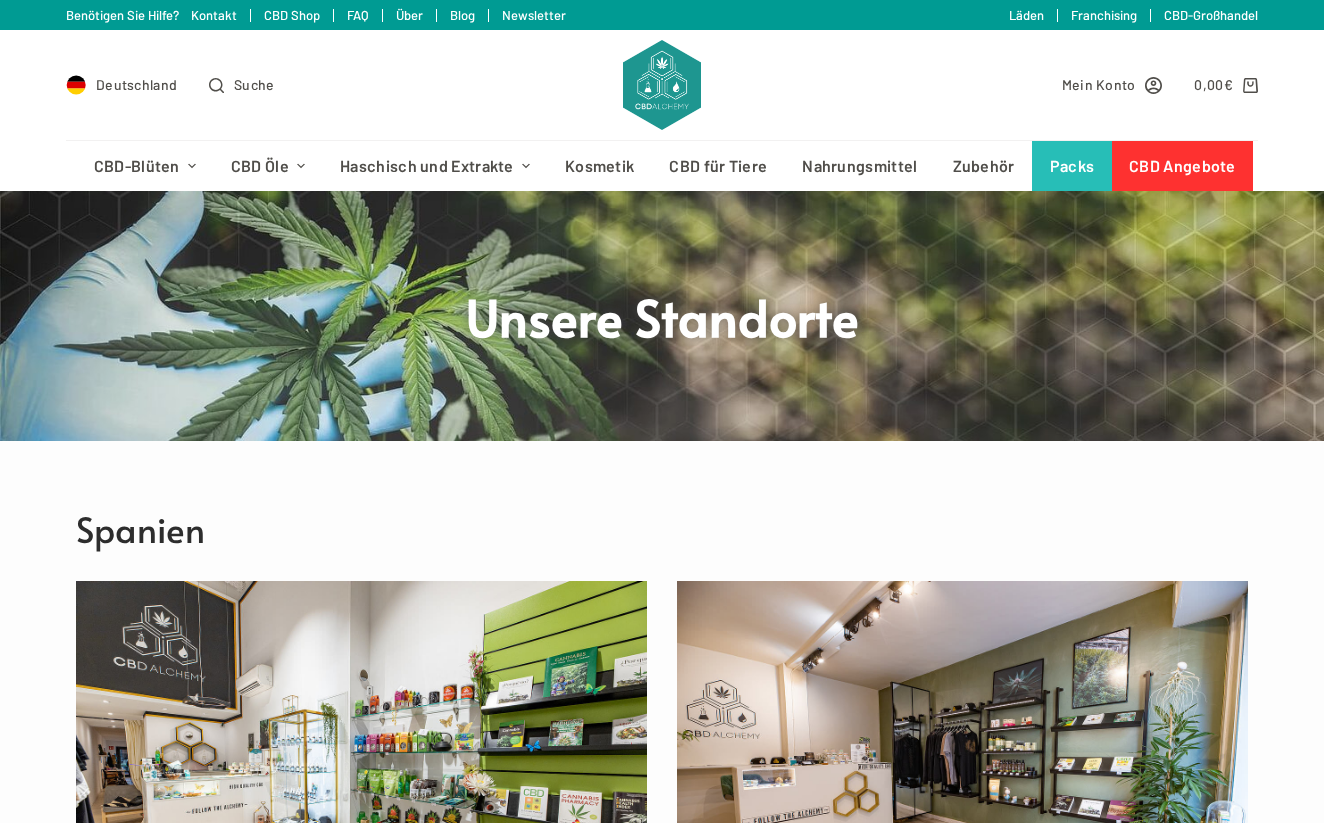 click on "Franchising" at bounding box center (1104, 15) 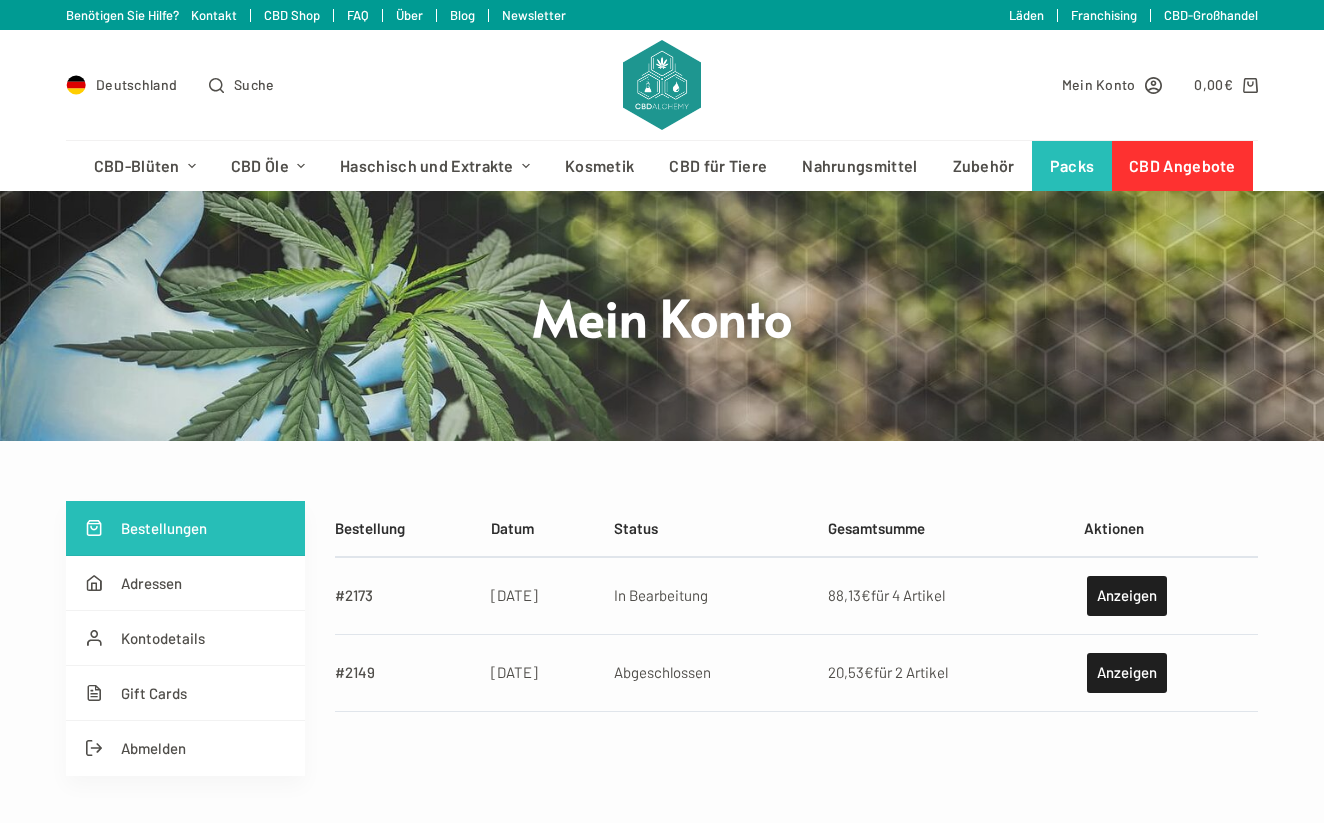 scroll, scrollTop: 0, scrollLeft: 0, axis: both 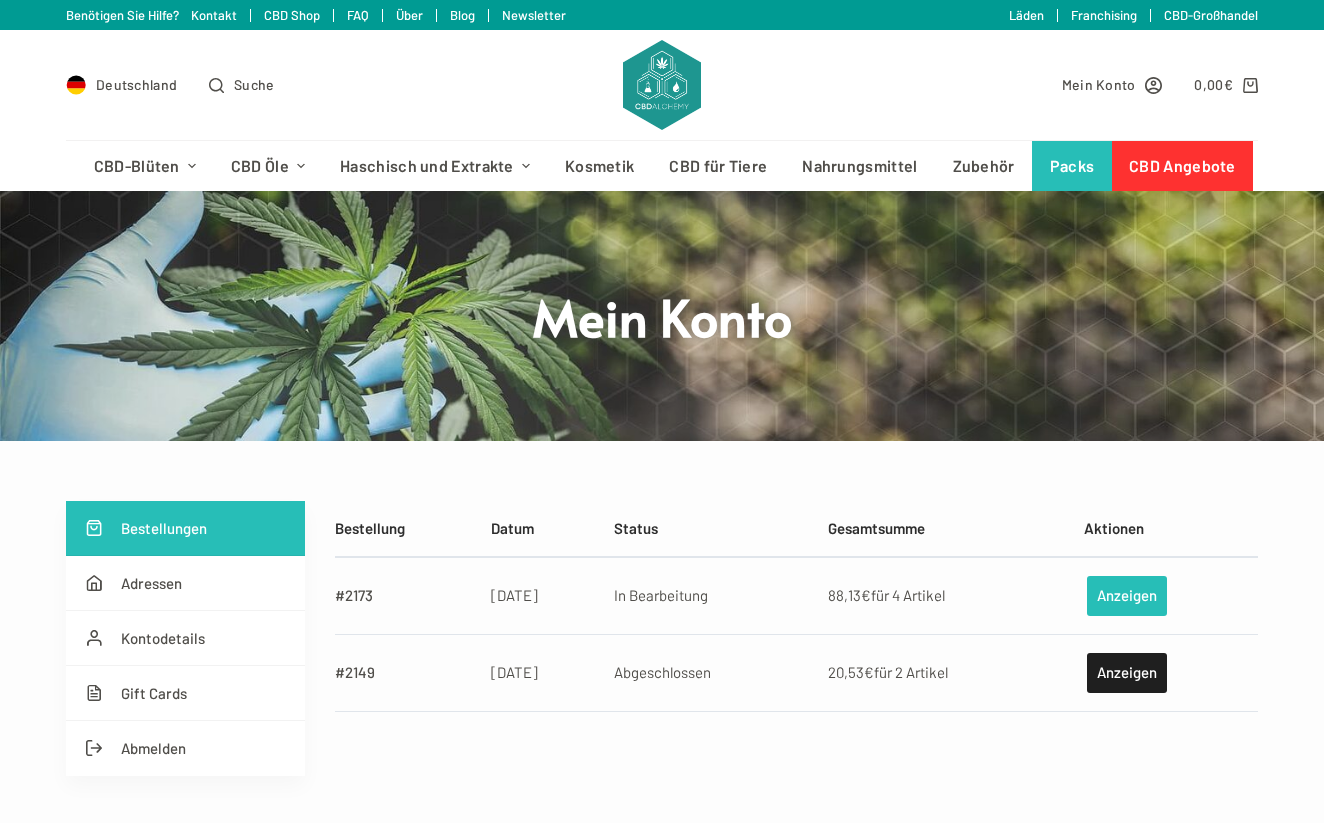 click on "Anzeigen" at bounding box center (1127, 596) 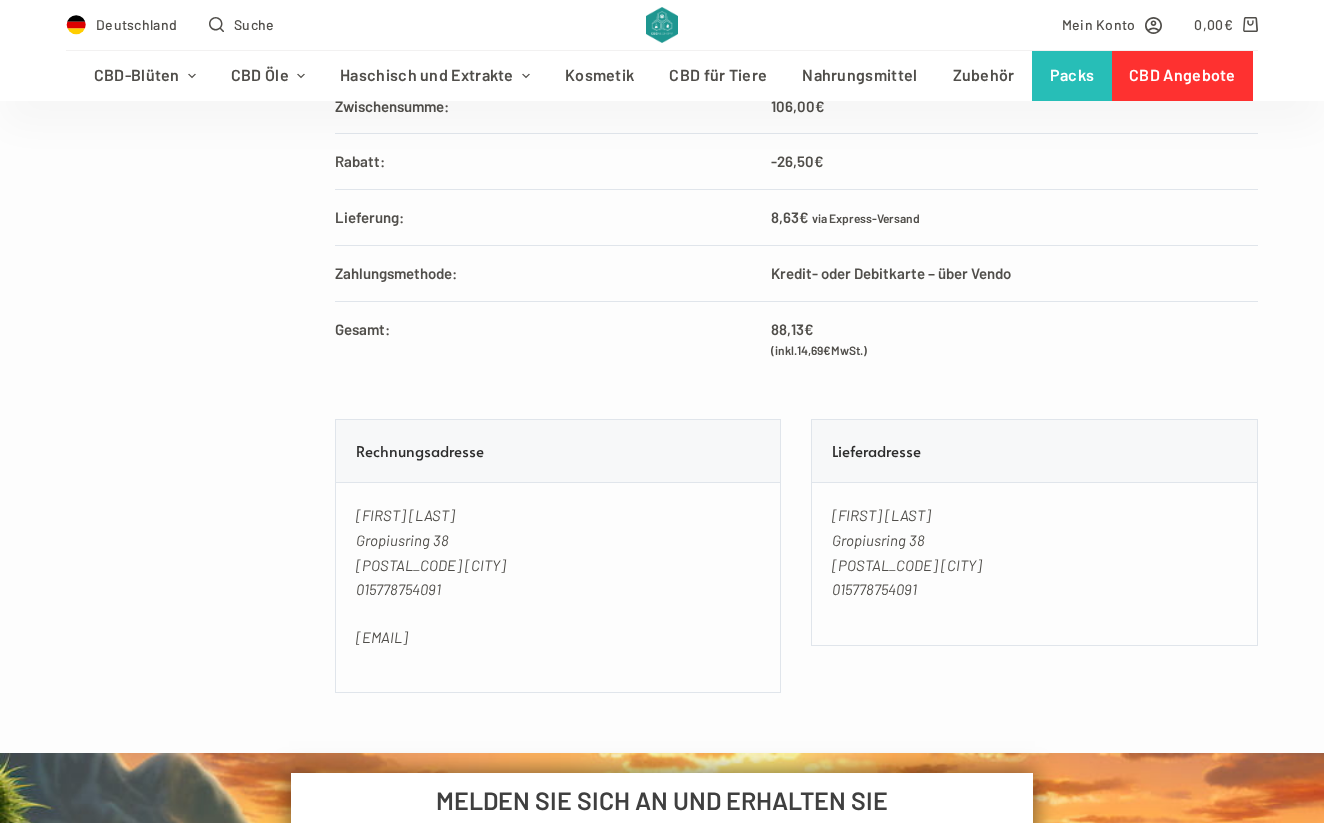 scroll, scrollTop: 864, scrollLeft: 0, axis: vertical 